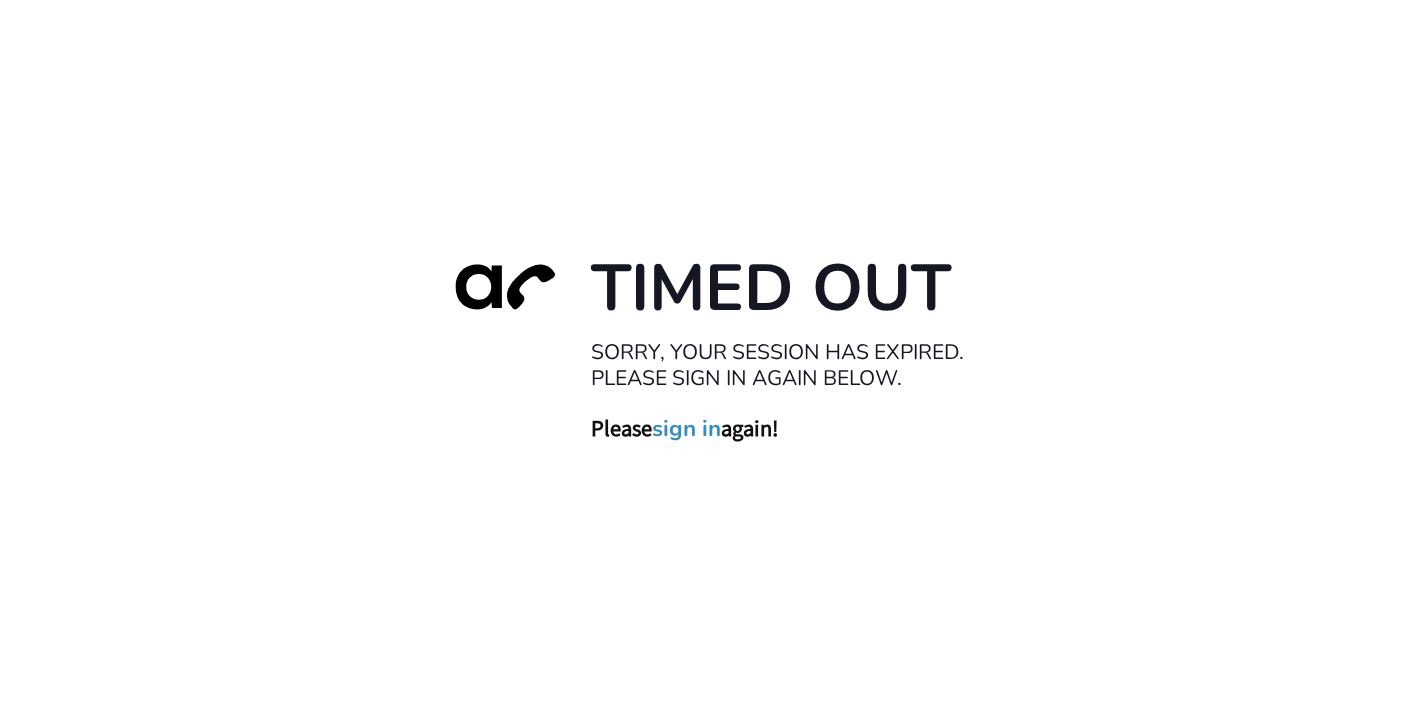 scroll, scrollTop: 0, scrollLeft: 0, axis: both 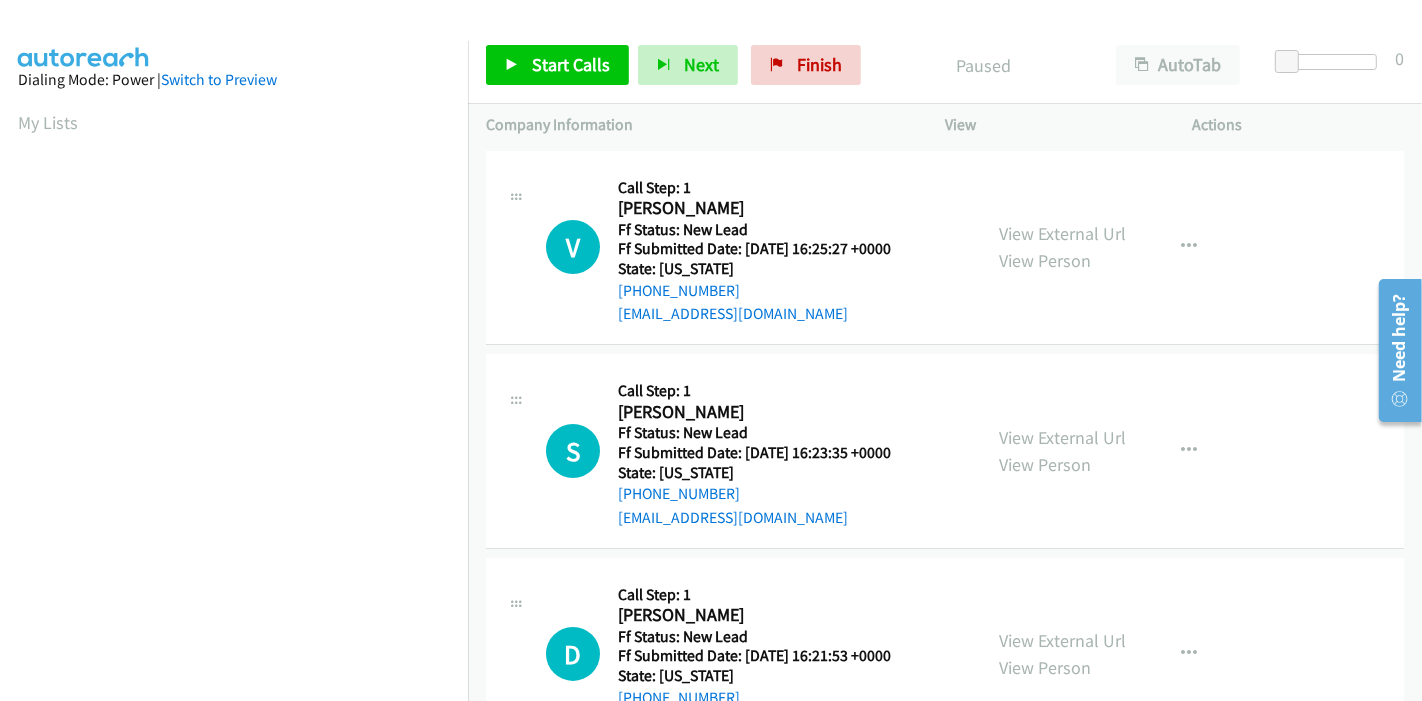 click on "Start Calls
Pause
Next
Finish
Paused
AutoTab
AutoTab
0" at bounding box center [945, 65] 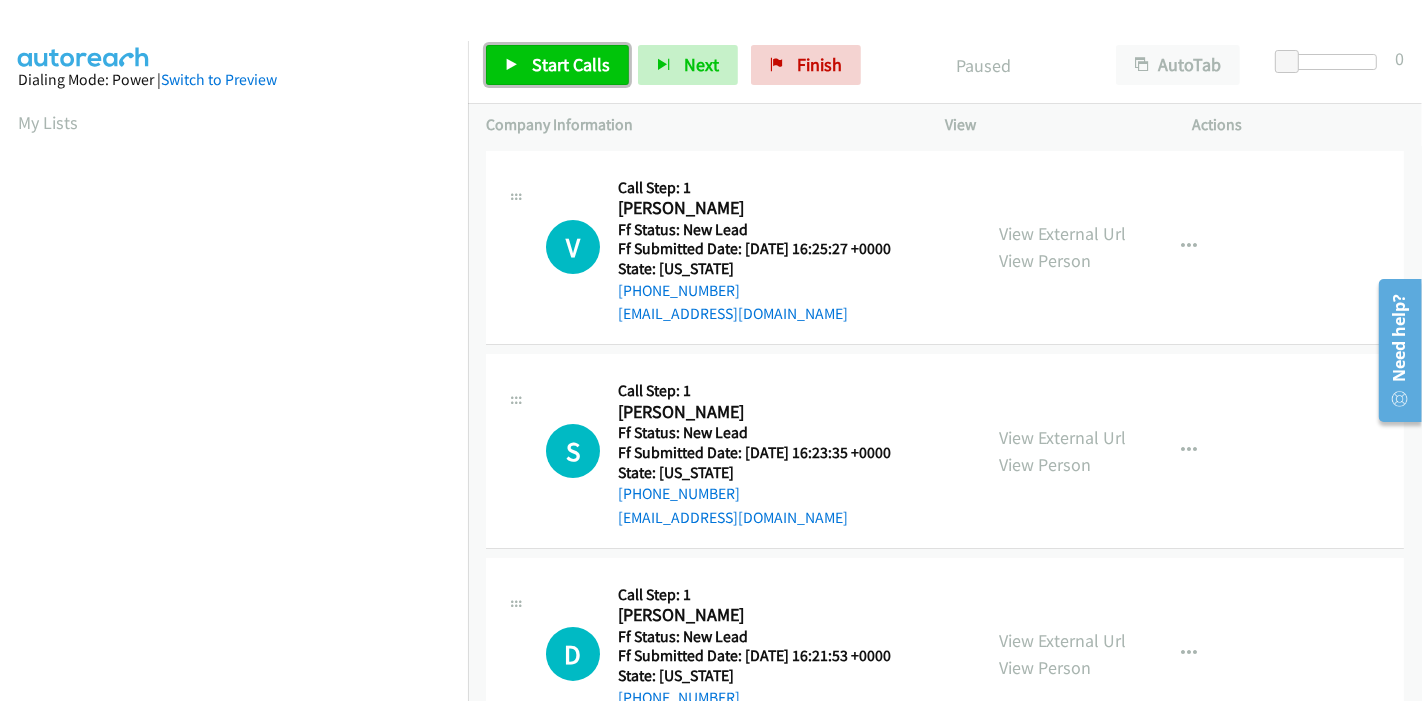 click on "Start Calls" at bounding box center [571, 64] 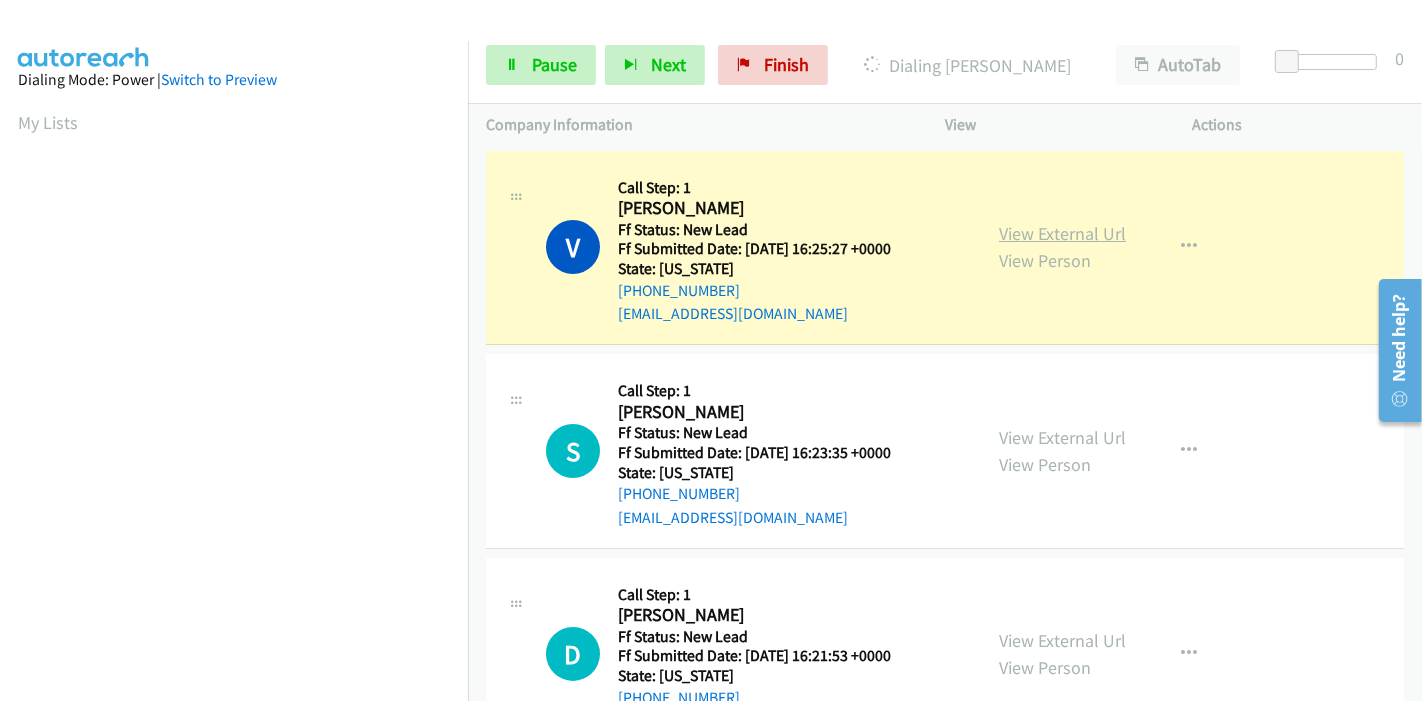 click on "View External Url" at bounding box center [1062, 233] 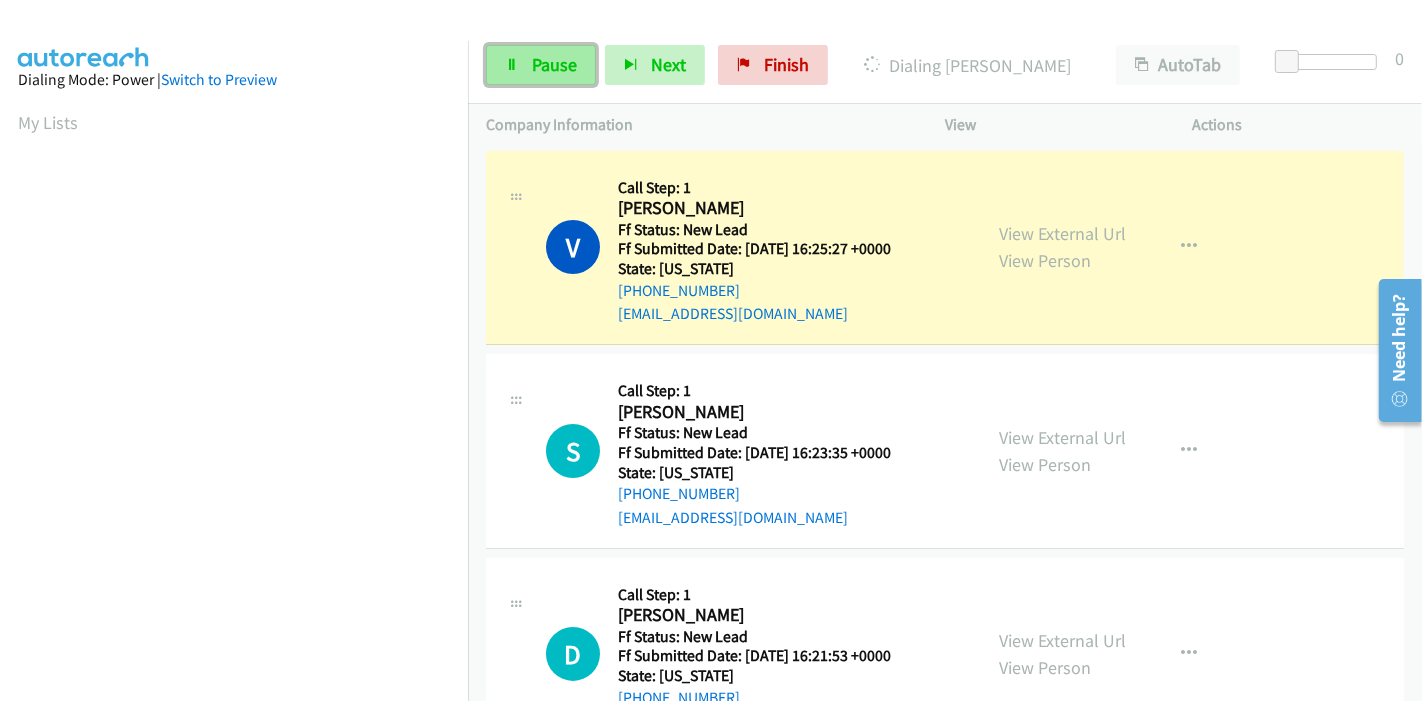 click on "Pause" at bounding box center [541, 65] 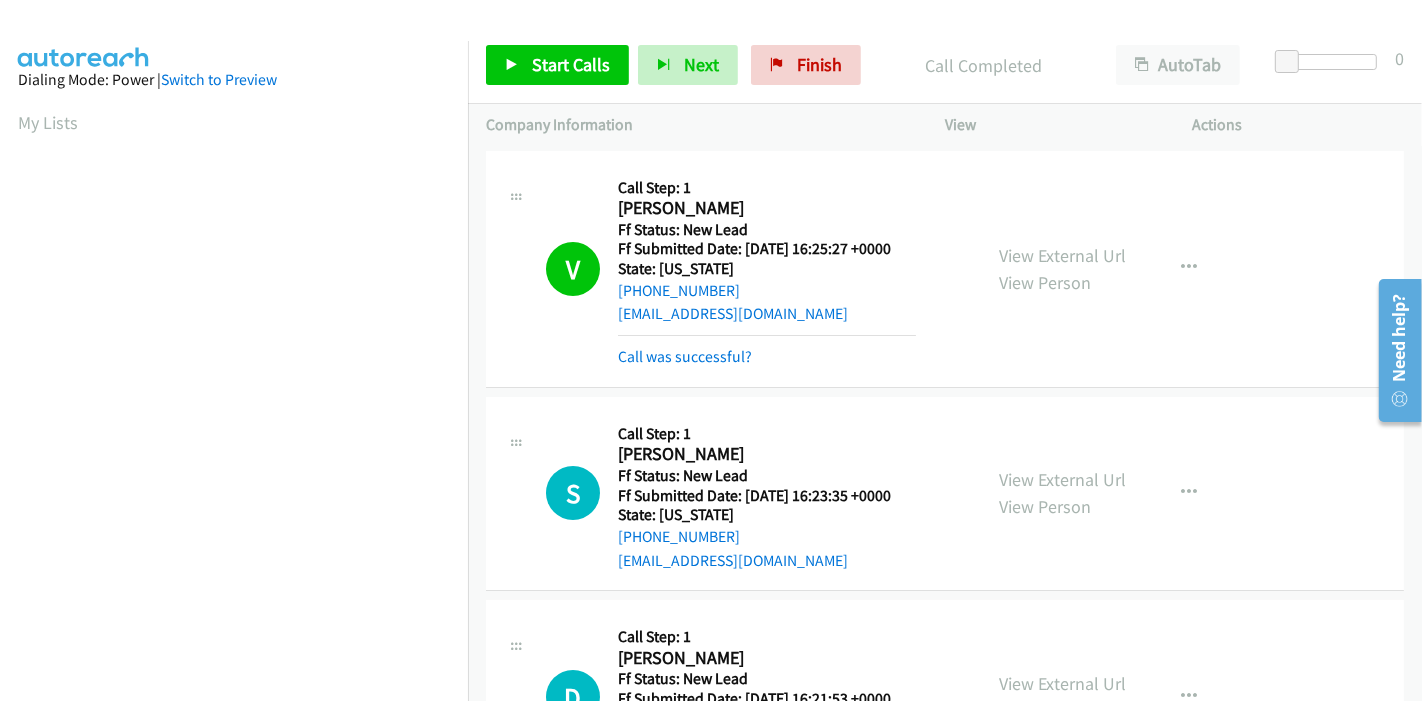 scroll, scrollTop: 422, scrollLeft: 0, axis: vertical 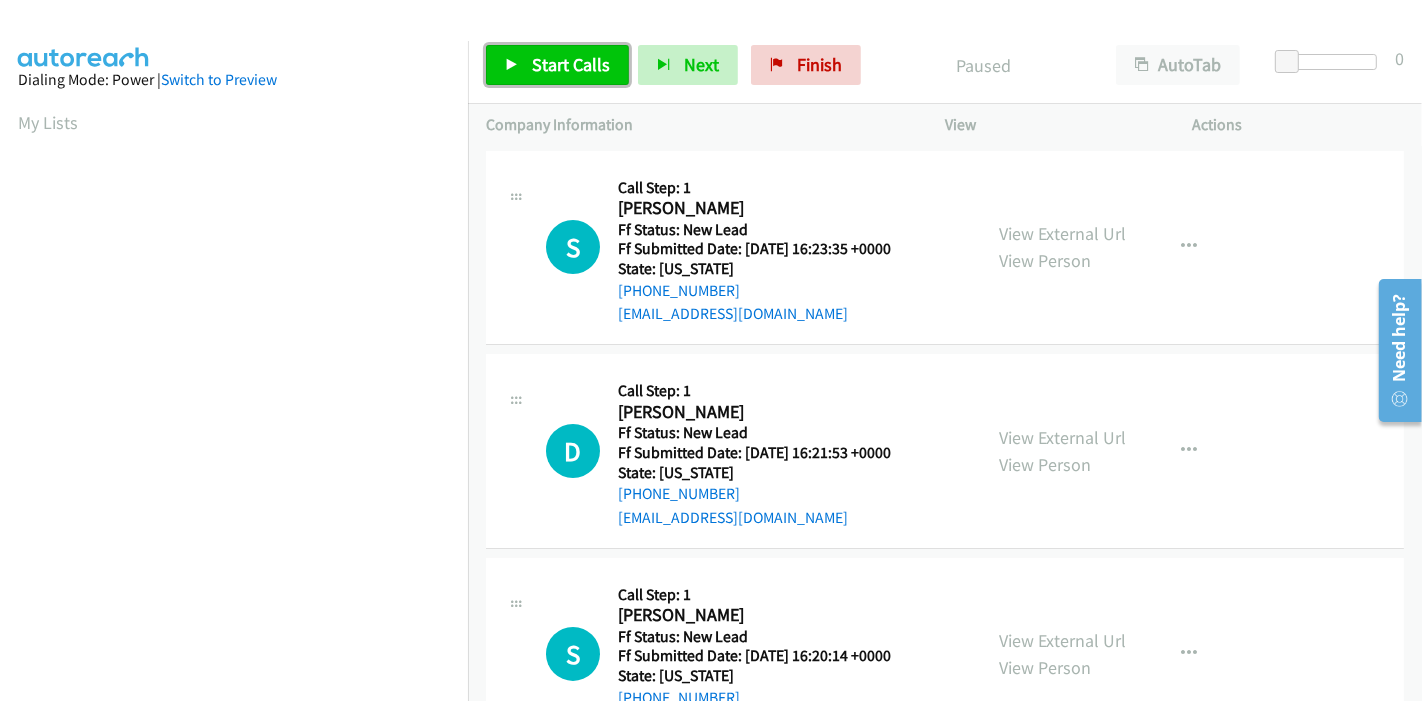 click on "Start Calls" at bounding box center [571, 64] 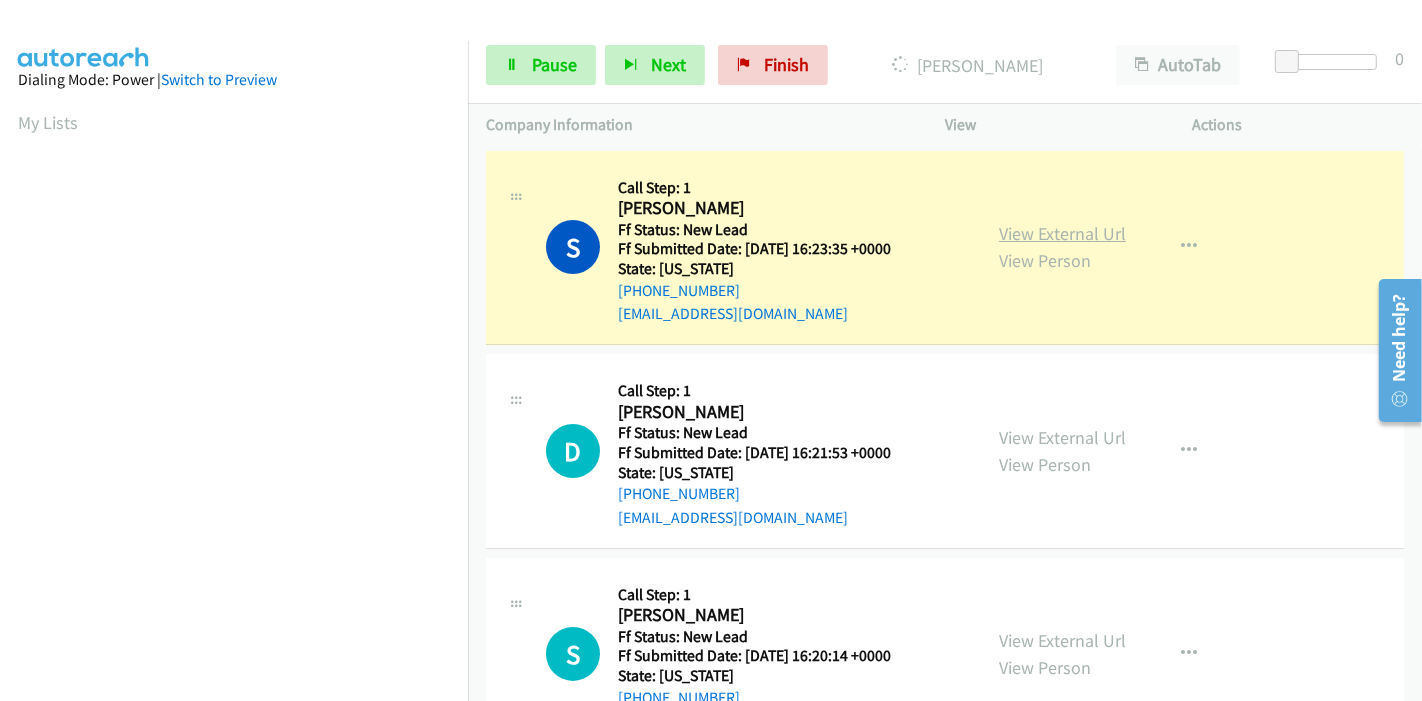 click on "View External Url" at bounding box center [1062, 233] 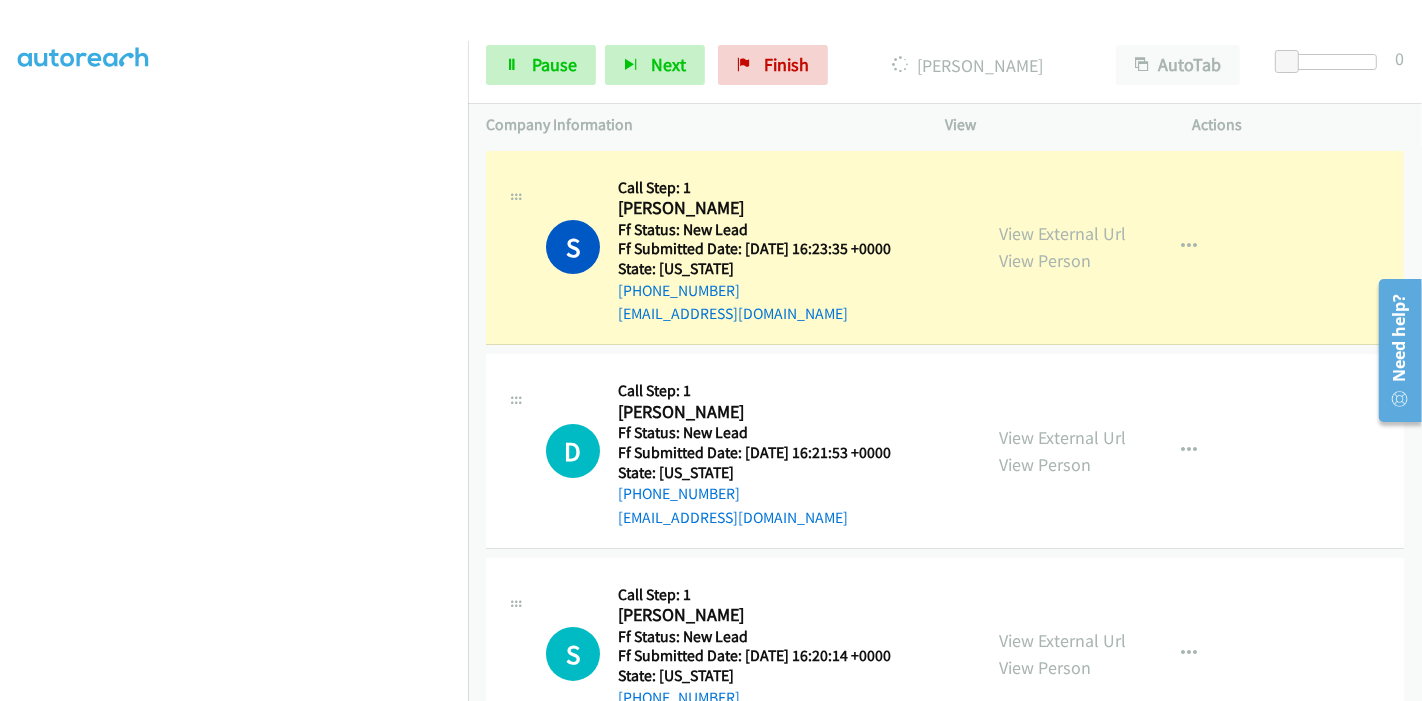 scroll, scrollTop: 422, scrollLeft: 0, axis: vertical 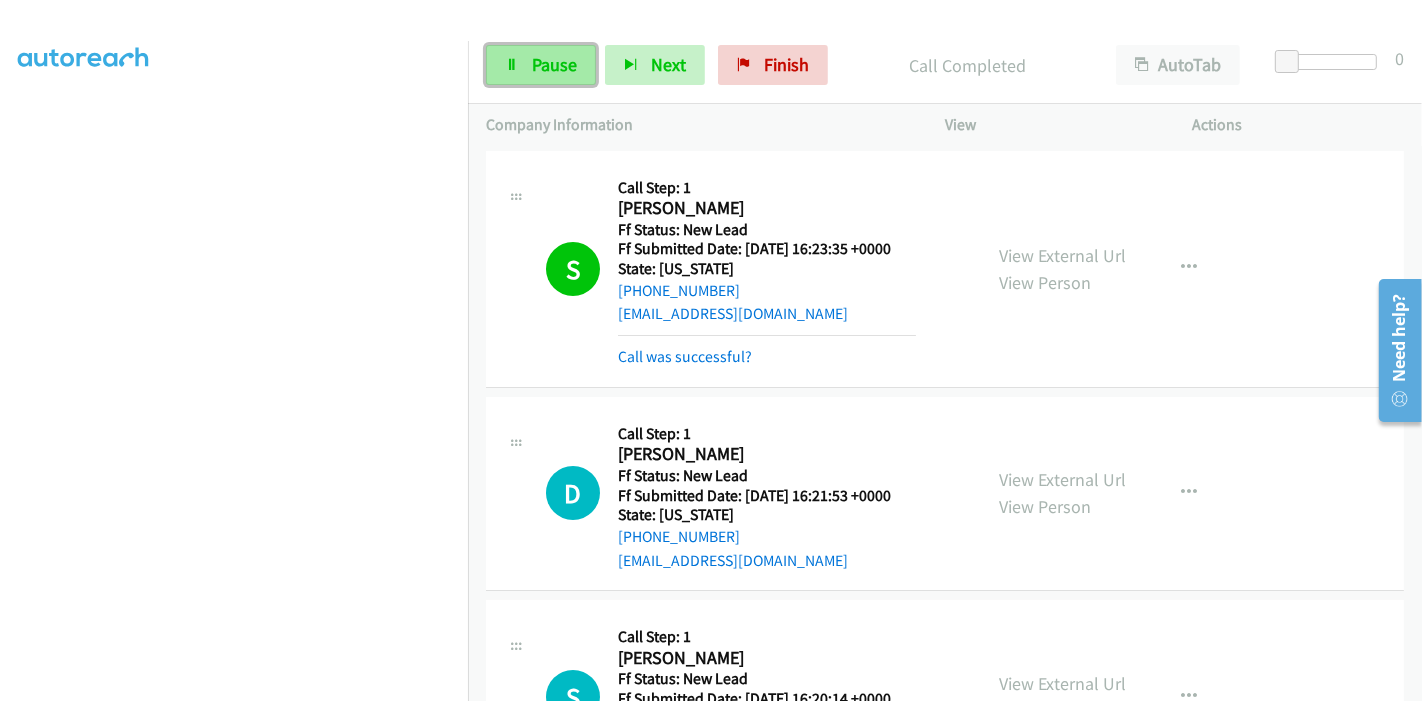 click at bounding box center (512, 66) 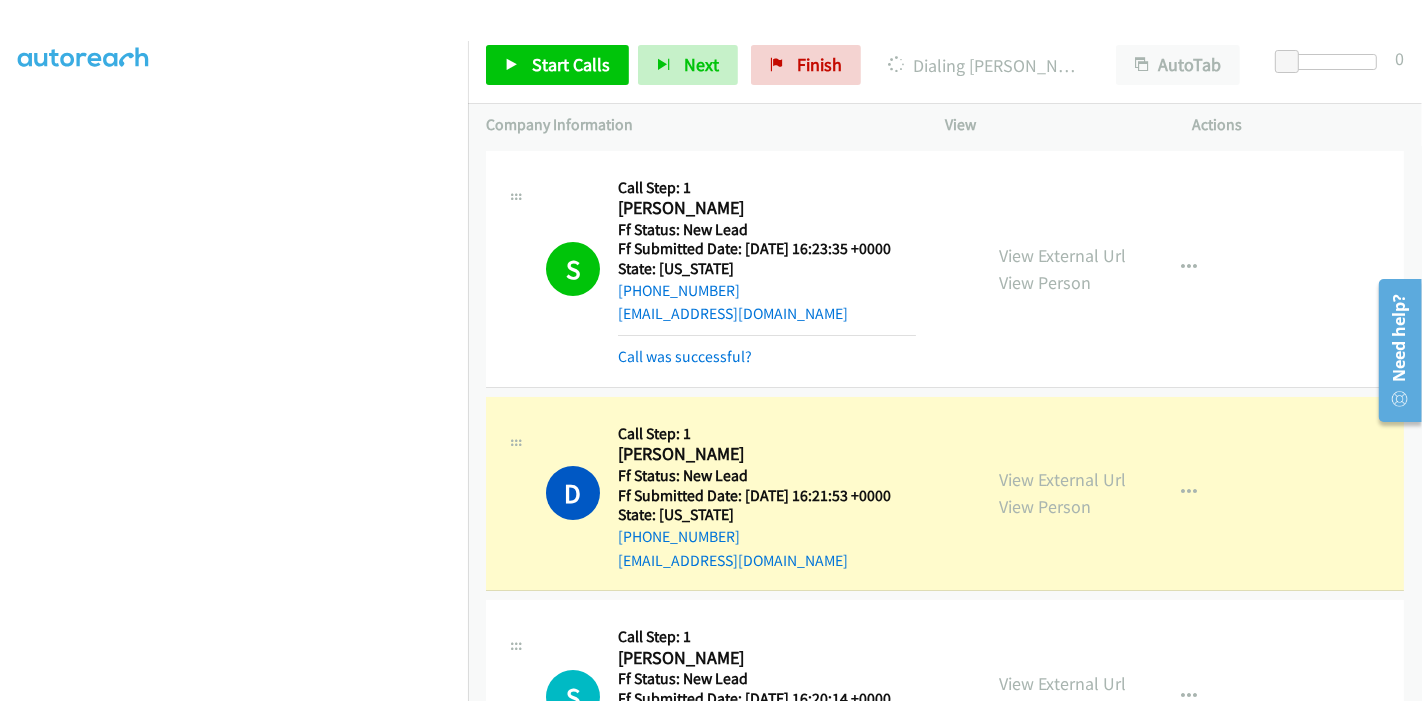 scroll, scrollTop: 311, scrollLeft: 0, axis: vertical 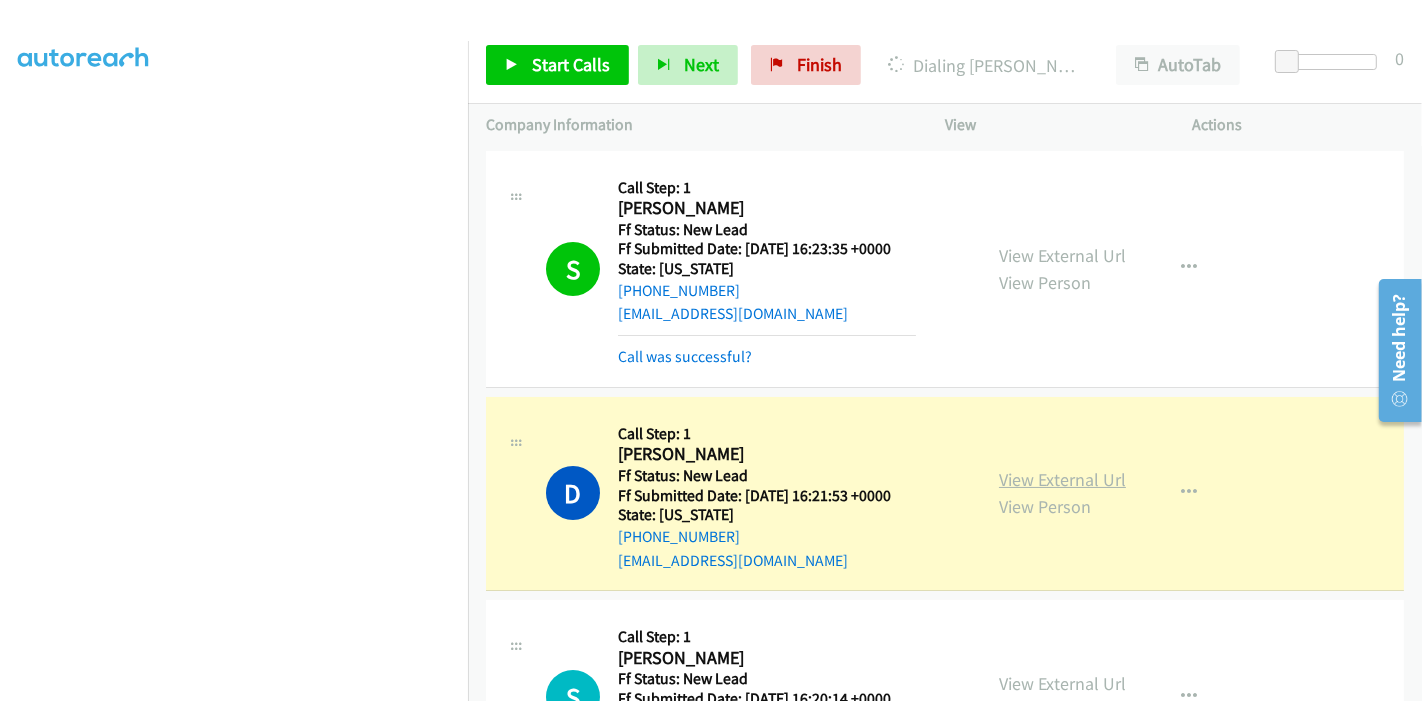 click on "View External Url" at bounding box center (1062, 479) 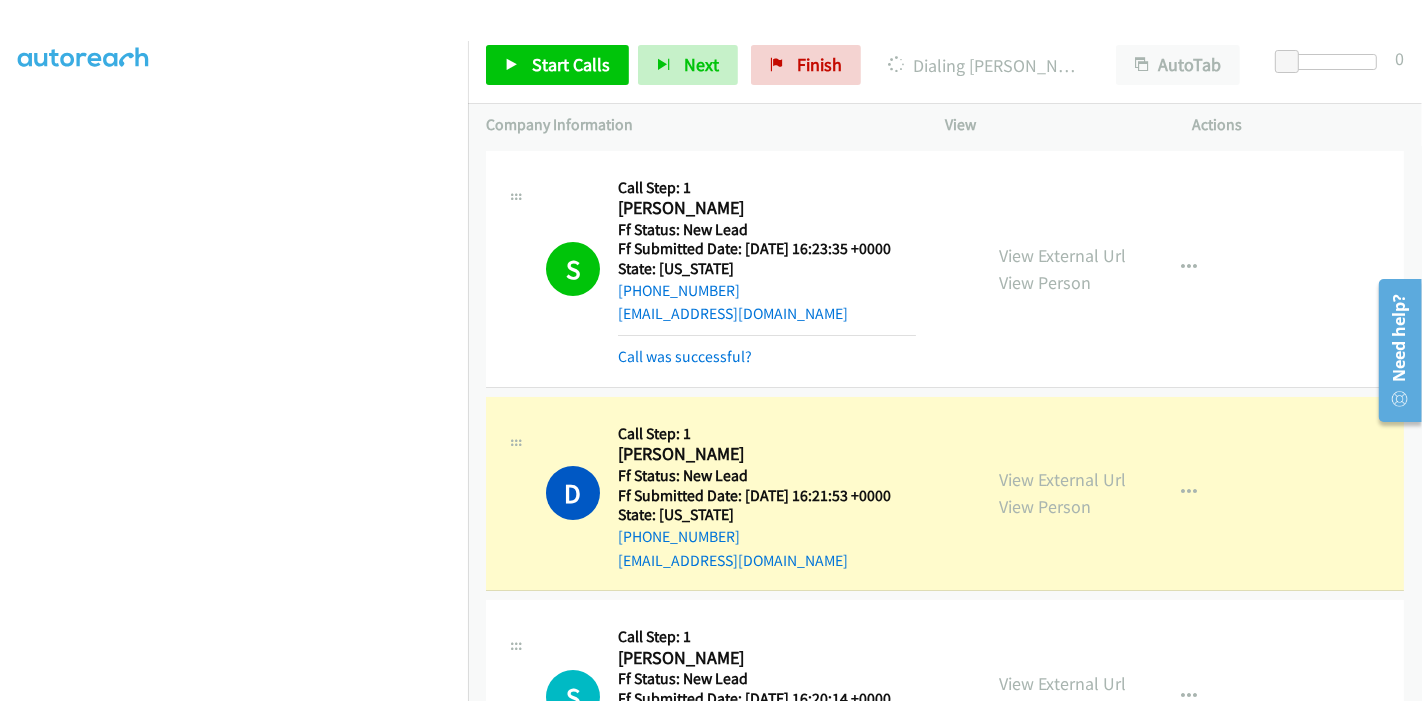 scroll, scrollTop: 422, scrollLeft: 0, axis: vertical 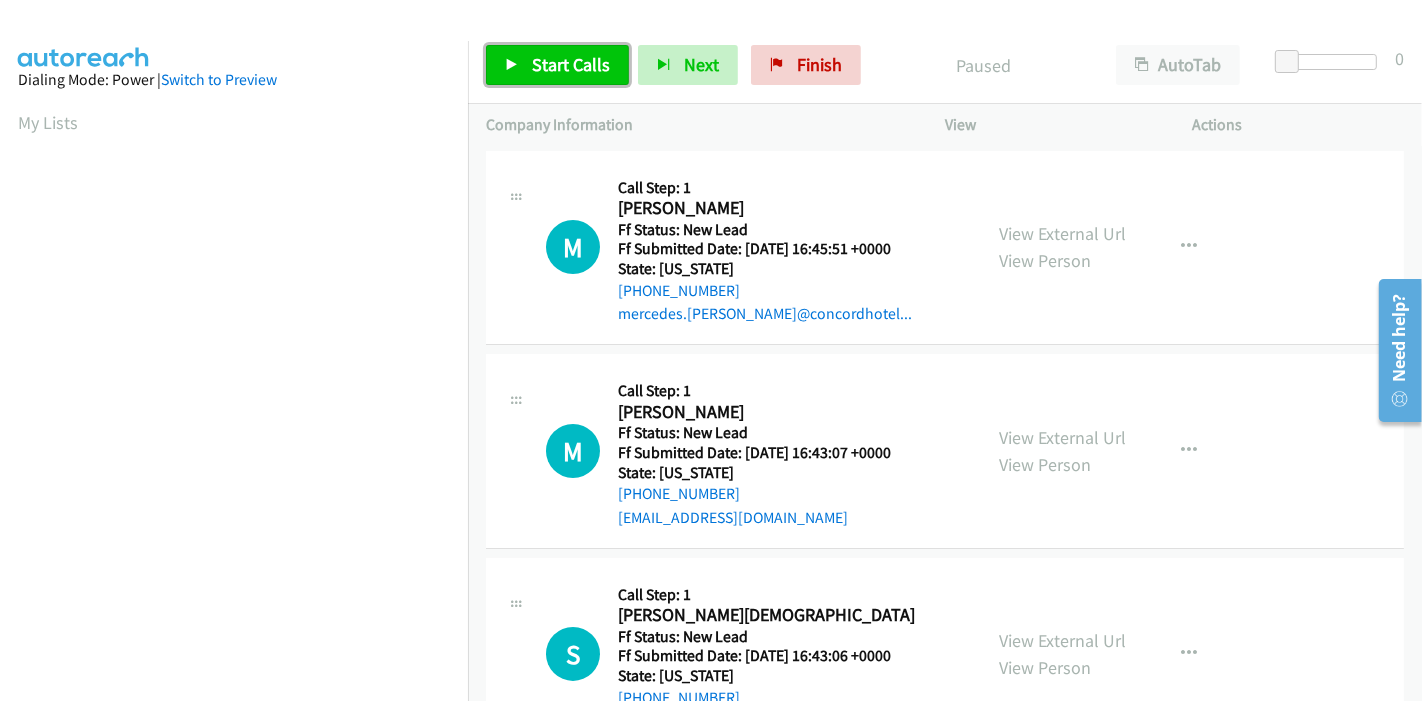 click on "Start Calls" at bounding box center (571, 64) 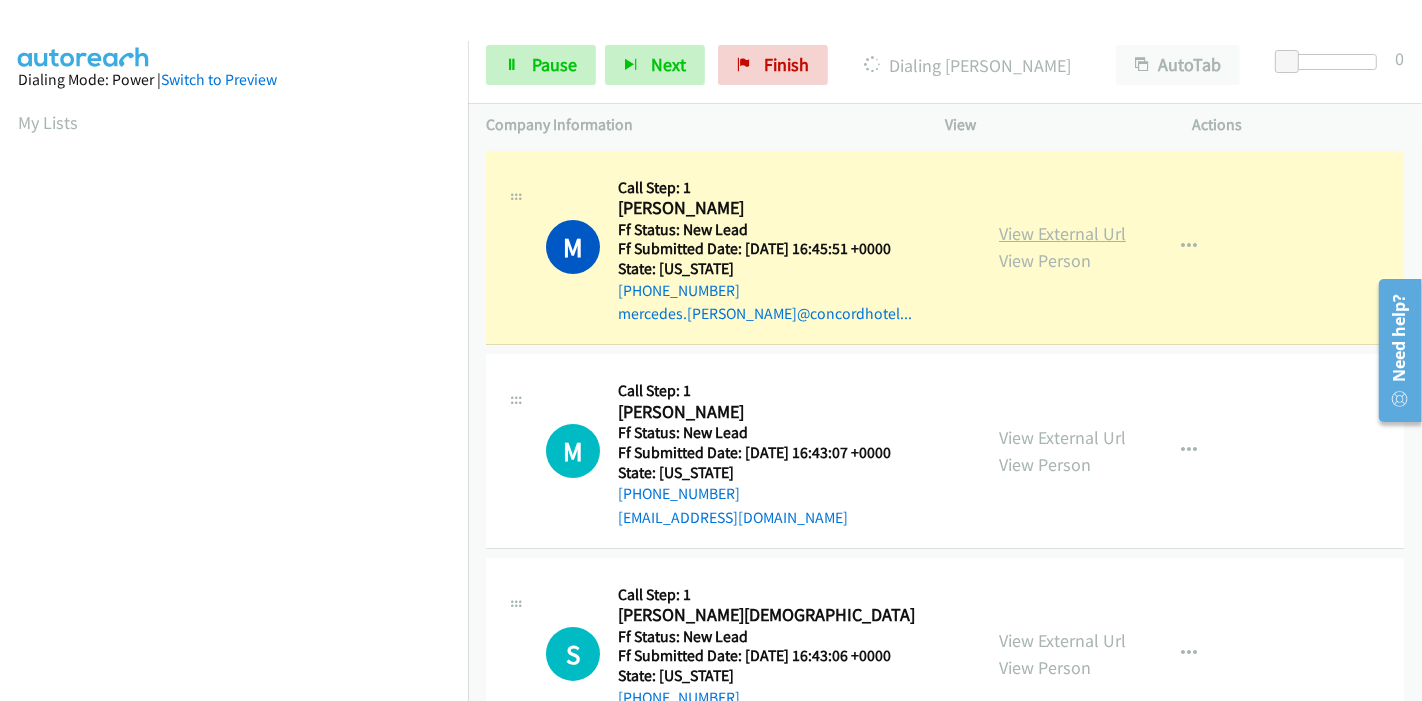 scroll, scrollTop: 422, scrollLeft: 0, axis: vertical 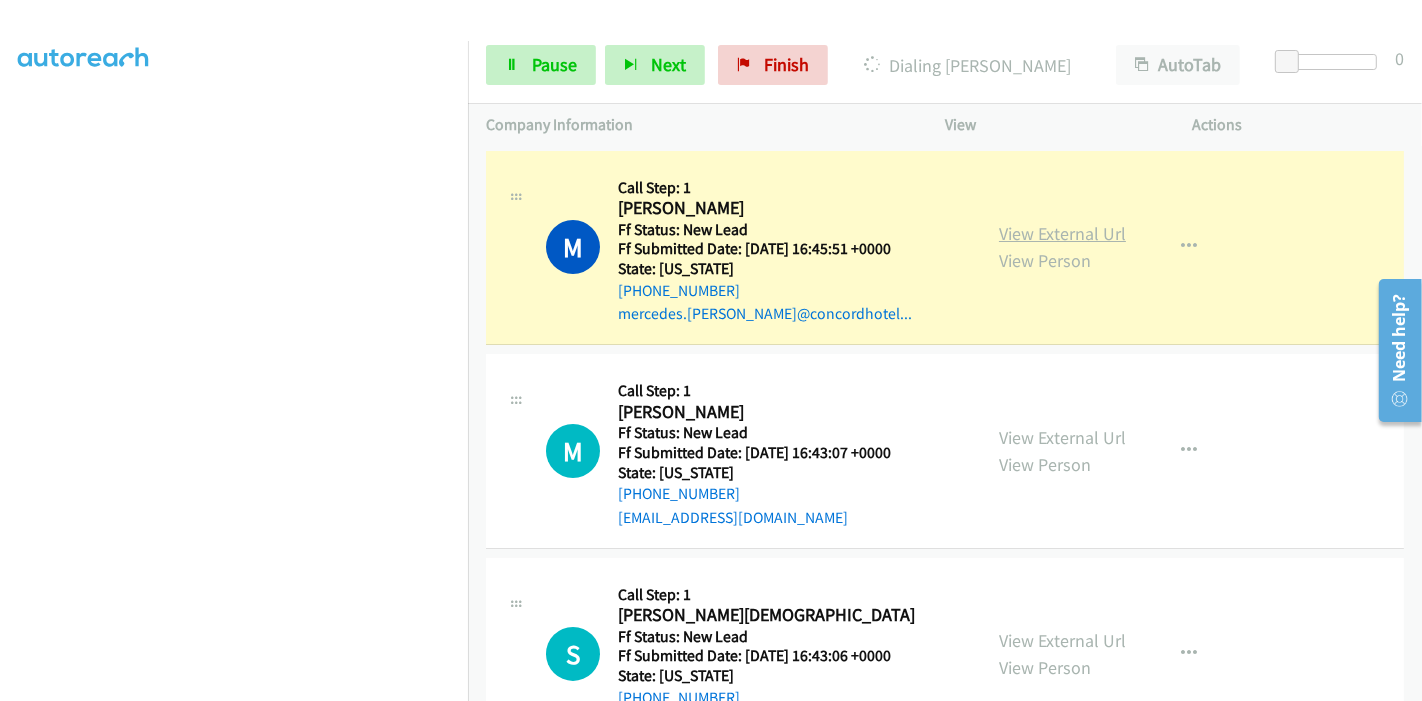 click on "View External Url" at bounding box center (1062, 233) 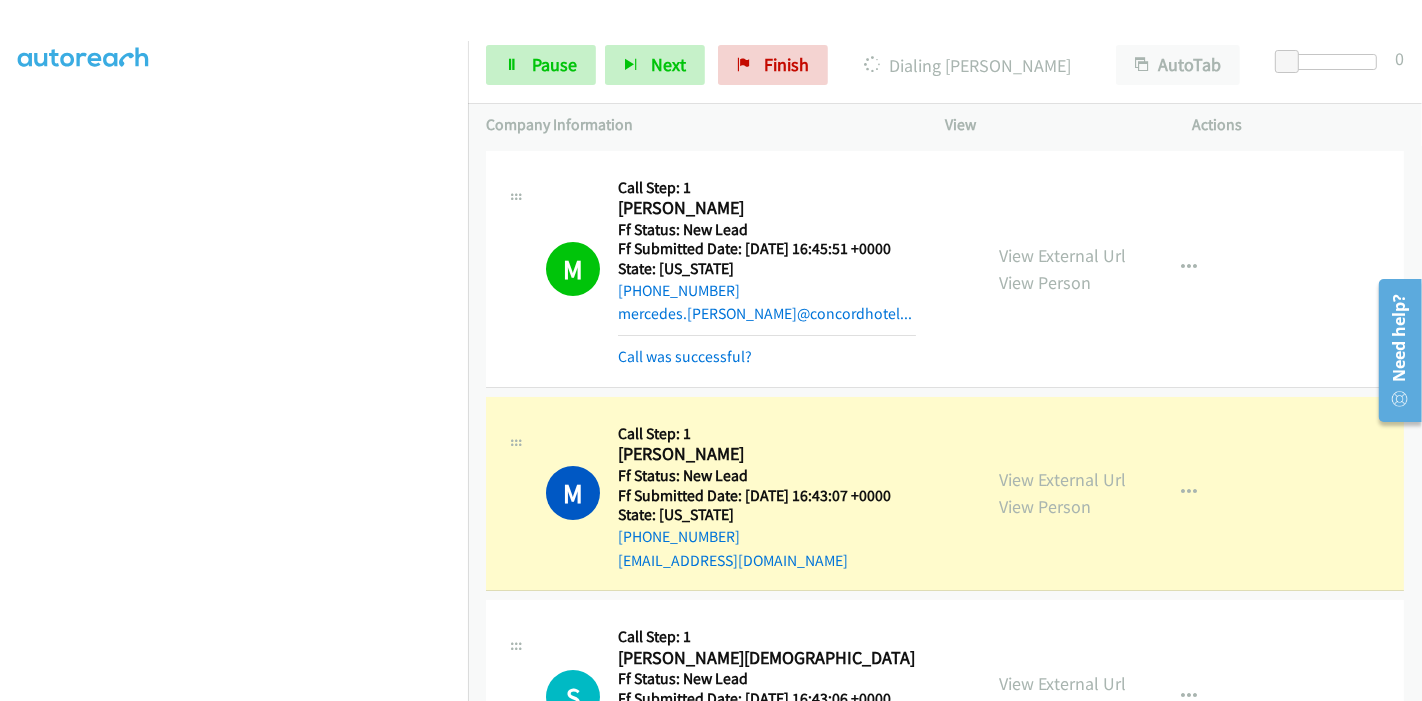 scroll, scrollTop: 0, scrollLeft: 0, axis: both 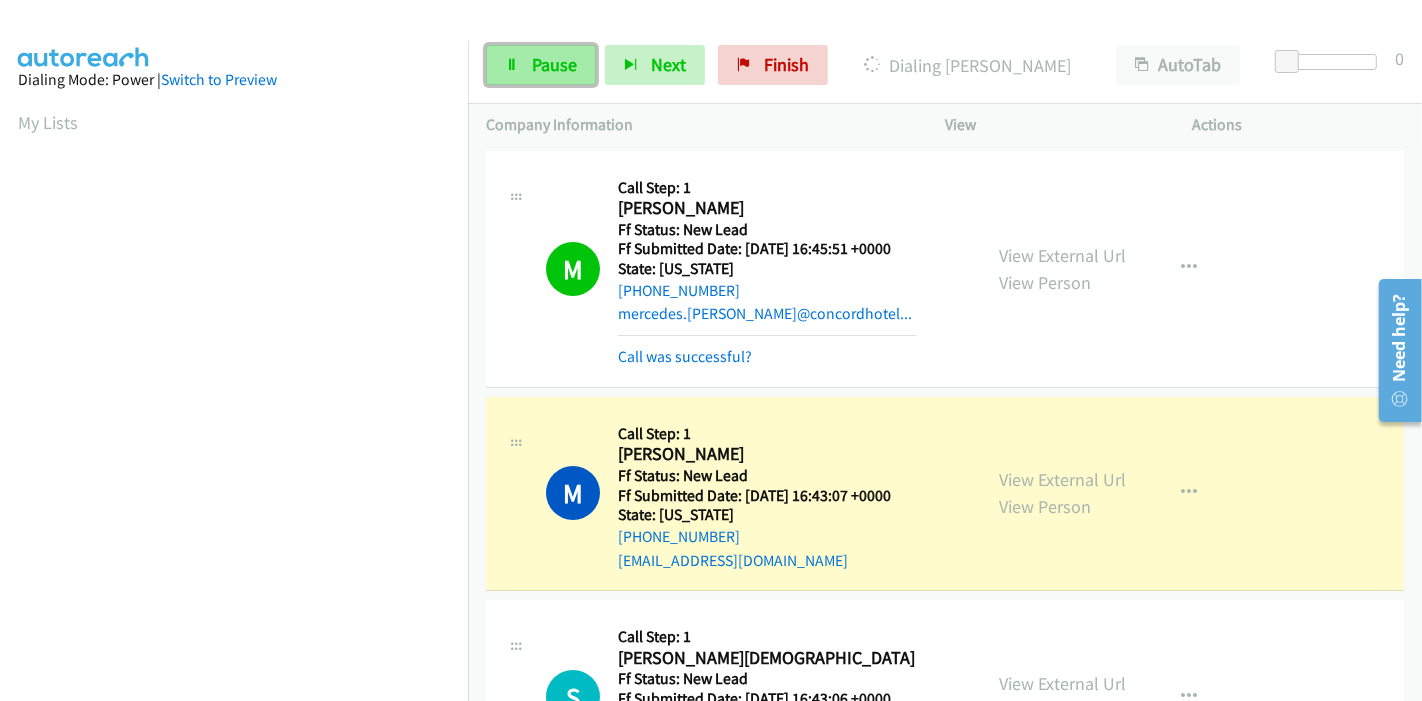 click on "Pause" at bounding box center (554, 64) 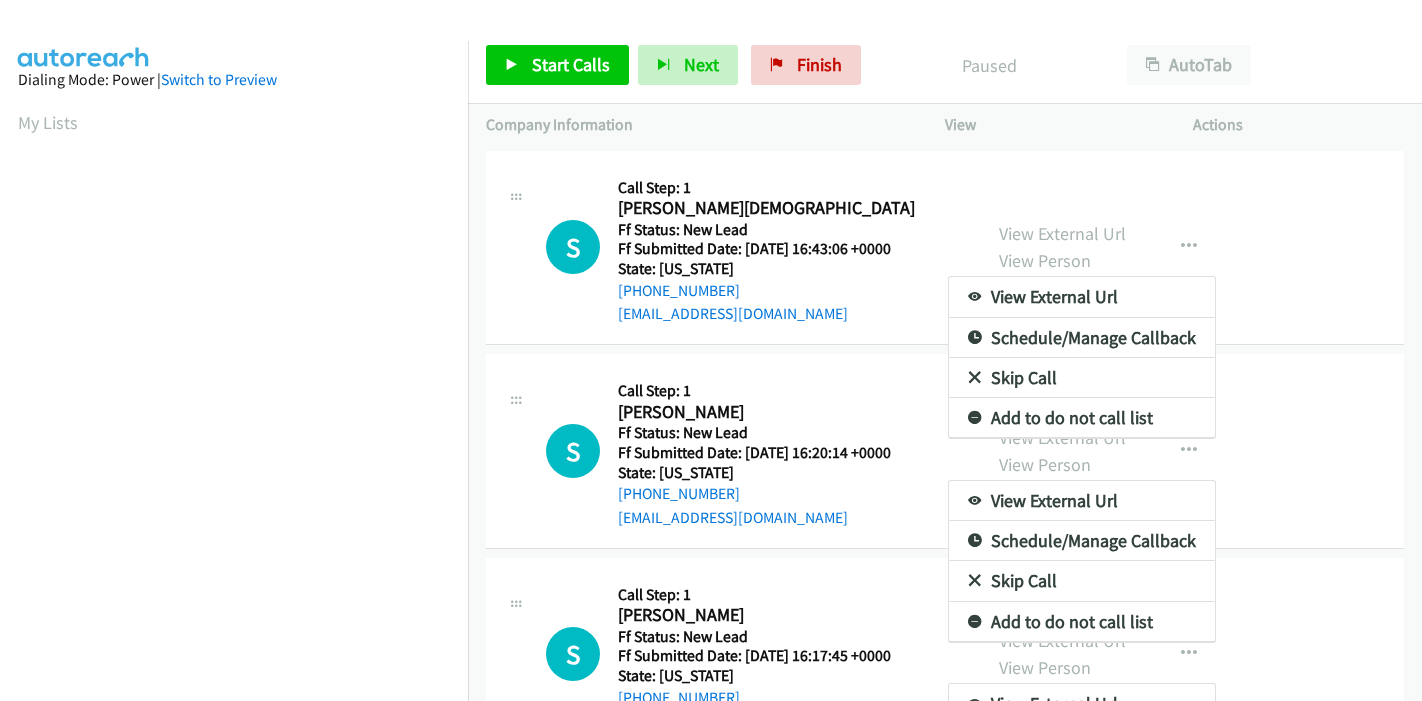 scroll, scrollTop: 0, scrollLeft: 0, axis: both 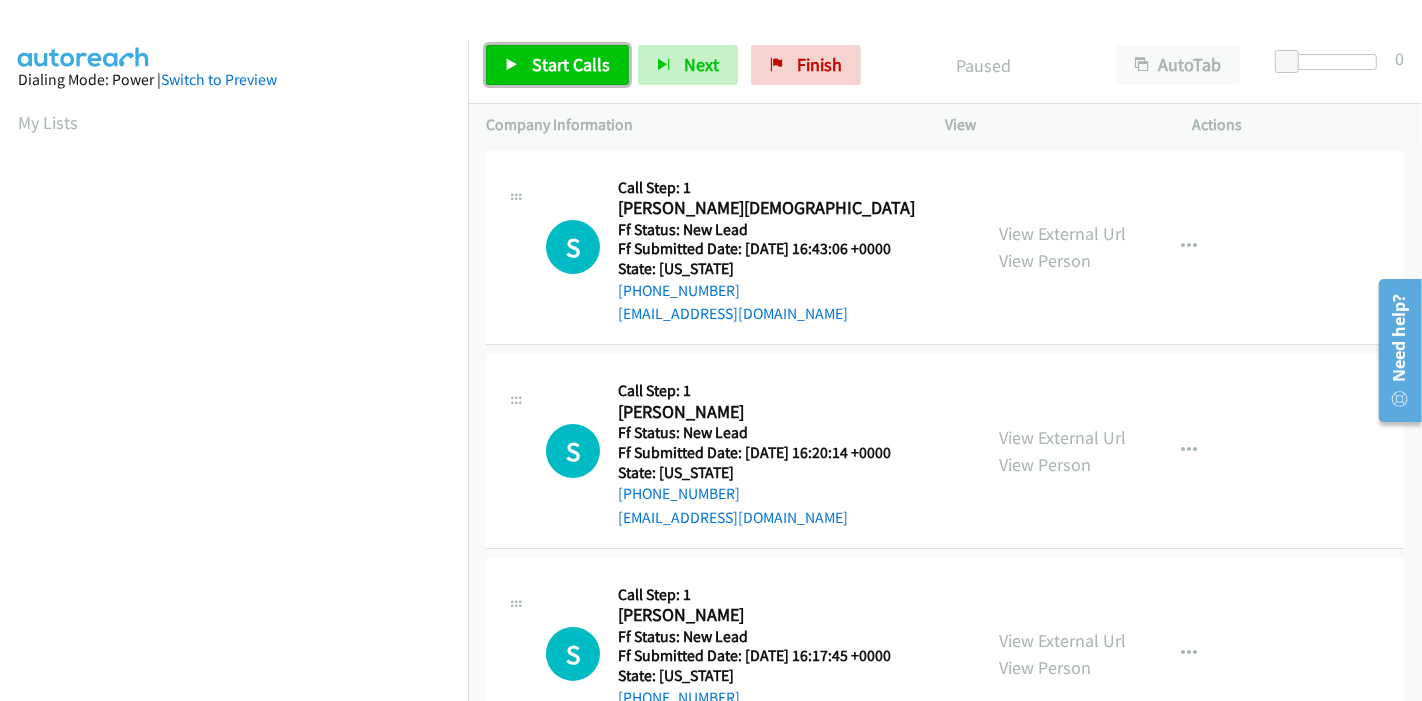 click on "Start Calls" at bounding box center [571, 64] 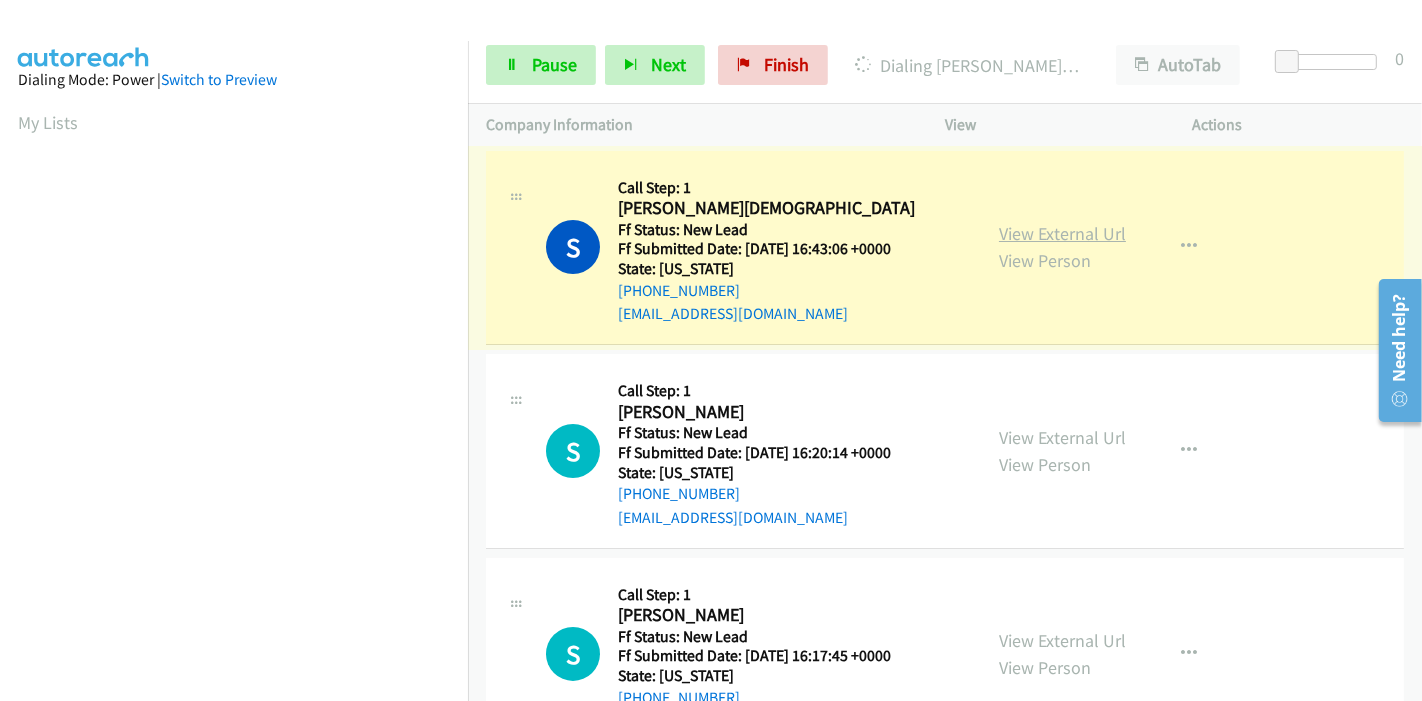 click on "View External Url" at bounding box center [1062, 233] 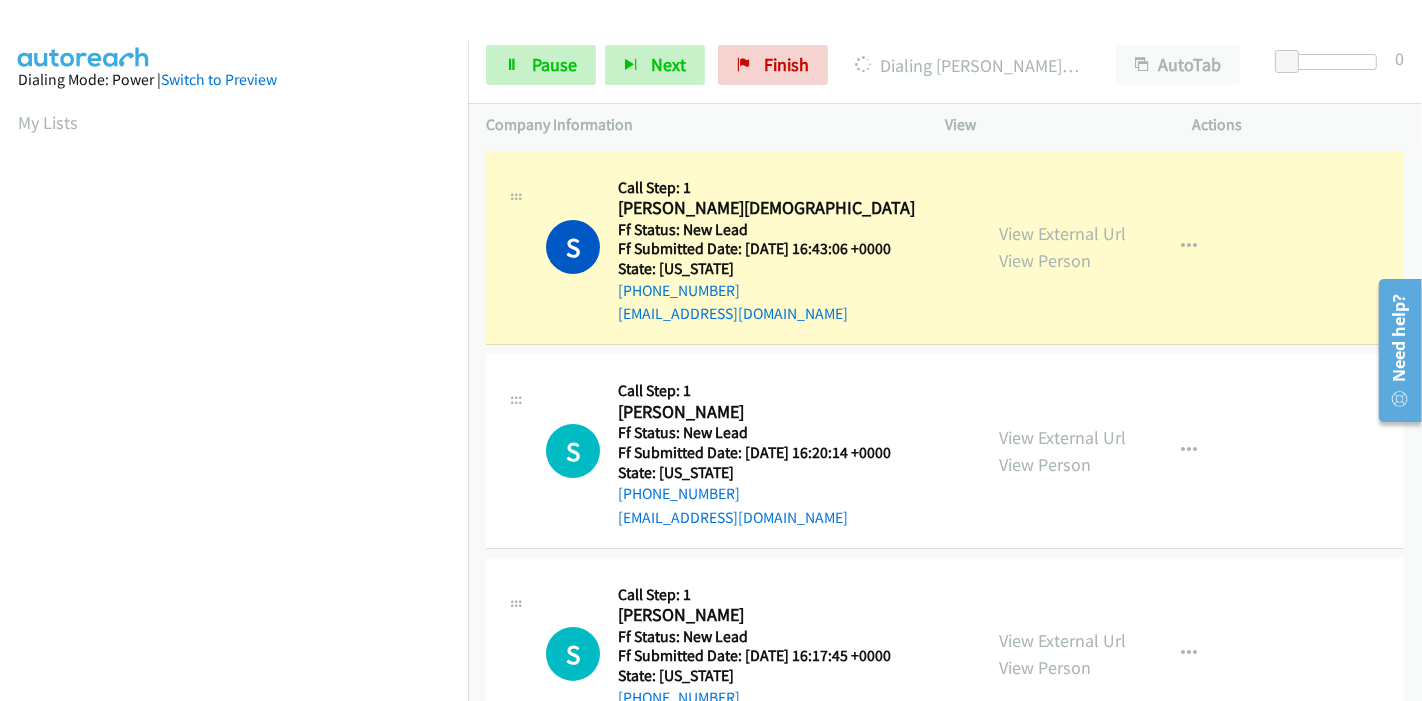 scroll, scrollTop: 422, scrollLeft: 0, axis: vertical 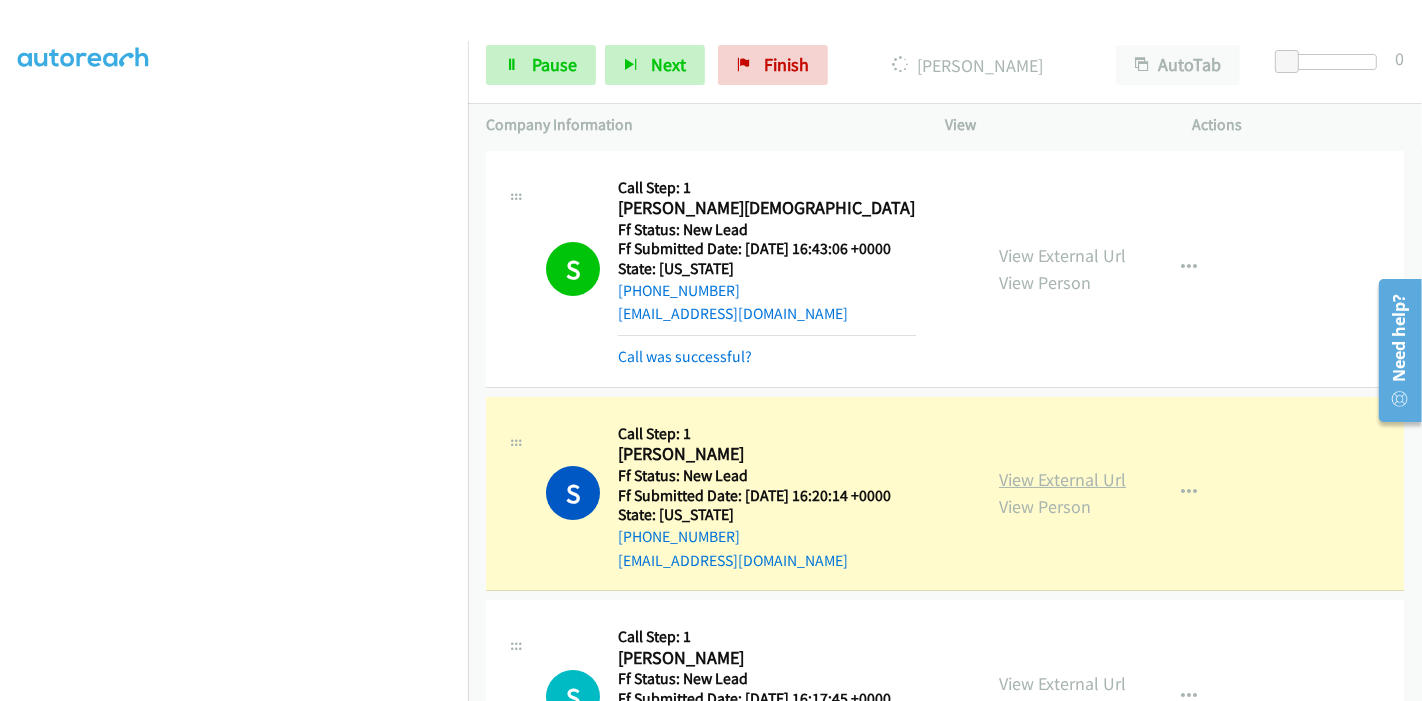 click on "View External Url" at bounding box center [1062, 479] 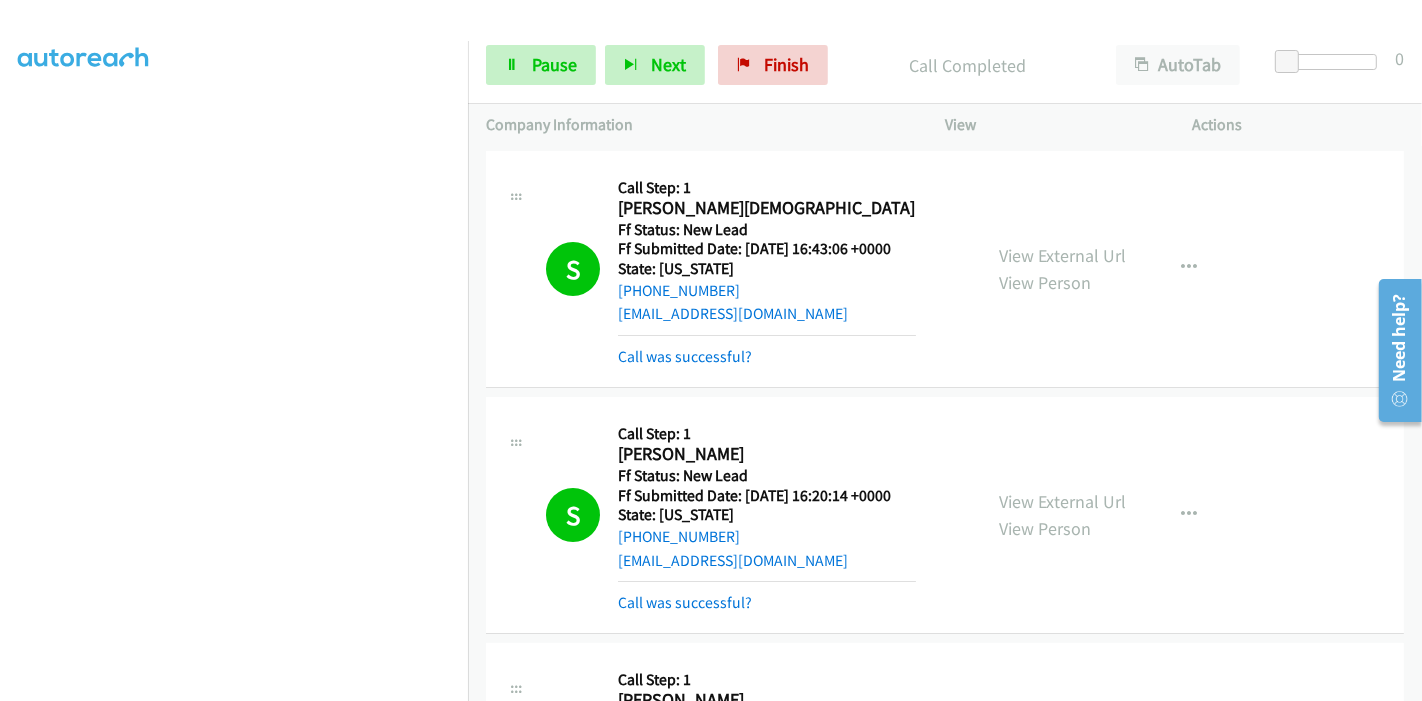 scroll, scrollTop: 422, scrollLeft: 0, axis: vertical 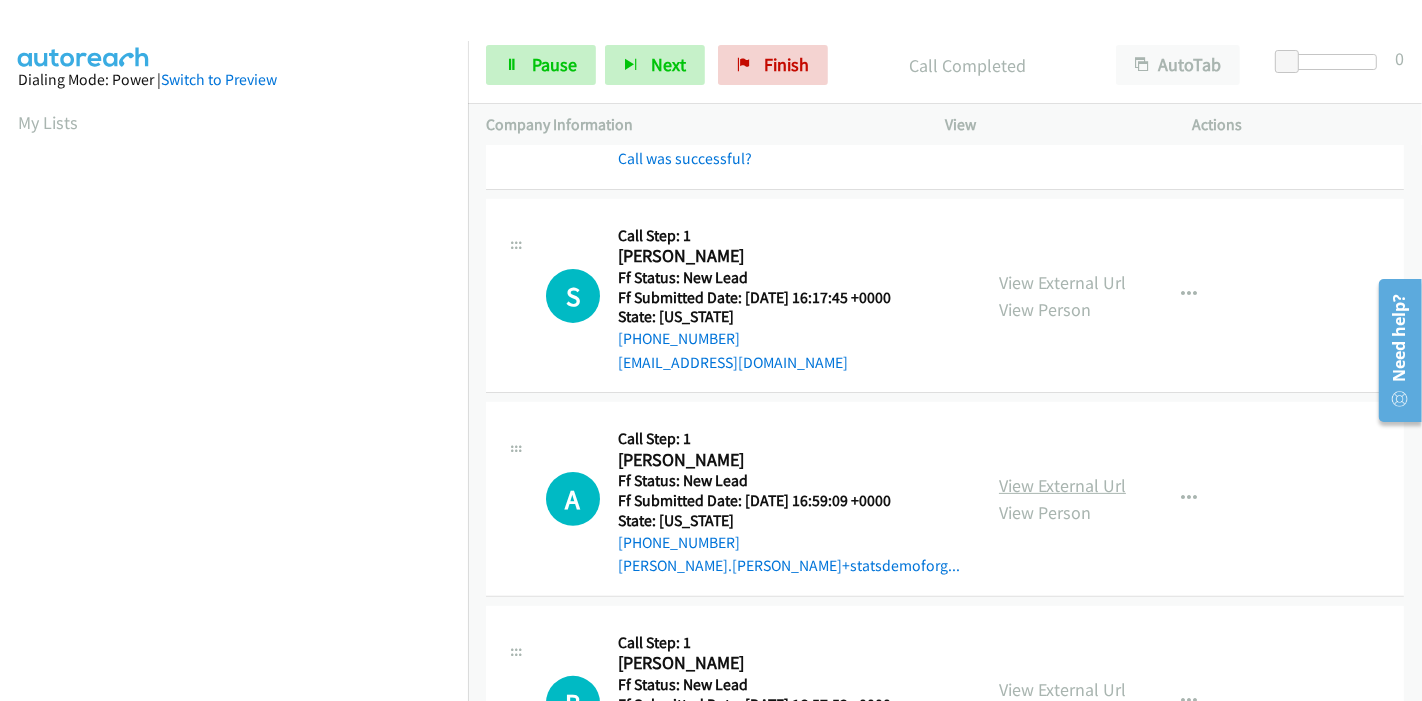 click on "View External Url" at bounding box center (1062, 485) 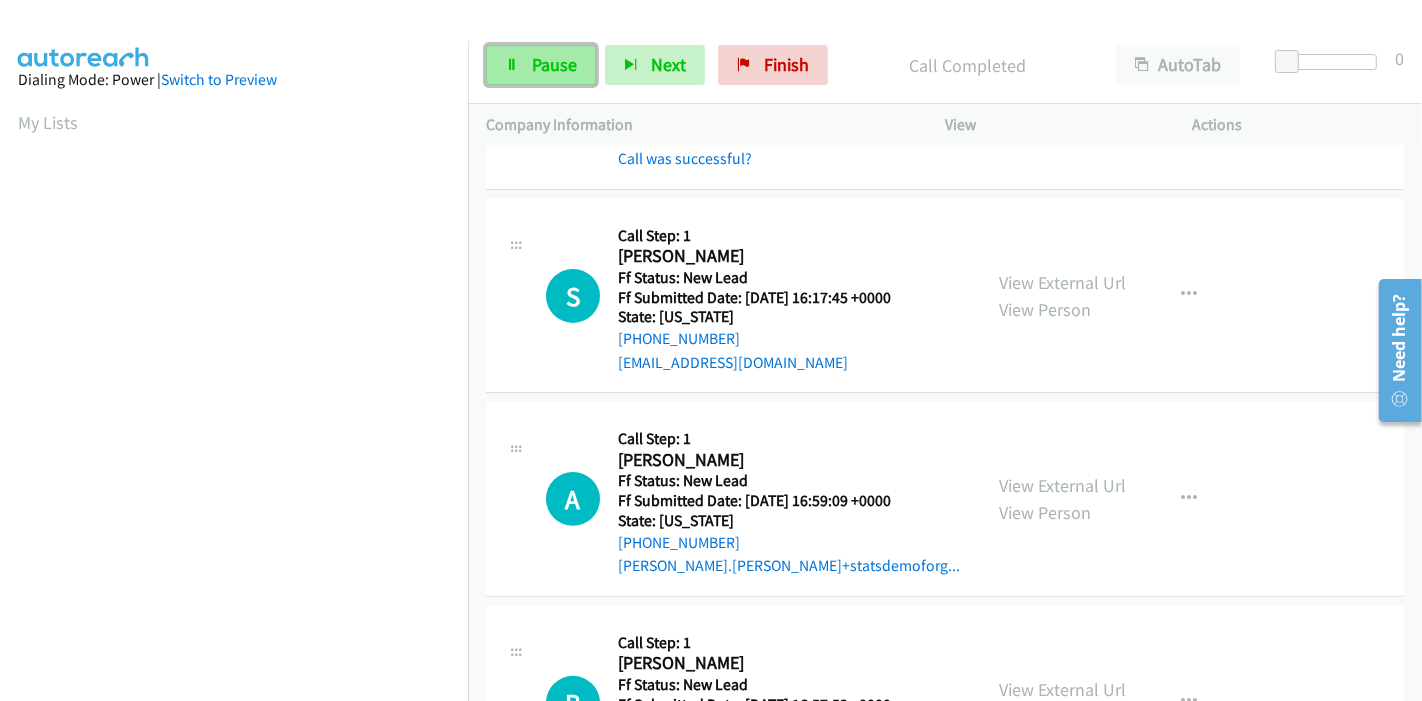 click on "Pause" at bounding box center [541, 65] 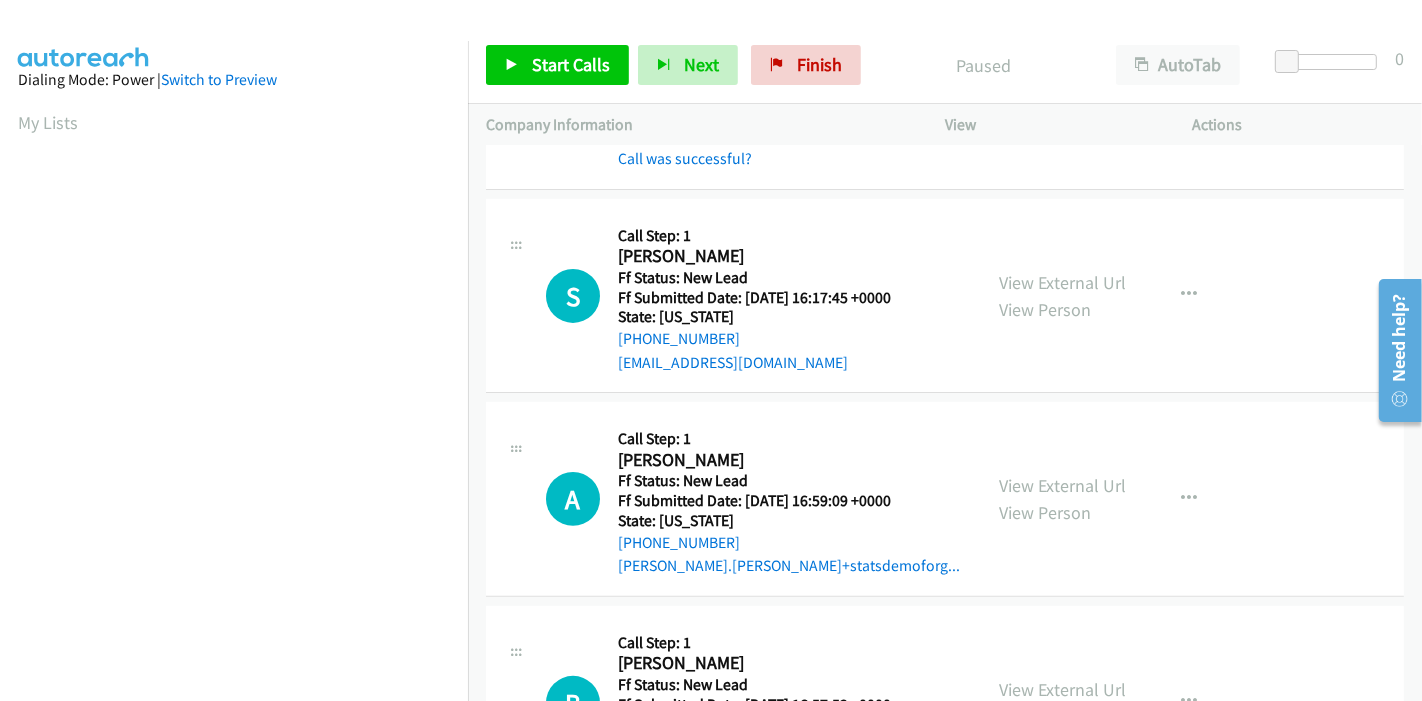 scroll, scrollTop: 422, scrollLeft: 0, axis: vertical 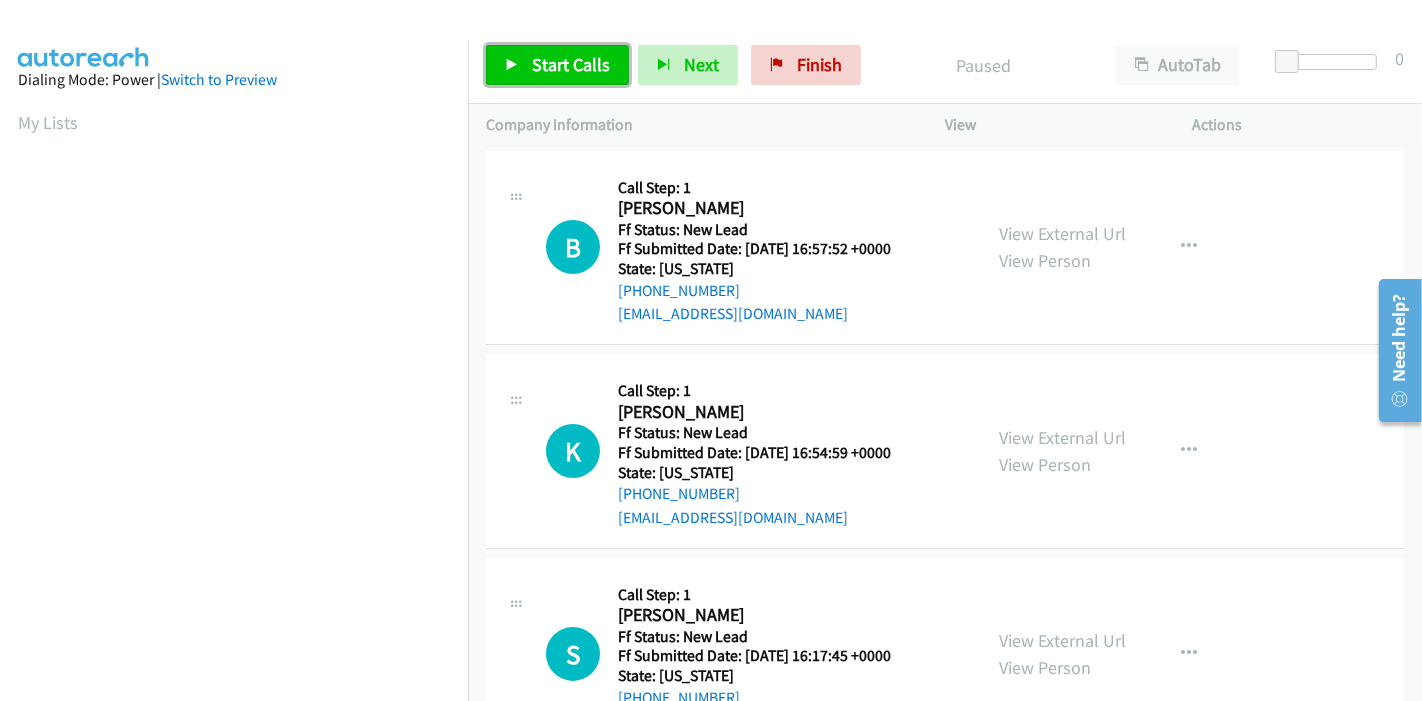 click on "Start Calls" at bounding box center [557, 65] 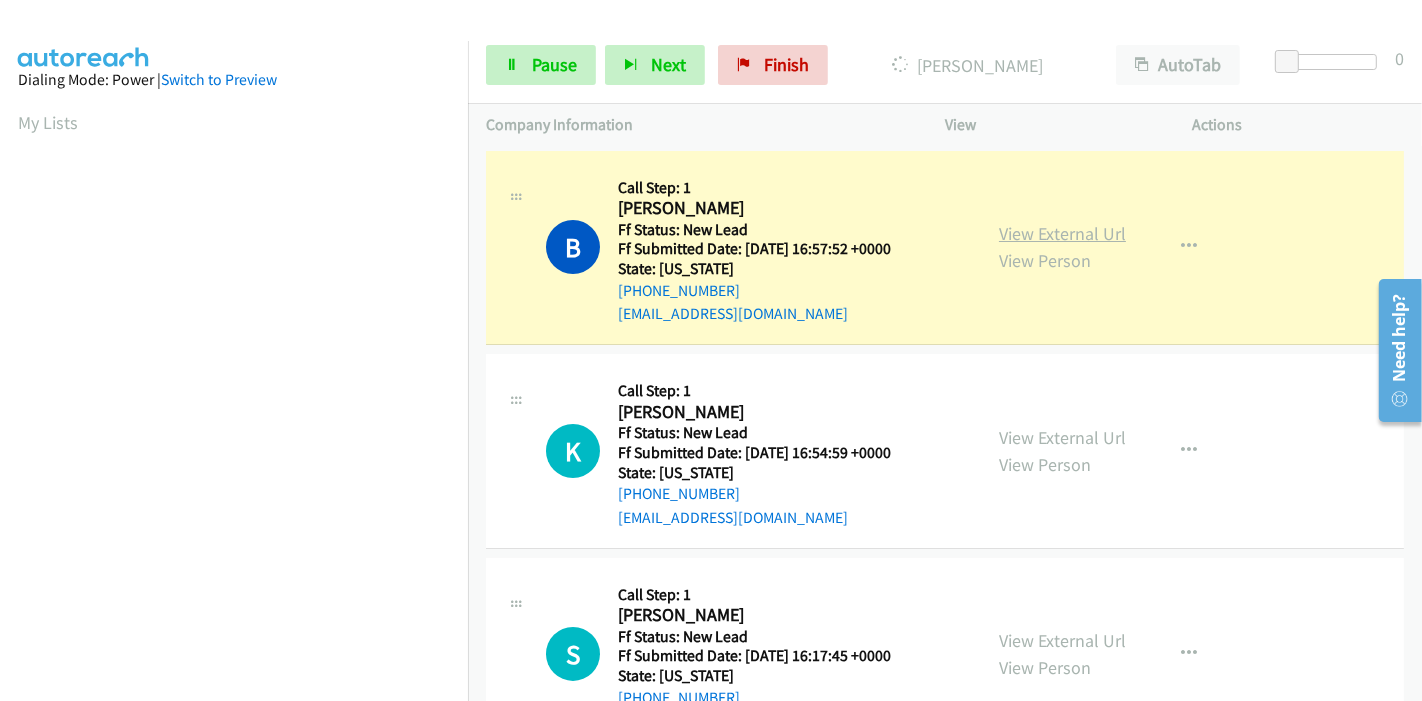 click on "View External Url" at bounding box center (1062, 233) 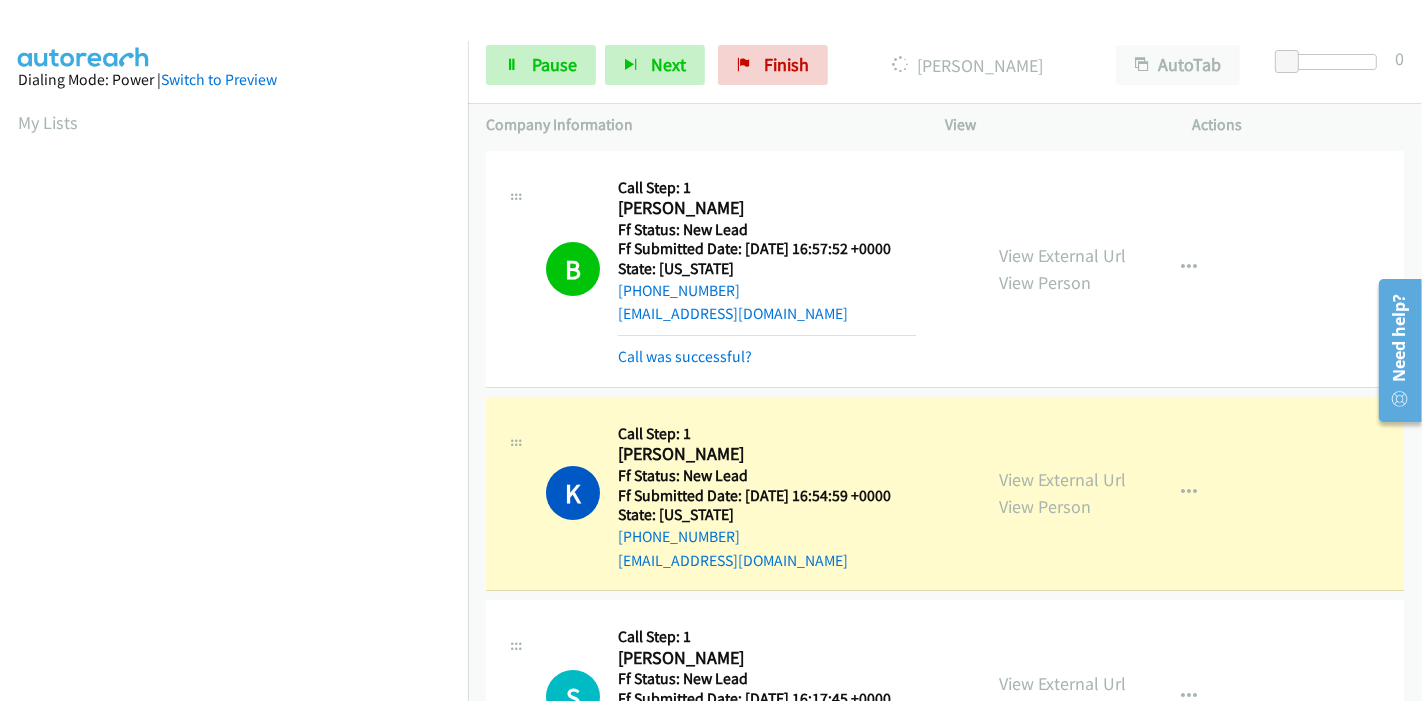 scroll, scrollTop: 422, scrollLeft: 0, axis: vertical 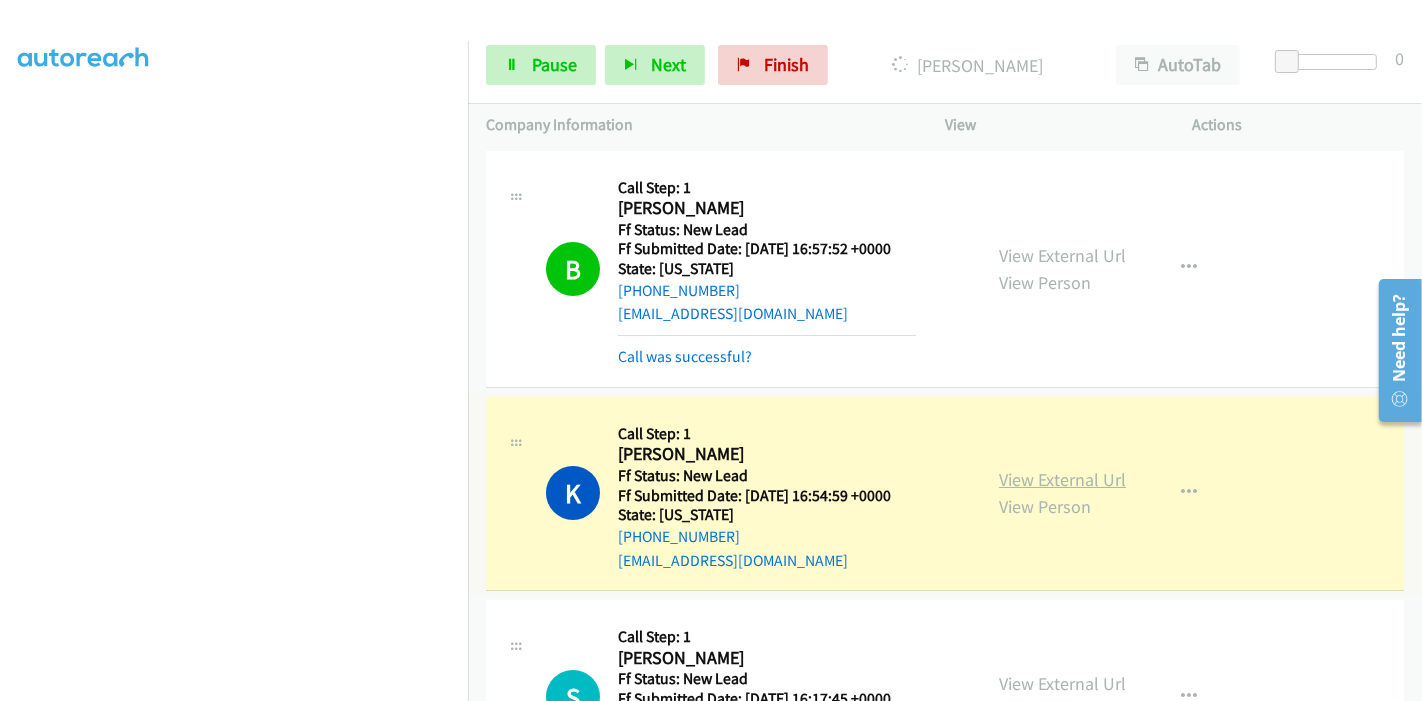 click on "View External Url" at bounding box center [1062, 479] 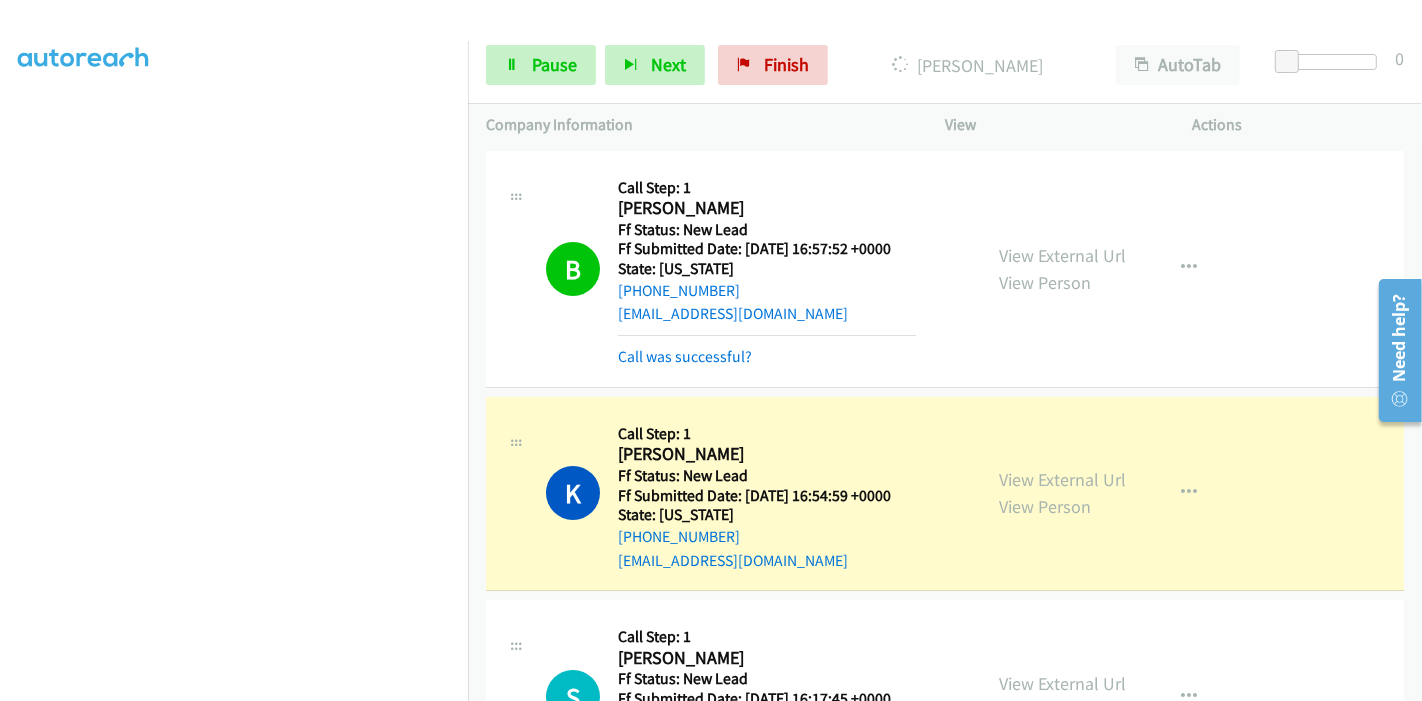 scroll, scrollTop: 0, scrollLeft: 0, axis: both 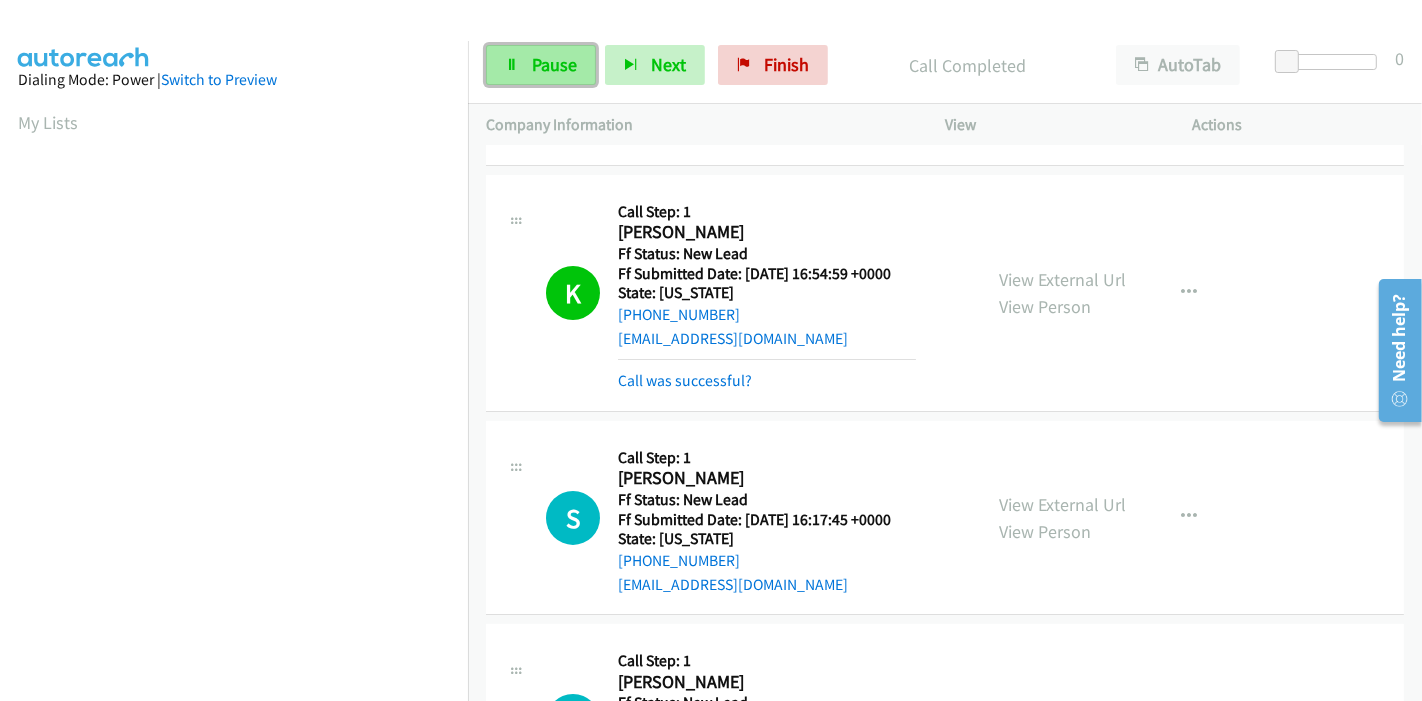 click on "Pause" at bounding box center [541, 65] 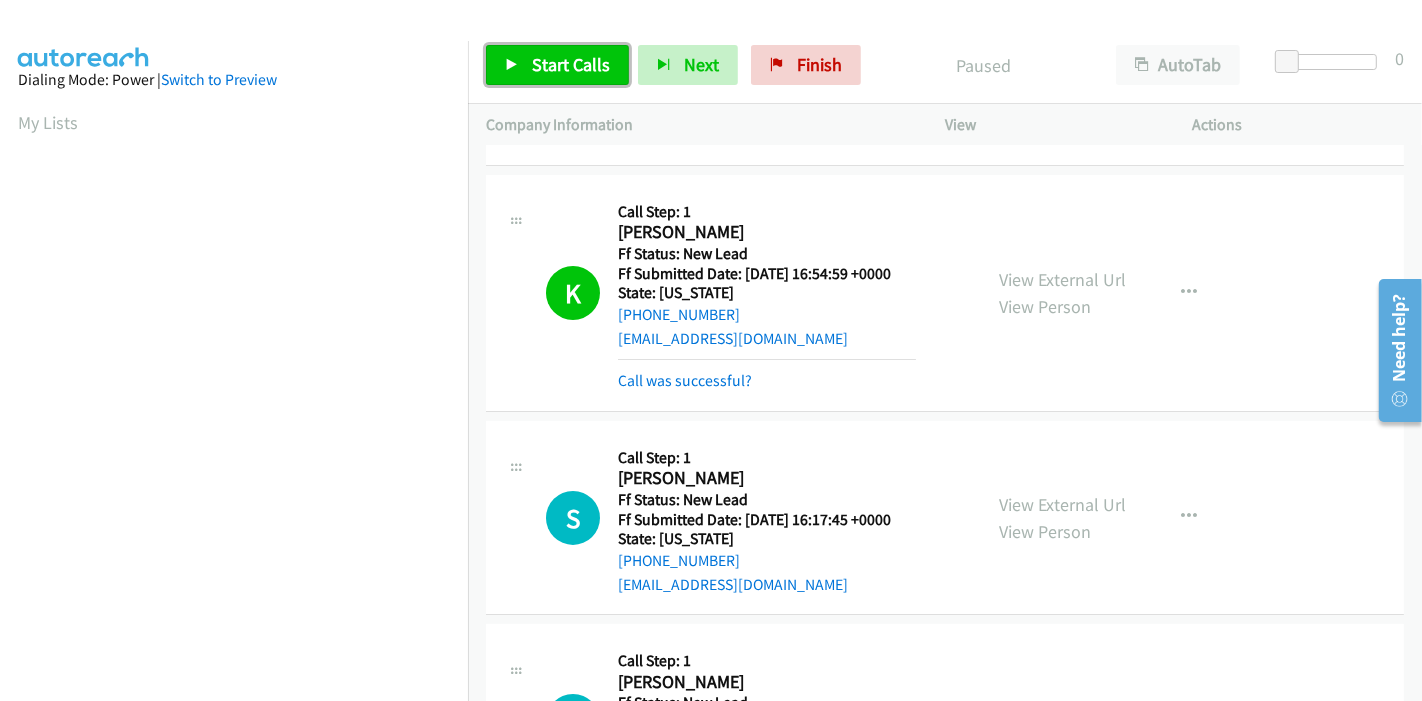 click on "Start Calls" at bounding box center [557, 65] 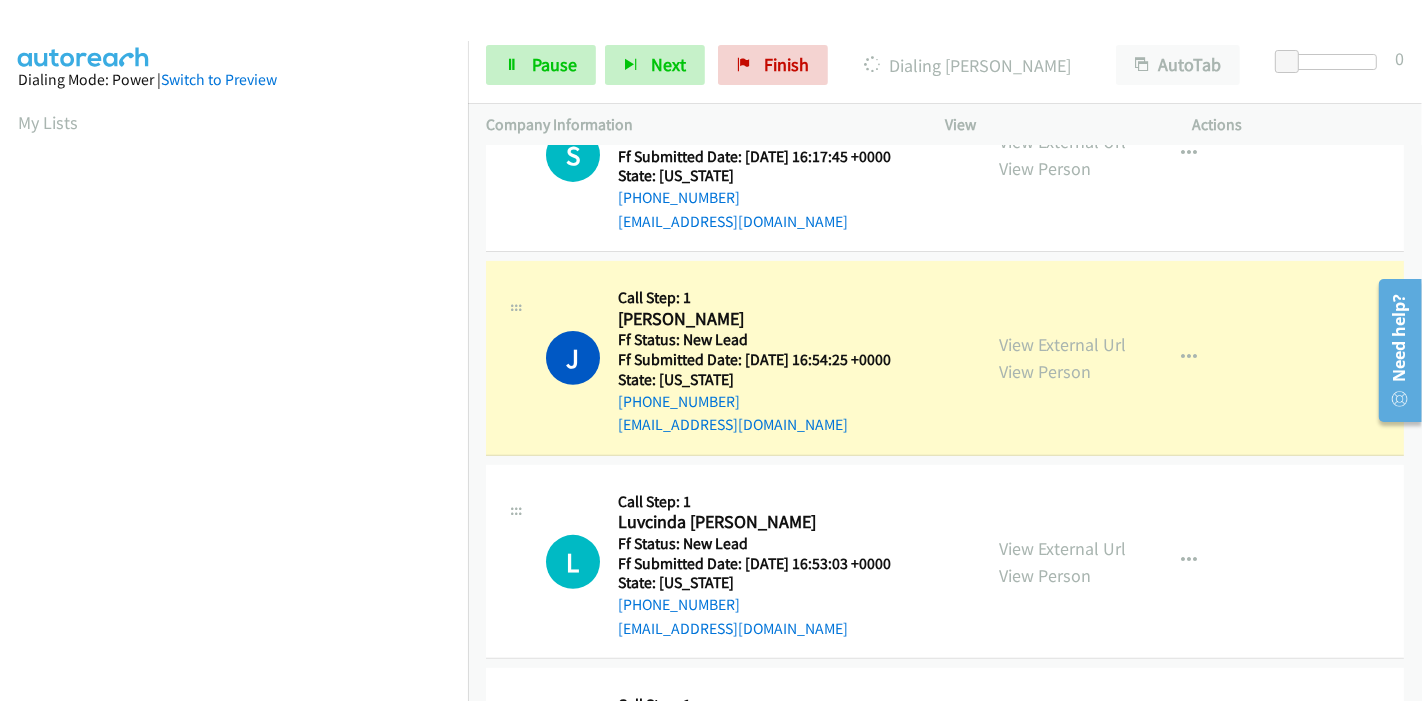 scroll, scrollTop: 666, scrollLeft: 0, axis: vertical 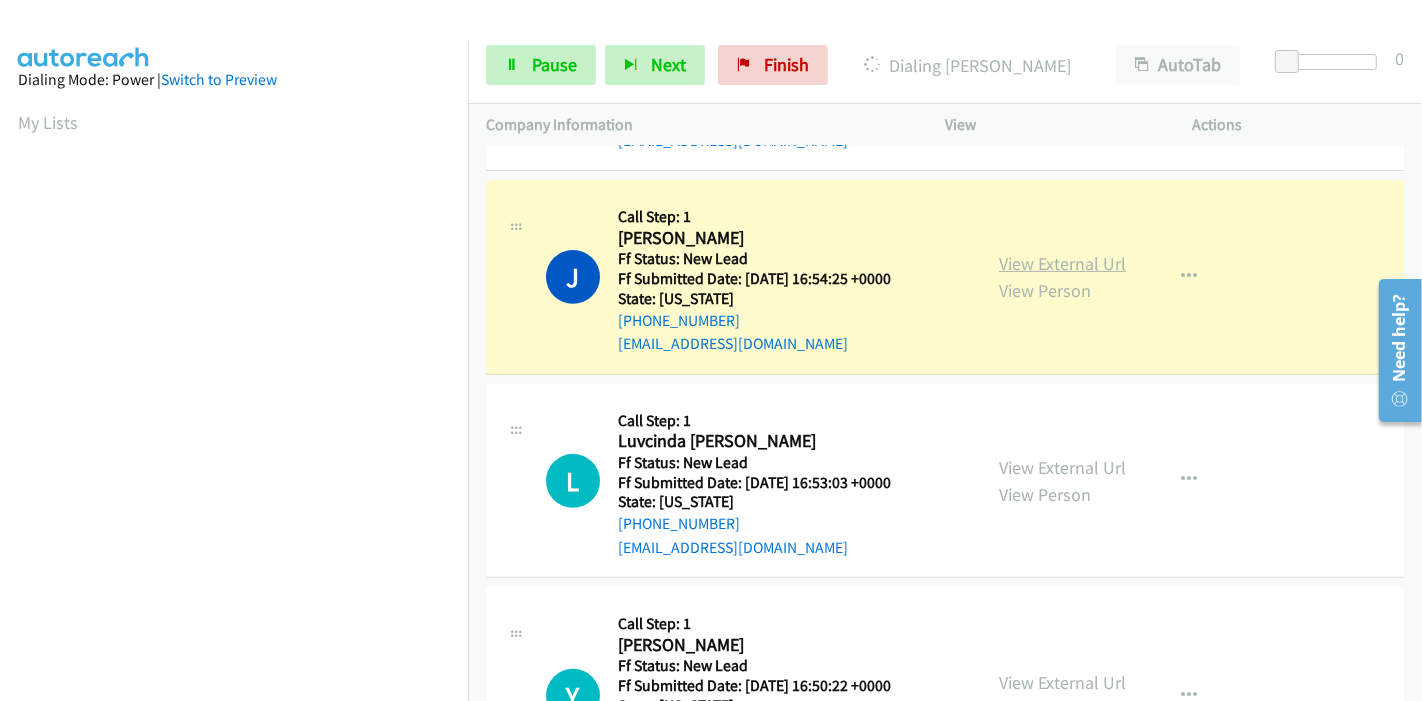 click on "View External Url" at bounding box center (1062, 263) 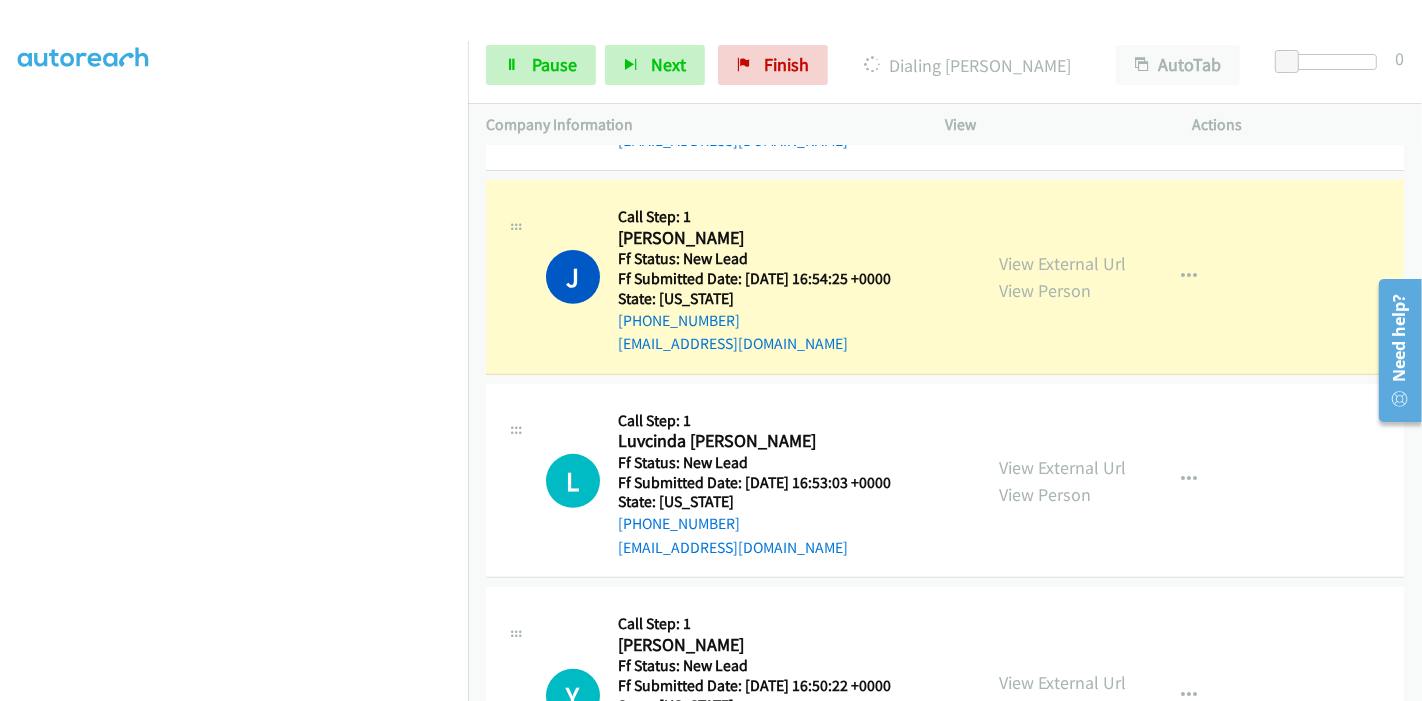 scroll, scrollTop: 422, scrollLeft: 0, axis: vertical 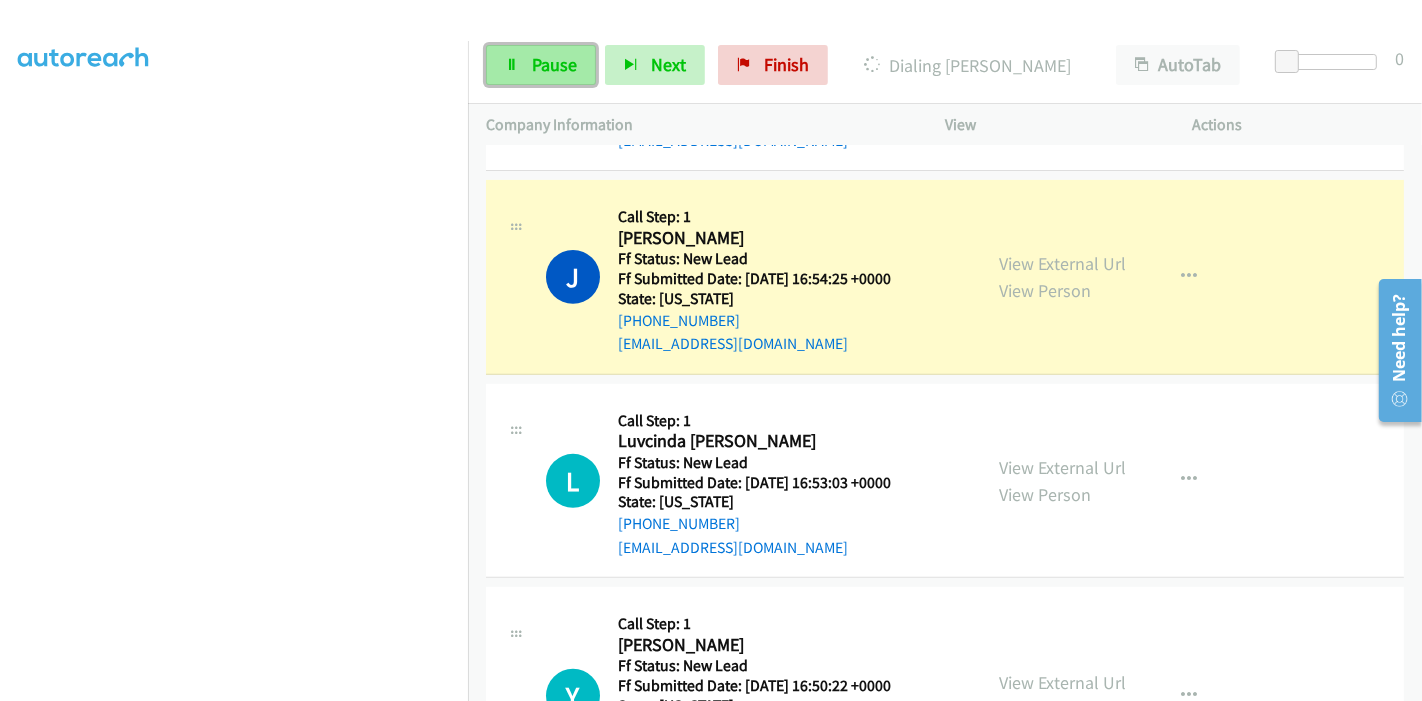 click on "Pause" at bounding box center (554, 64) 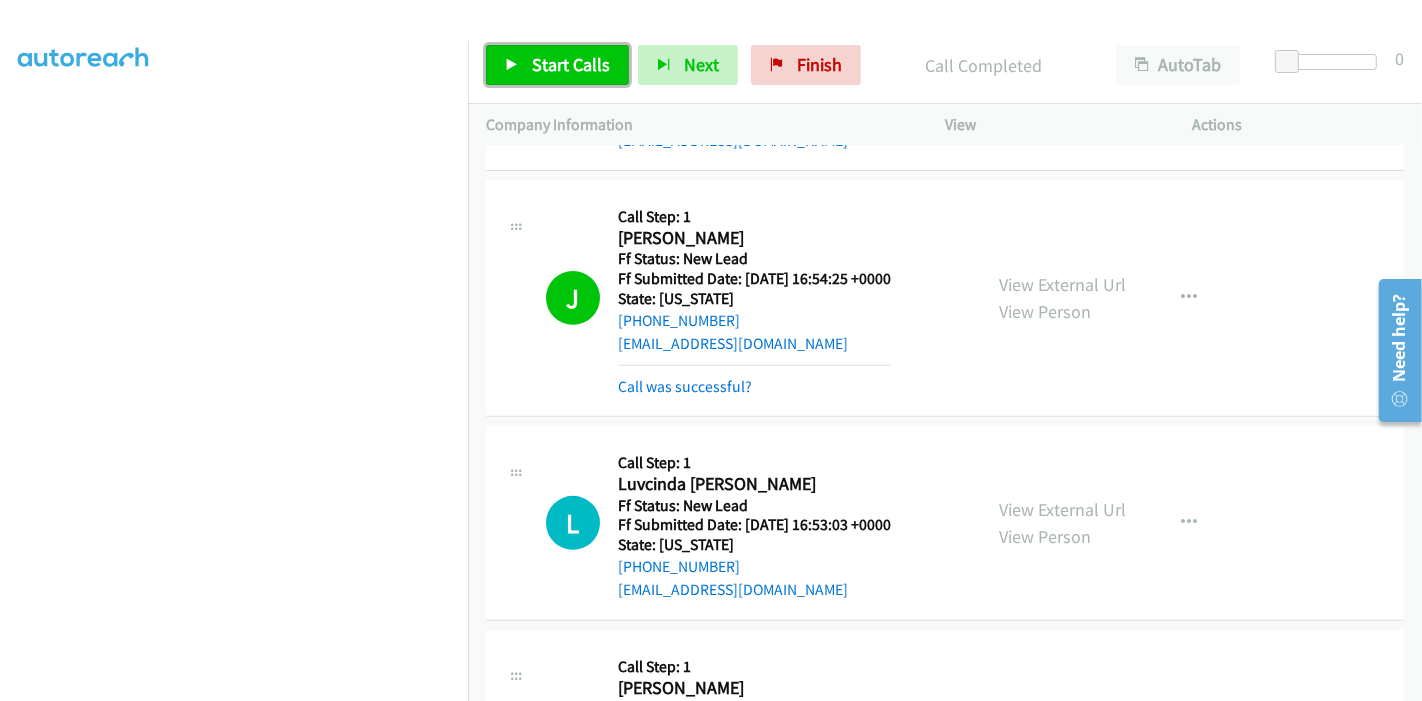 click on "Start Calls" at bounding box center [557, 65] 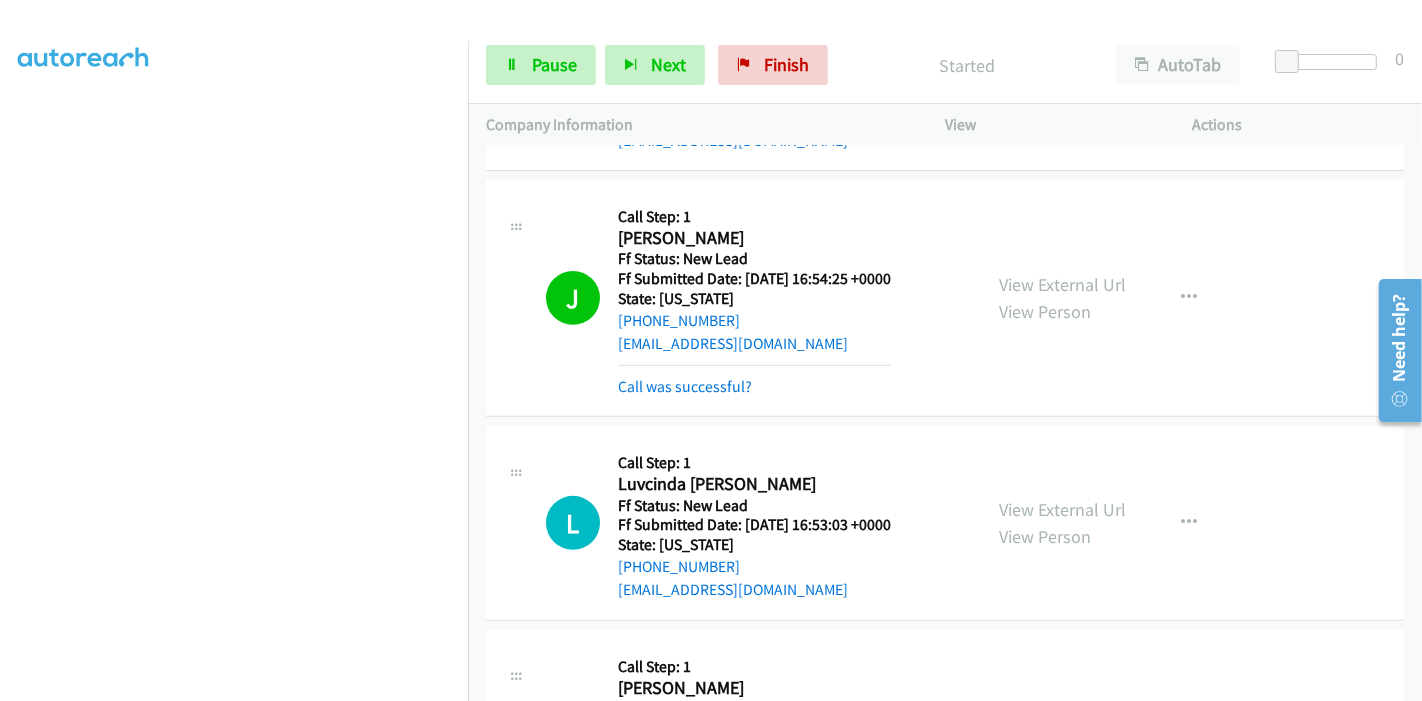 scroll, scrollTop: 200, scrollLeft: 0, axis: vertical 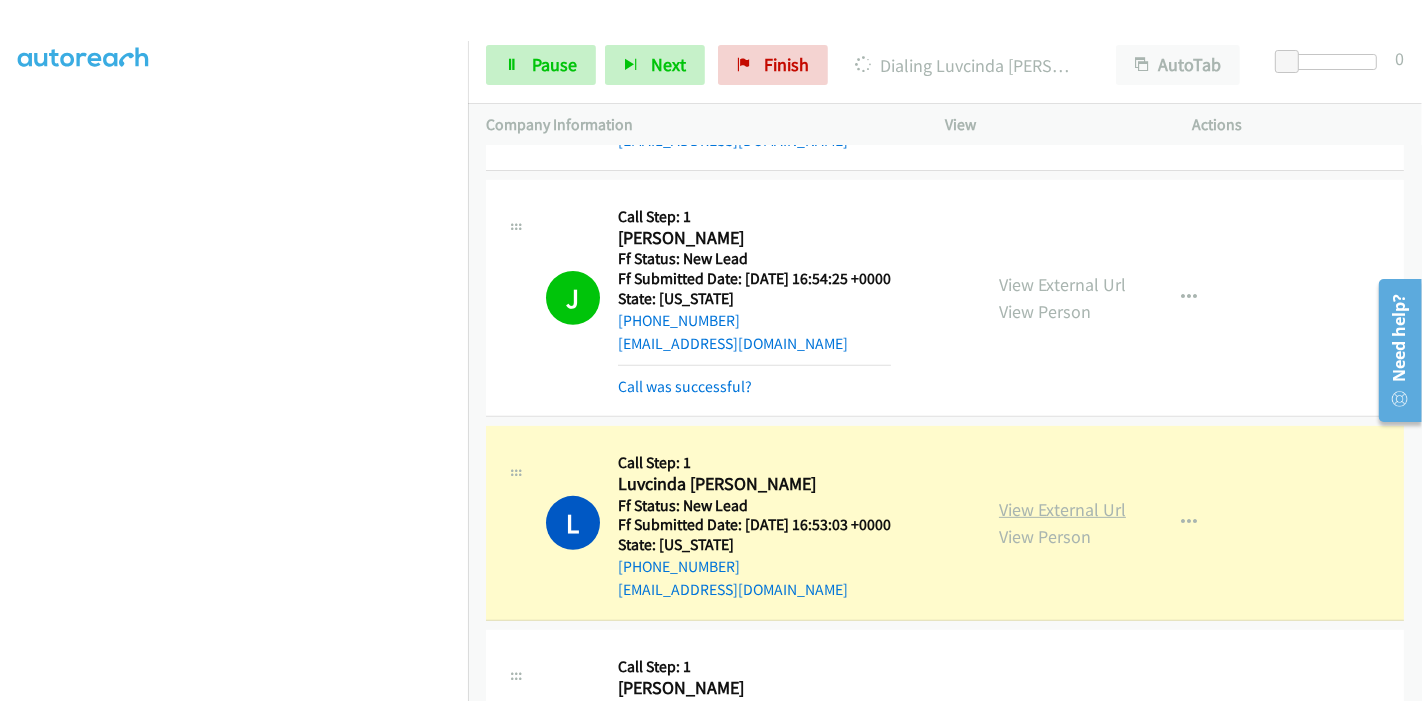 click on "View External Url" at bounding box center (1062, 509) 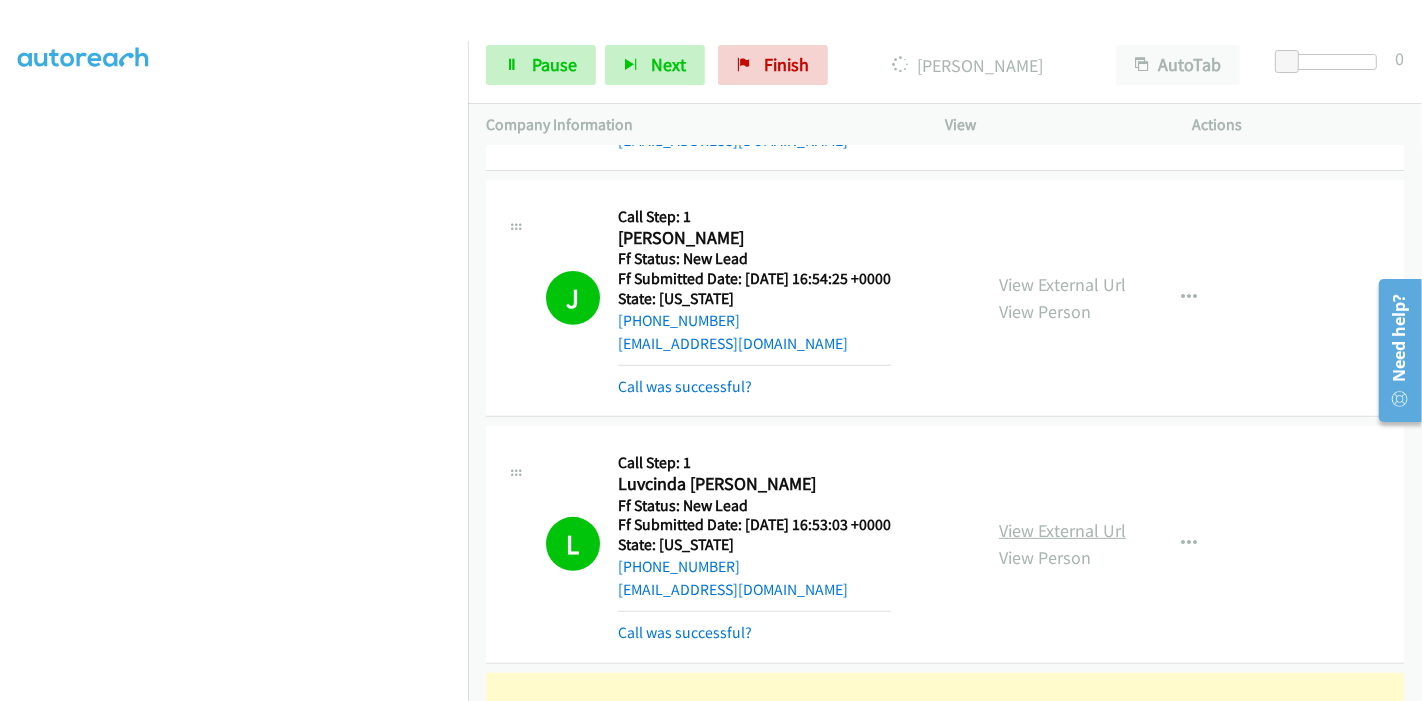scroll, scrollTop: 422, scrollLeft: 0, axis: vertical 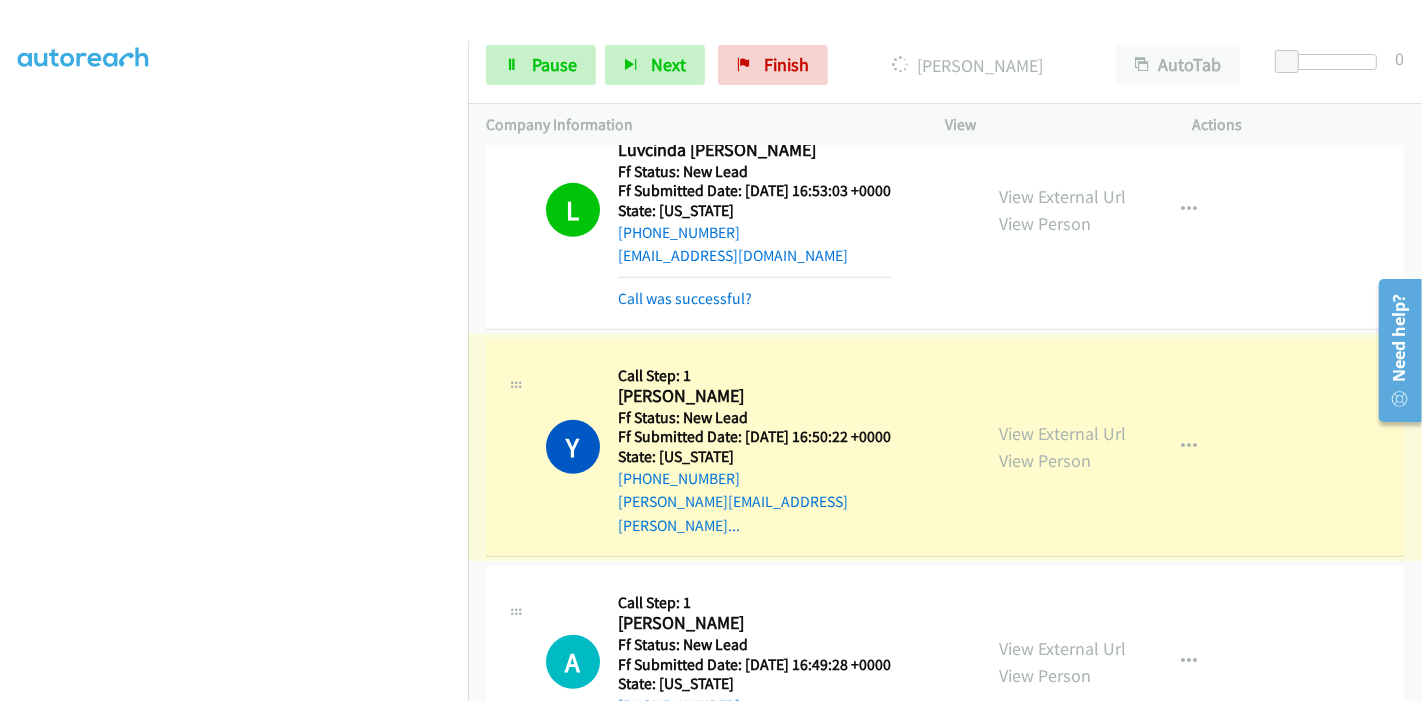 click on "View External Url" at bounding box center [1062, 433] 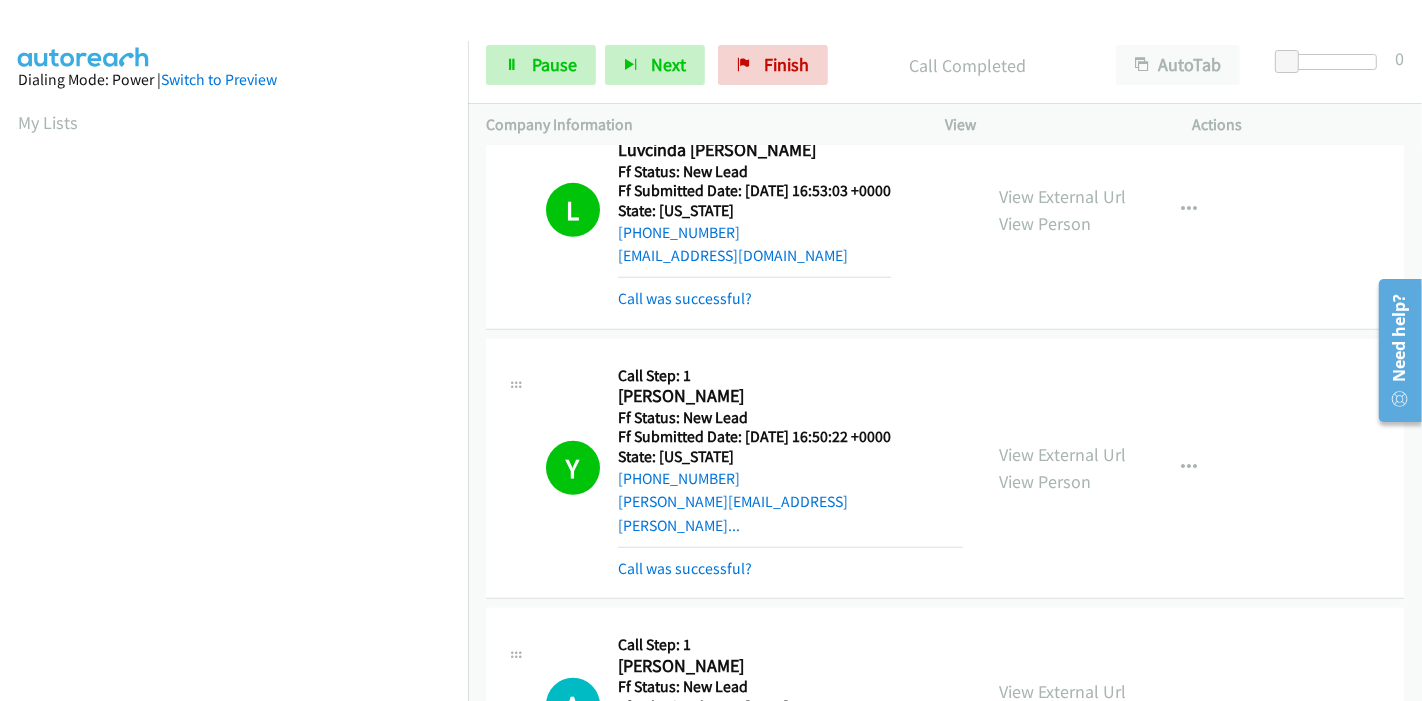 scroll, scrollTop: 422, scrollLeft: 0, axis: vertical 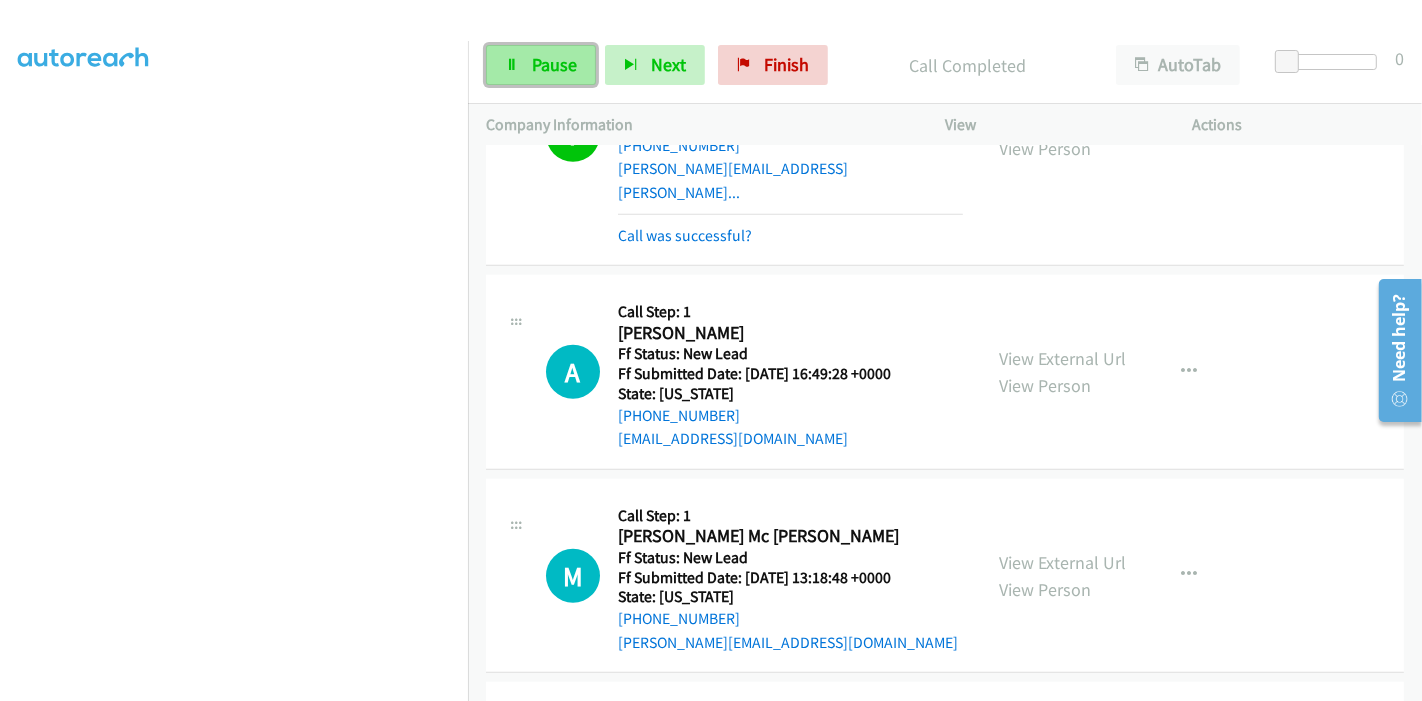 click on "Pause" at bounding box center (541, 65) 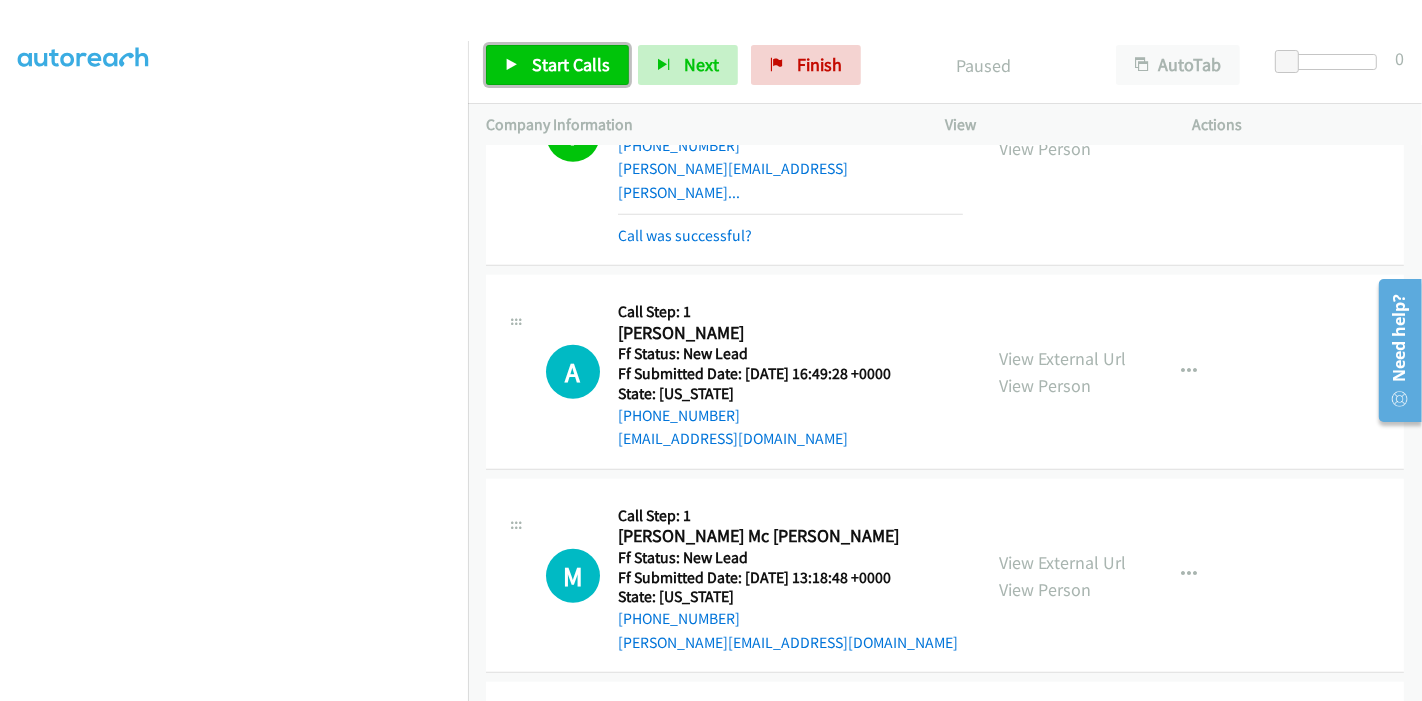 click on "Start Calls" at bounding box center [557, 65] 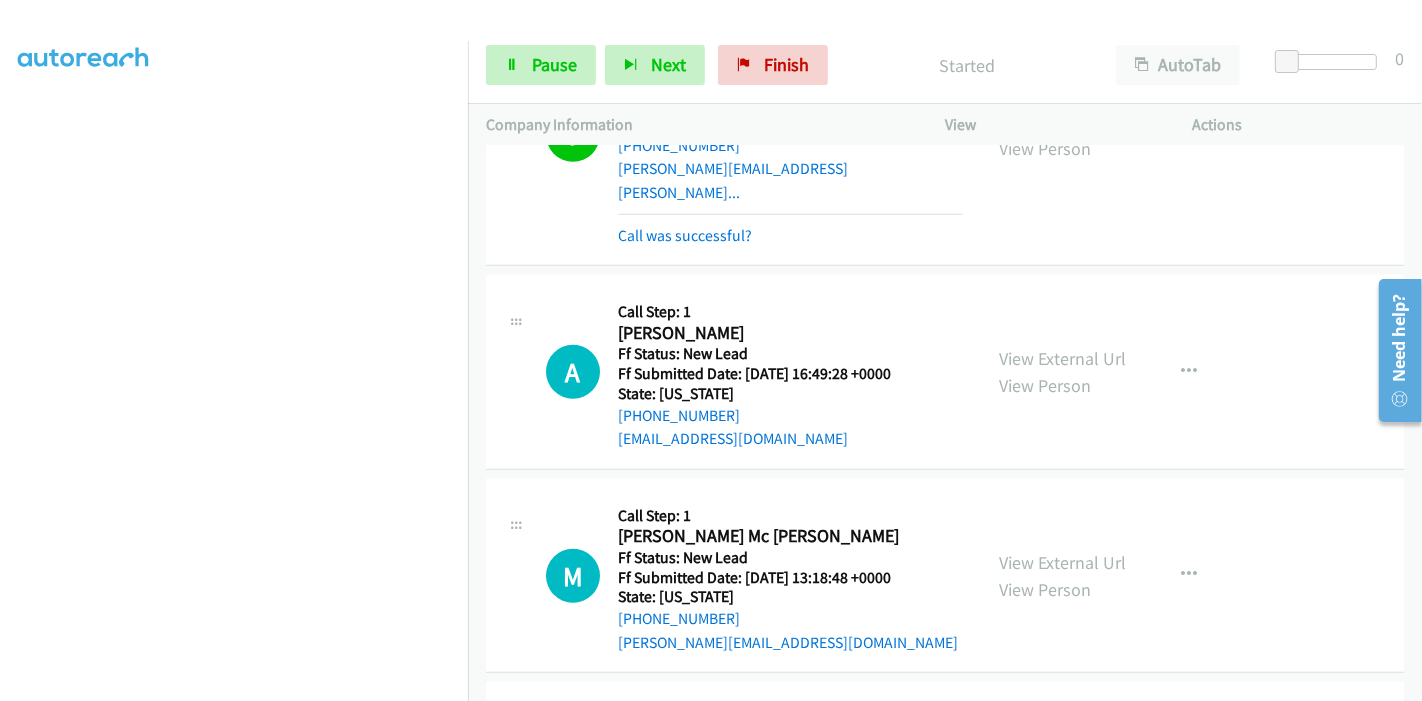 scroll, scrollTop: 311, scrollLeft: 0, axis: vertical 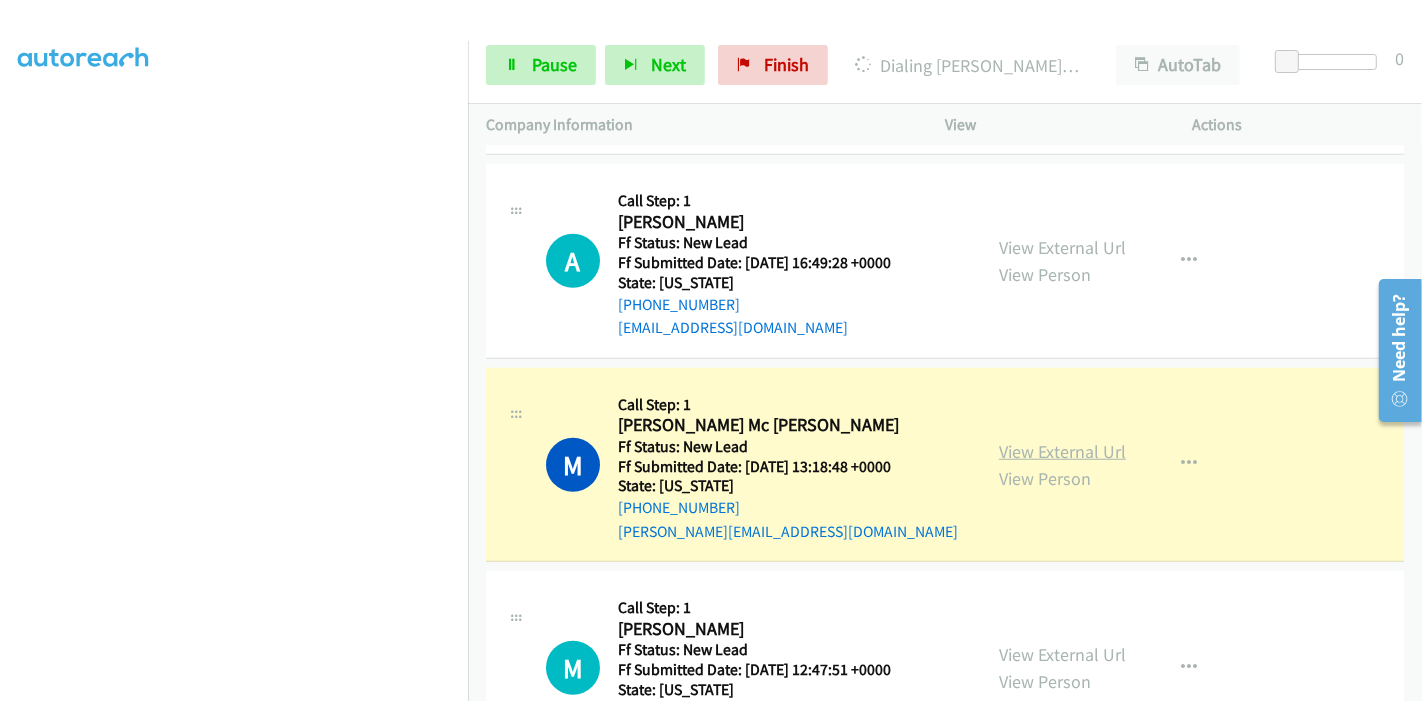 click on "View External Url" at bounding box center [1062, 451] 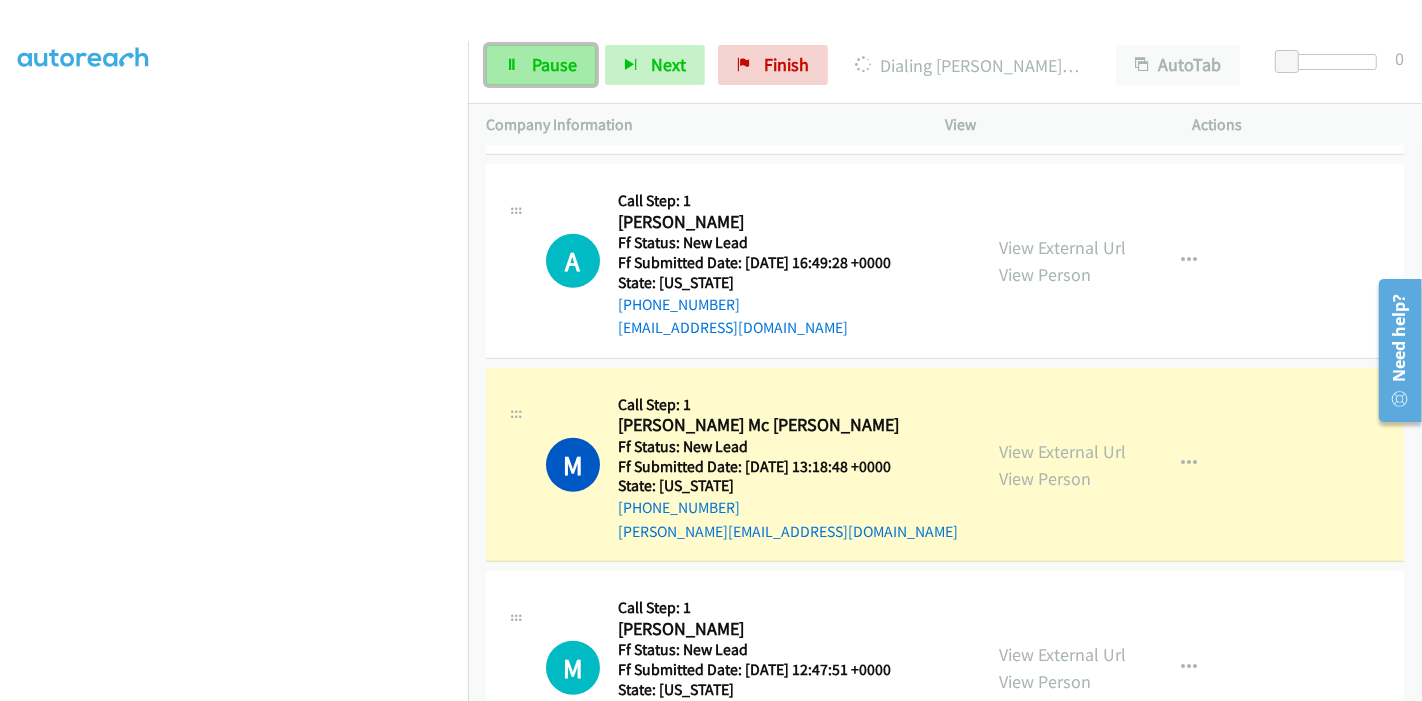 click on "Pause" at bounding box center (541, 65) 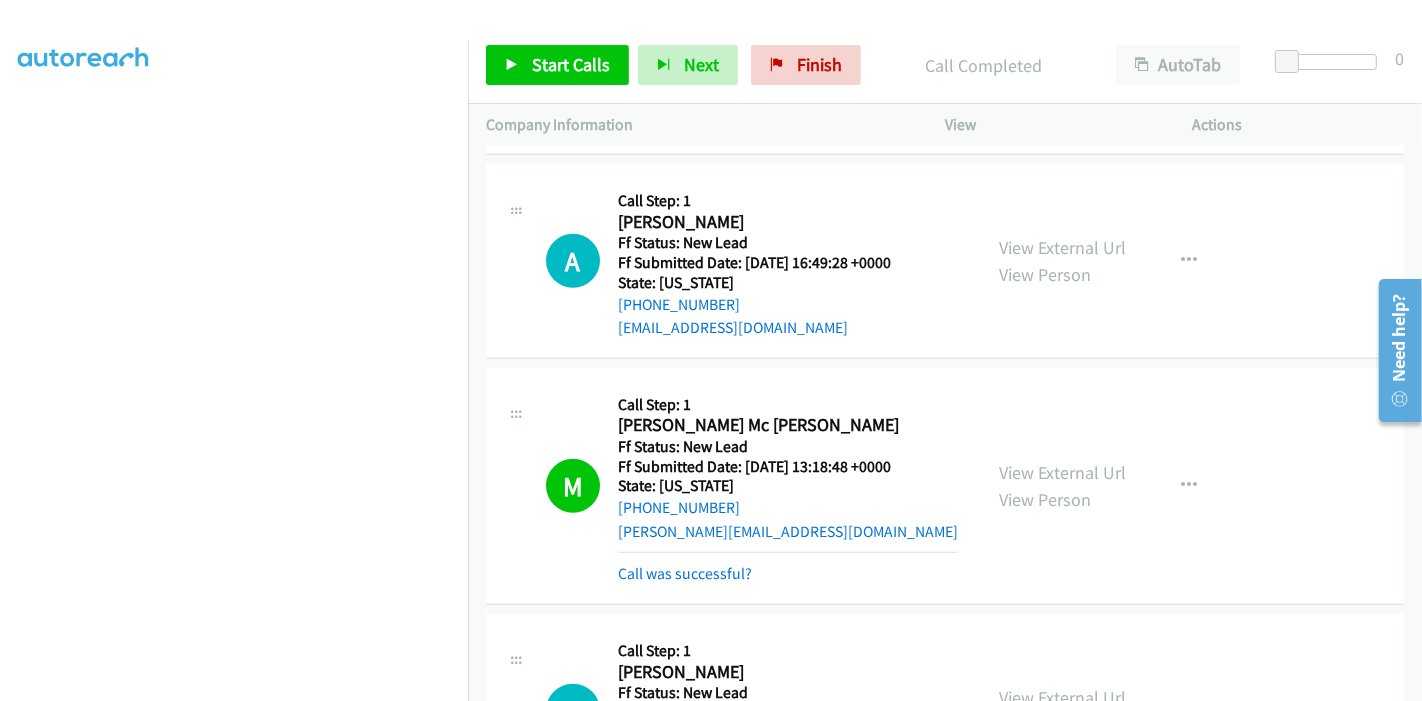 scroll, scrollTop: 422, scrollLeft: 0, axis: vertical 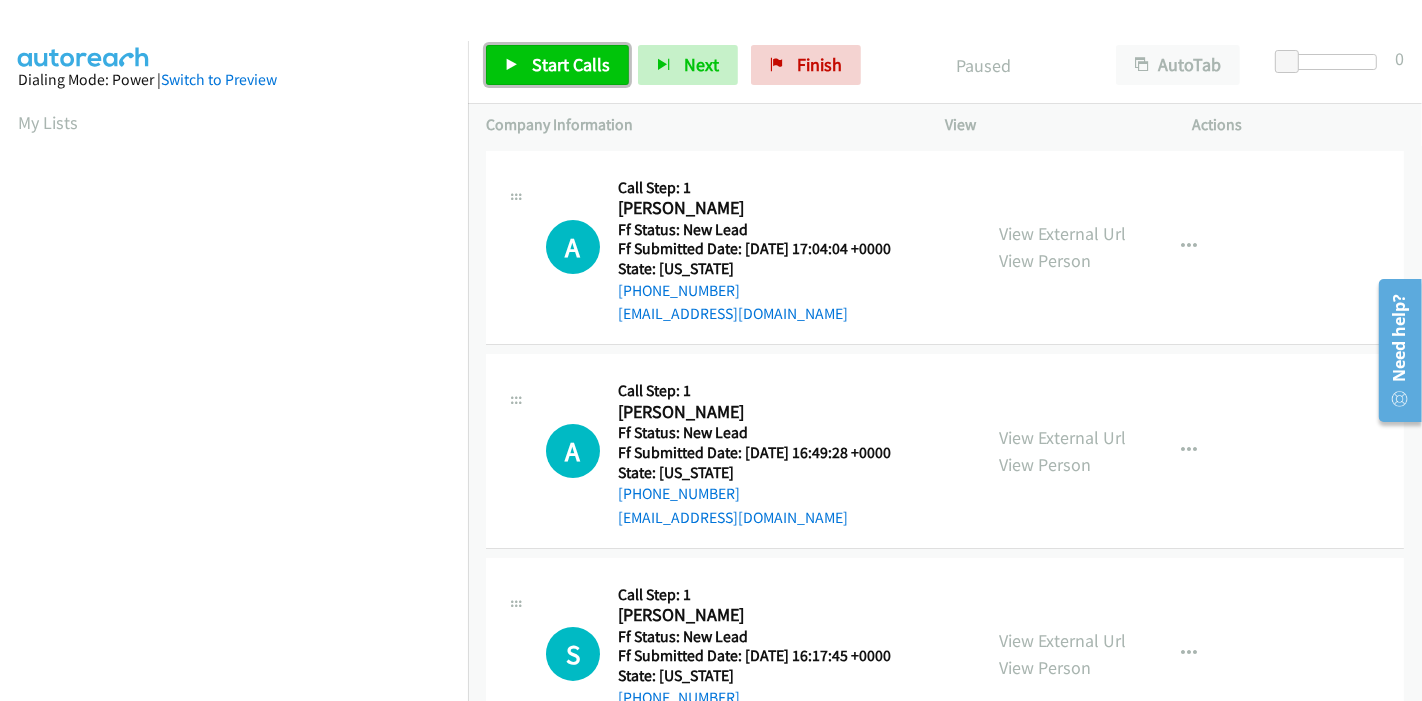 click on "Start Calls" at bounding box center (571, 64) 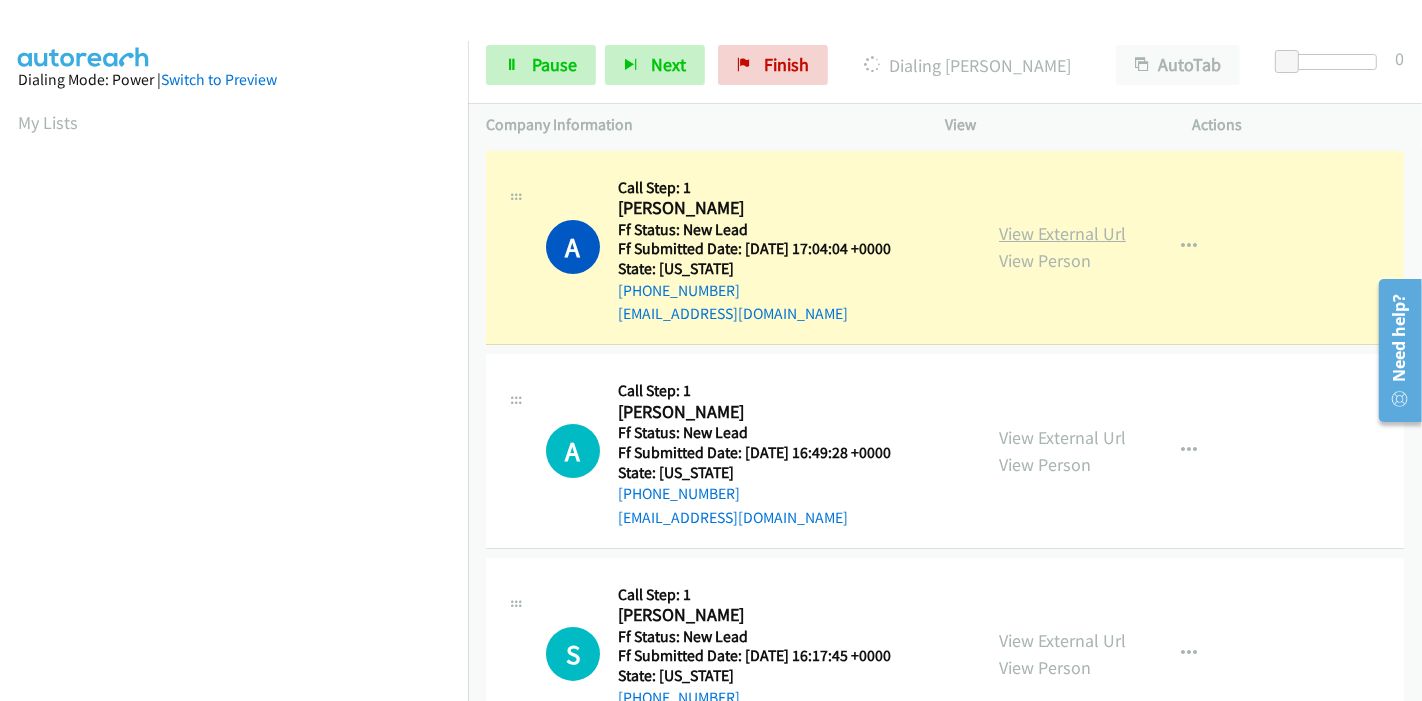 click on "View External Url" at bounding box center (1062, 233) 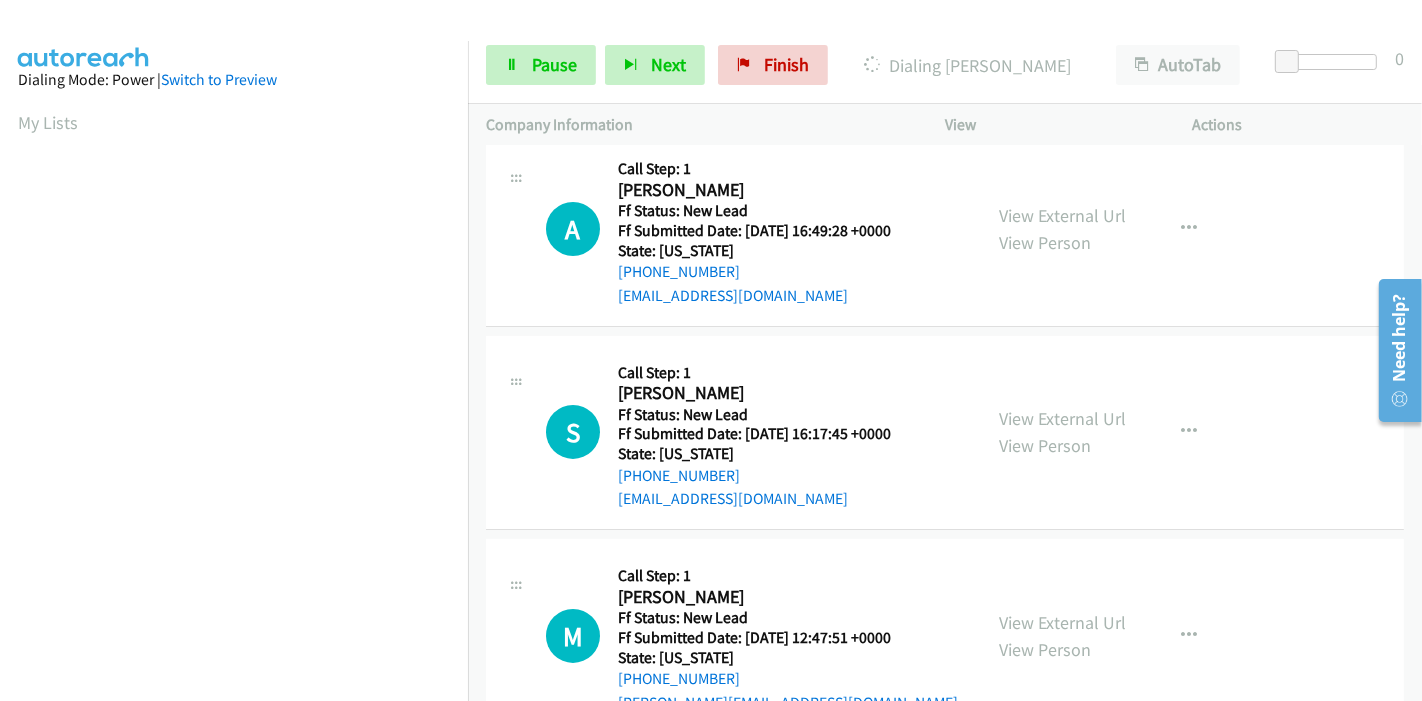 scroll, scrollTop: 284, scrollLeft: 0, axis: vertical 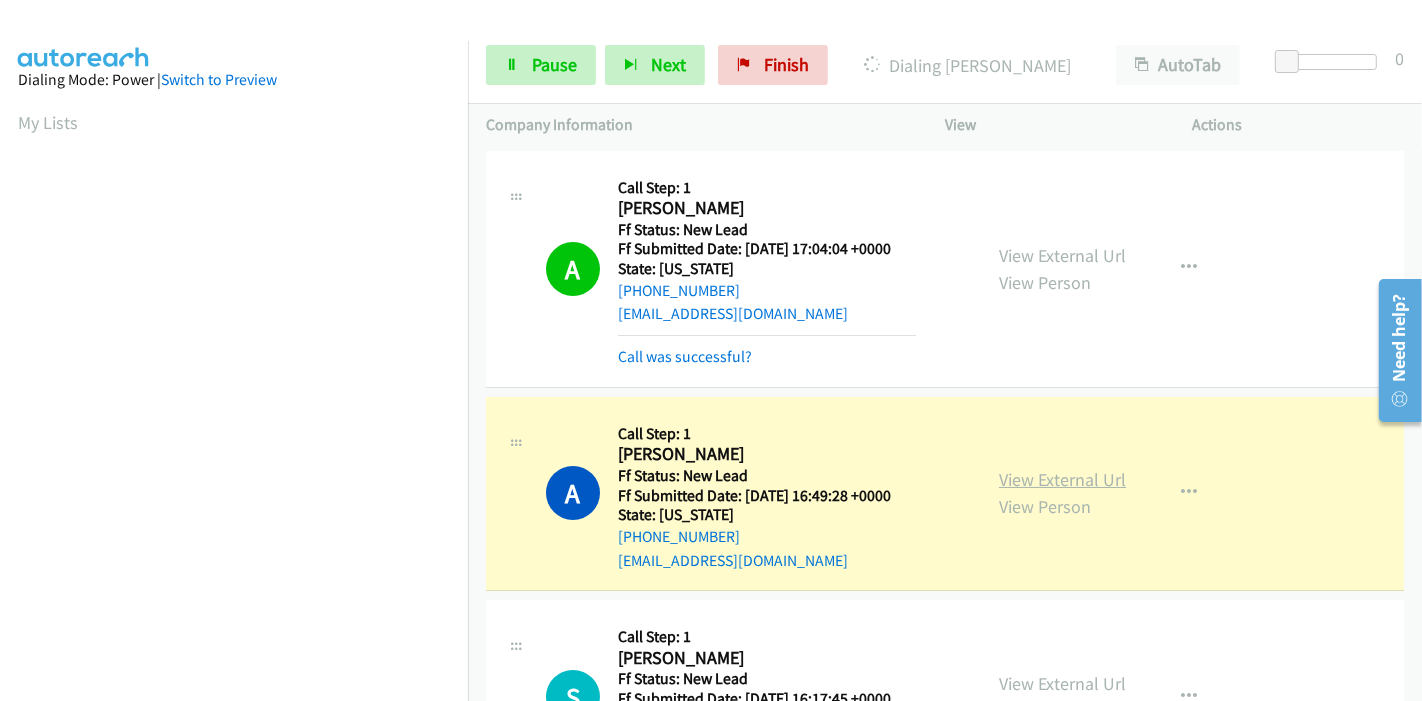 click on "View External Url" at bounding box center (1062, 479) 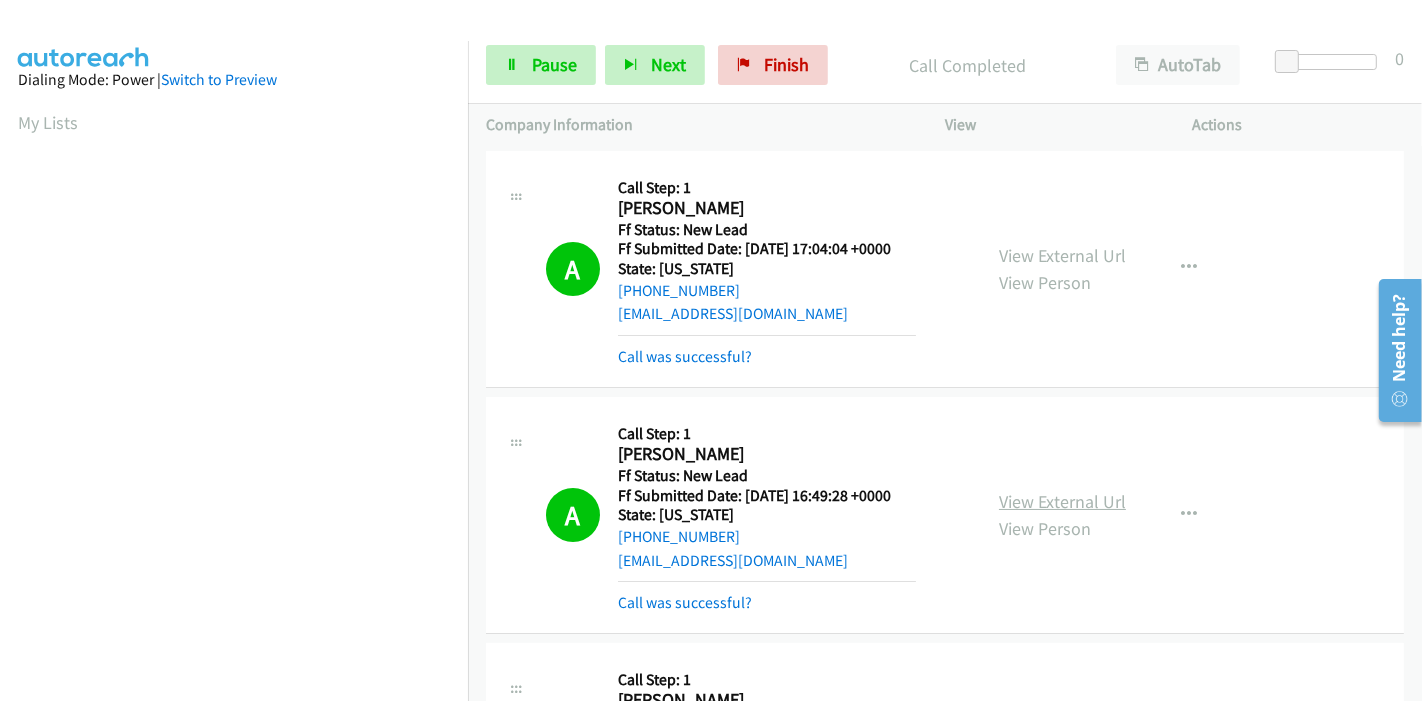 scroll, scrollTop: 422, scrollLeft: 0, axis: vertical 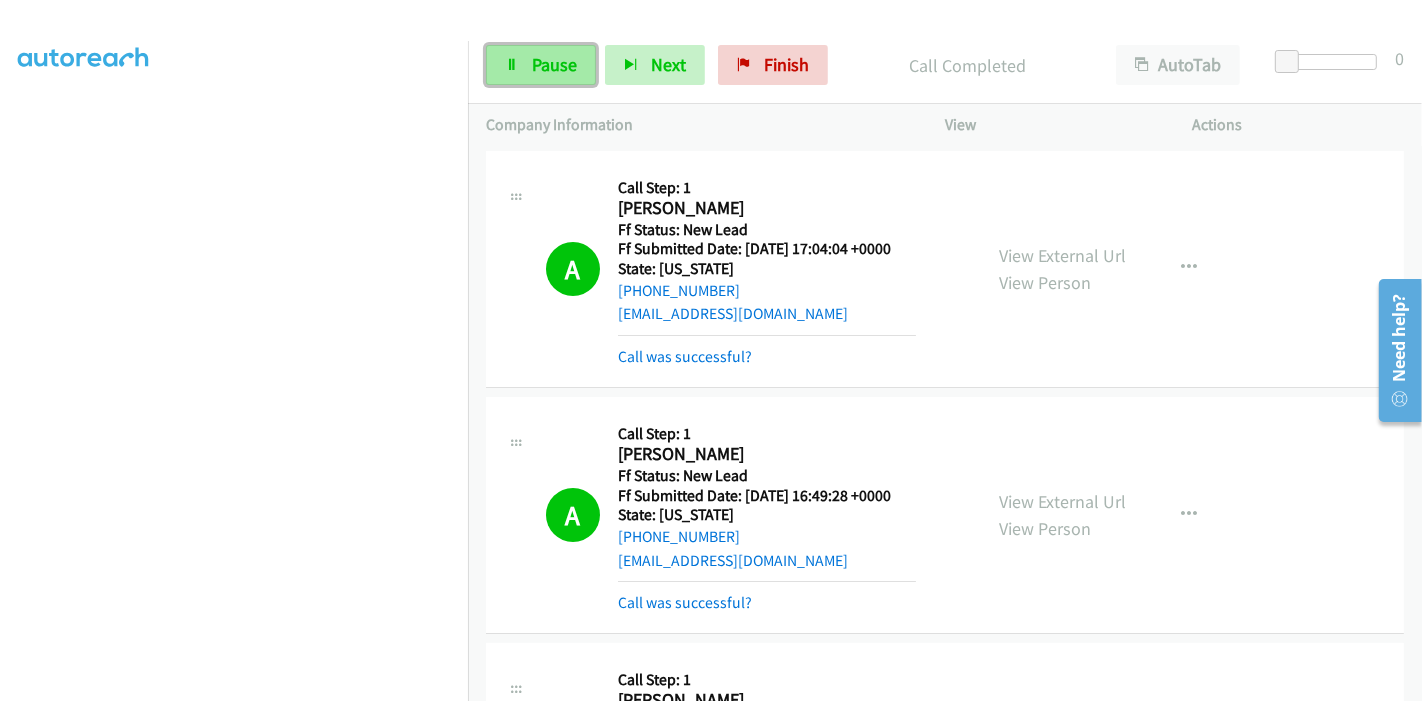 click on "Pause" at bounding box center (554, 64) 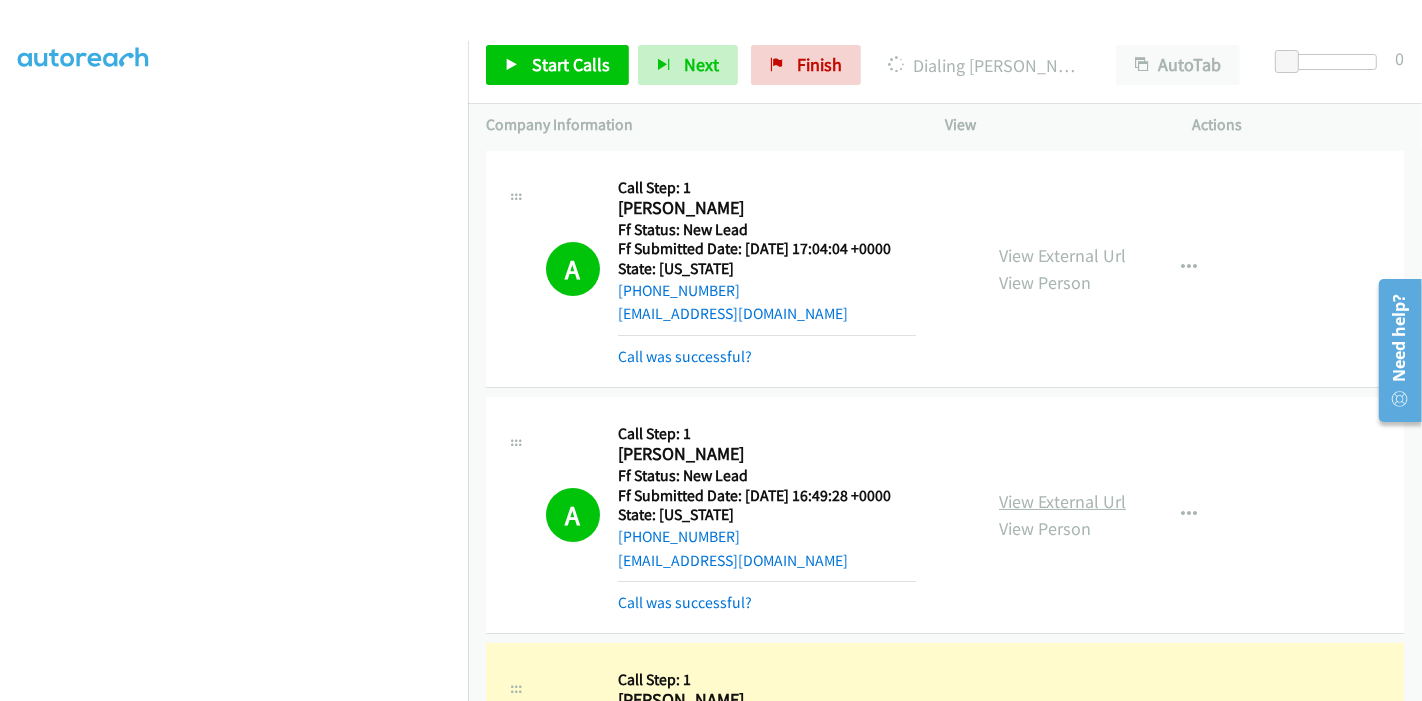 click on "View External Url" at bounding box center (1062, 501) 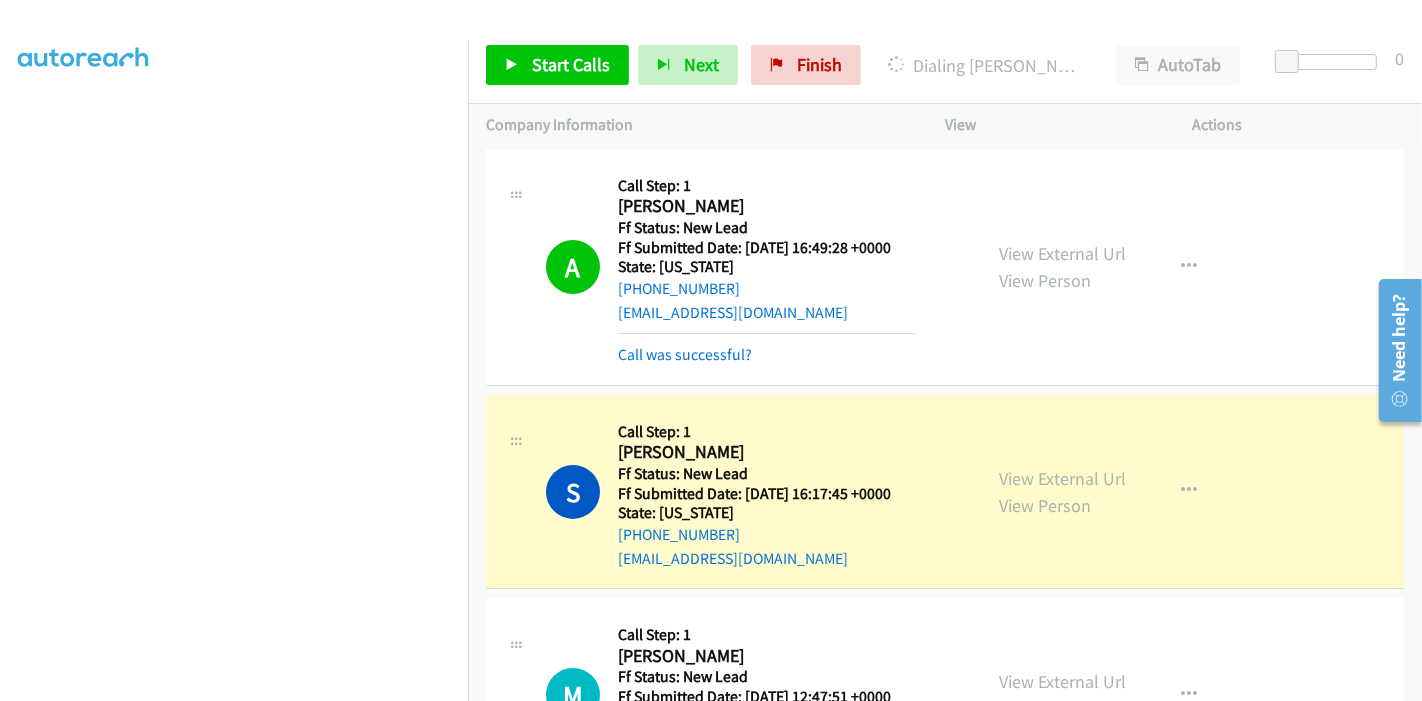 scroll, scrollTop: 244, scrollLeft: 0, axis: vertical 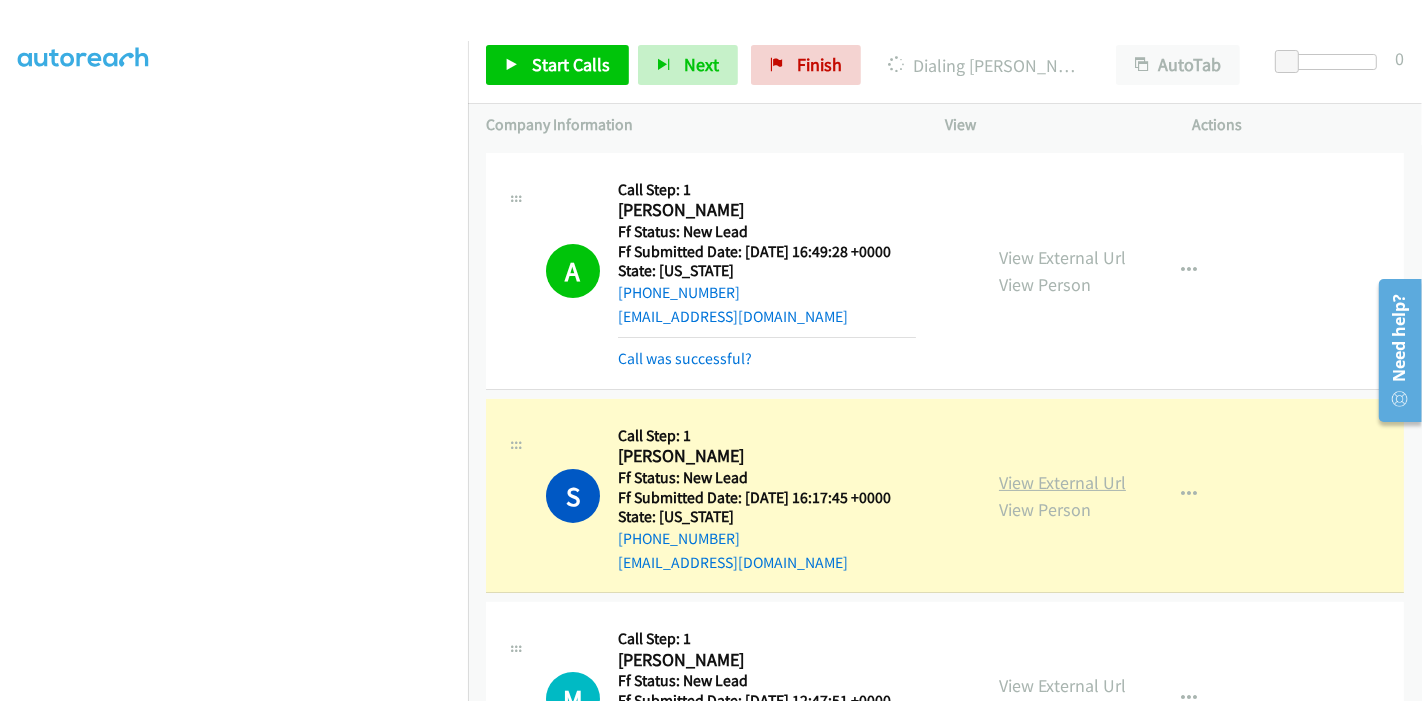 click on "View External Url" at bounding box center [1062, 482] 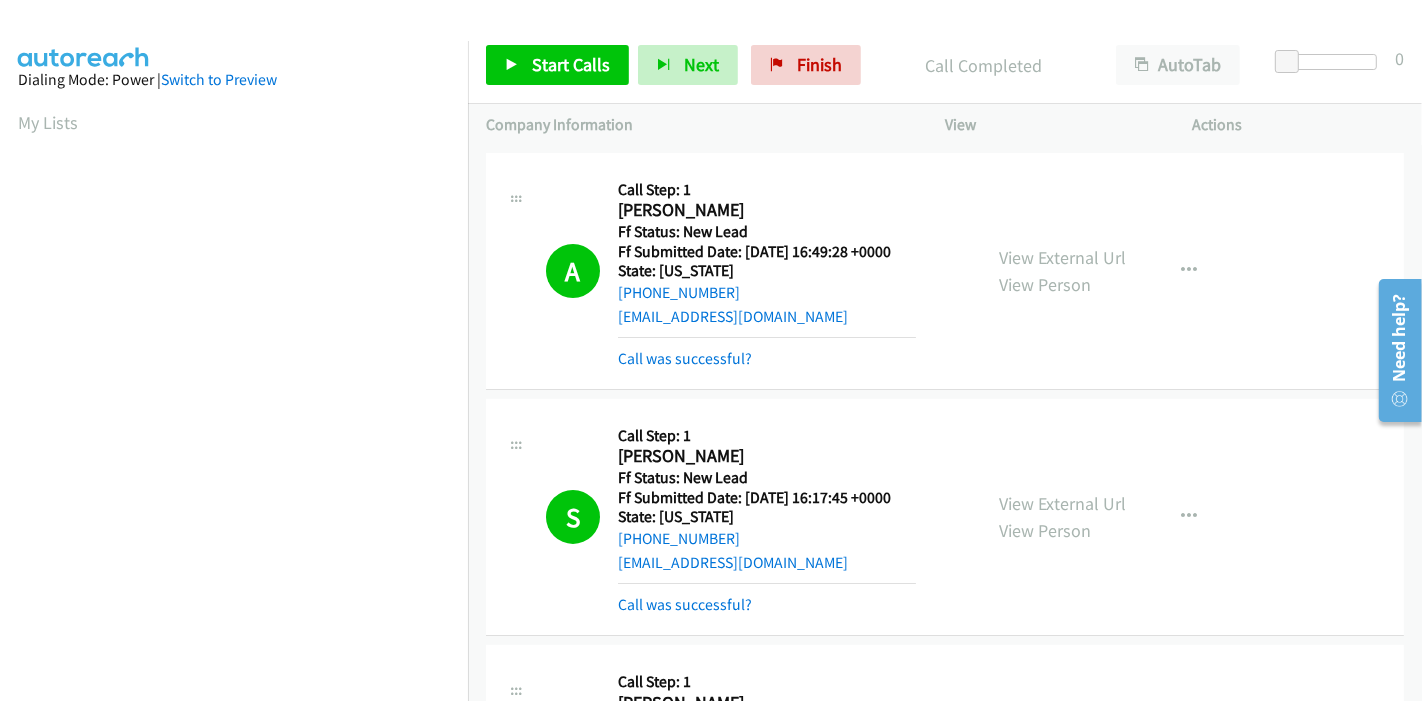 scroll, scrollTop: 422, scrollLeft: 0, axis: vertical 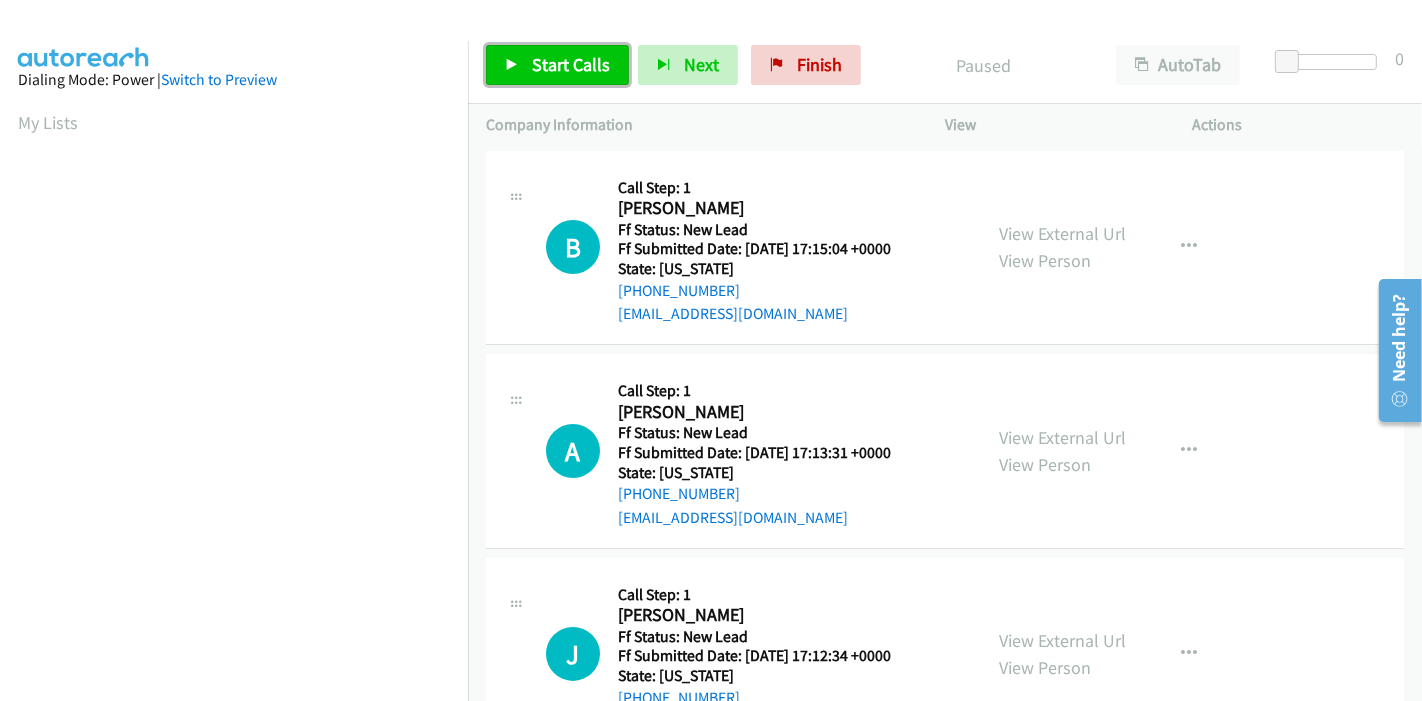 click on "Start Calls" at bounding box center (571, 64) 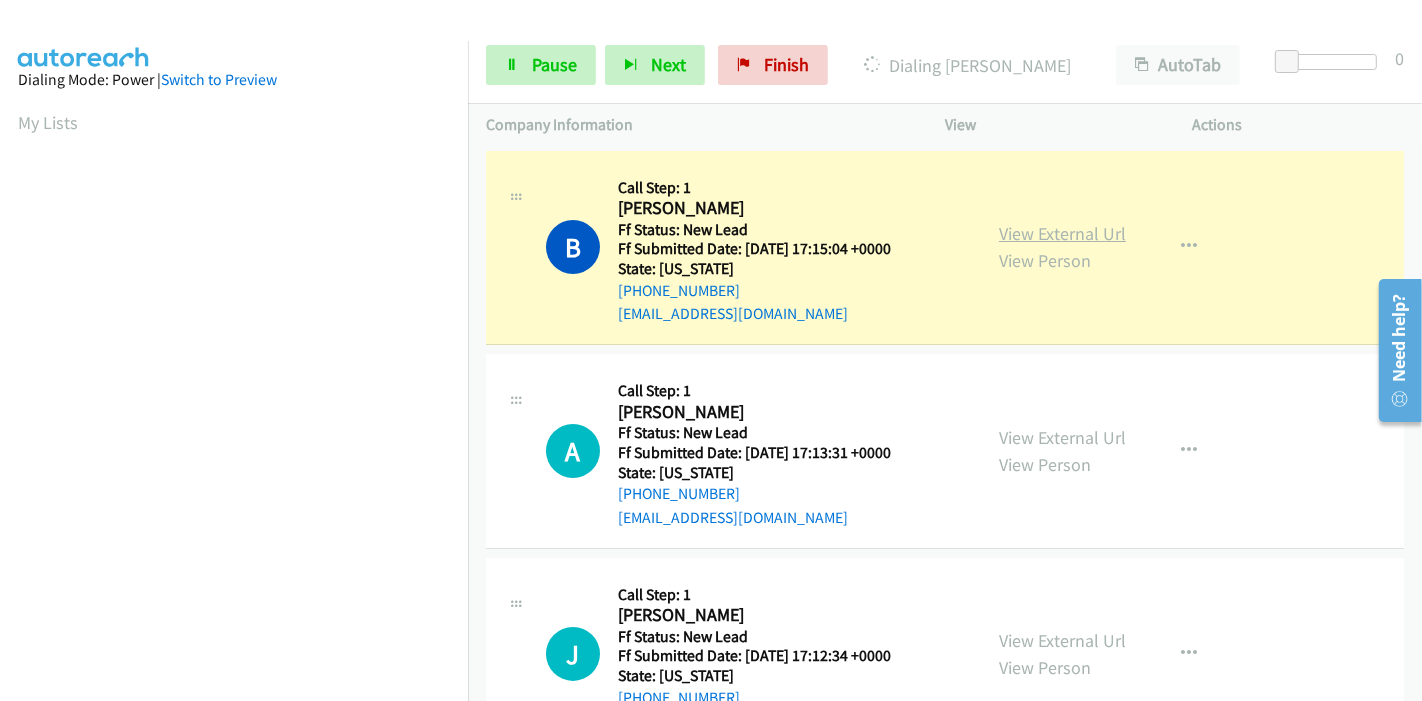 click on "View External Url" at bounding box center (1062, 233) 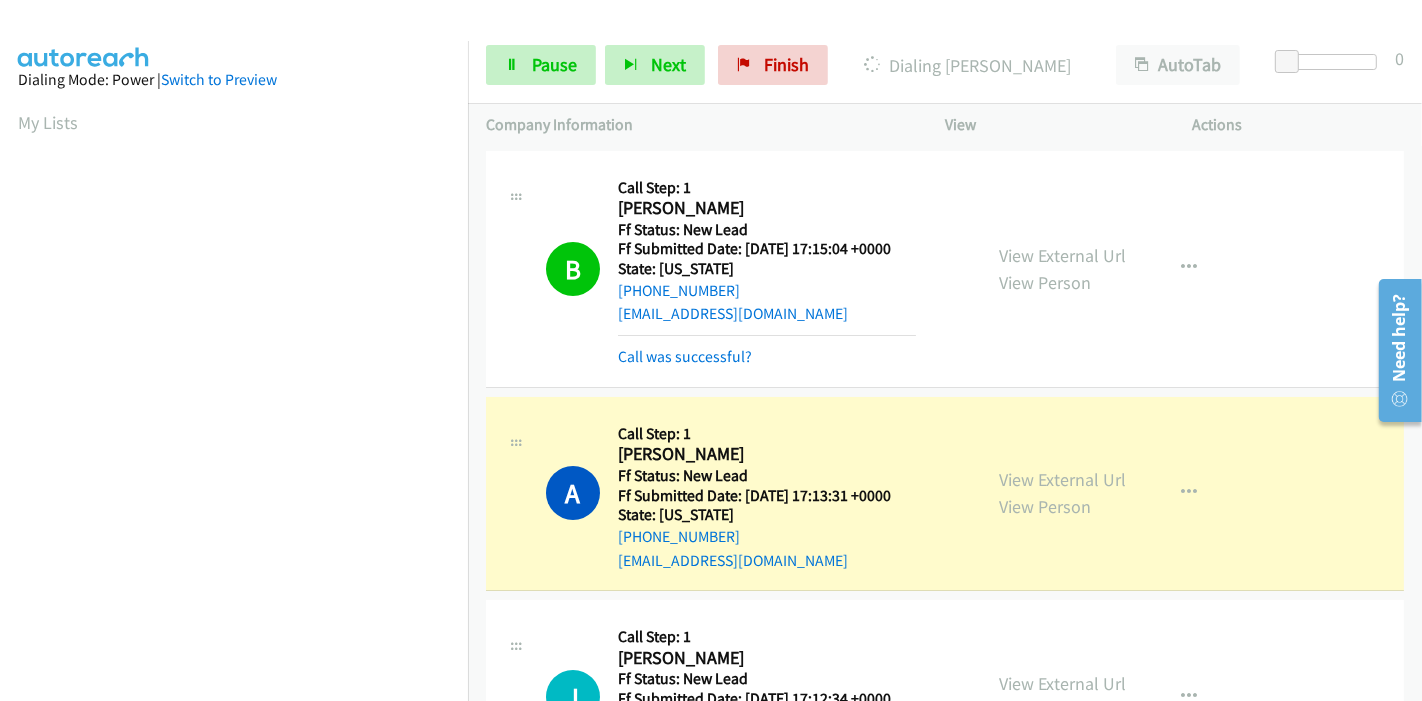 scroll, scrollTop: 422, scrollLeft: 0, axis: vertical 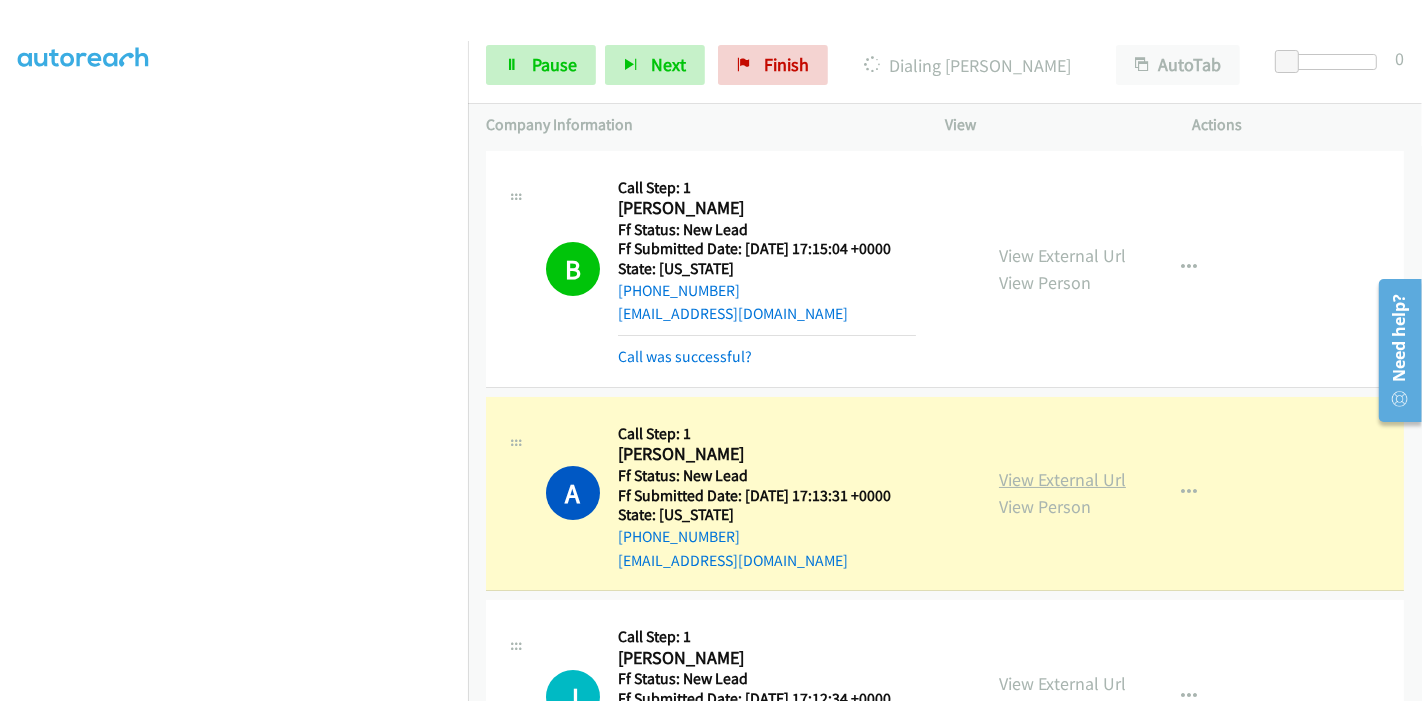 click on "View External Url" at bounding box center (1062, 479) 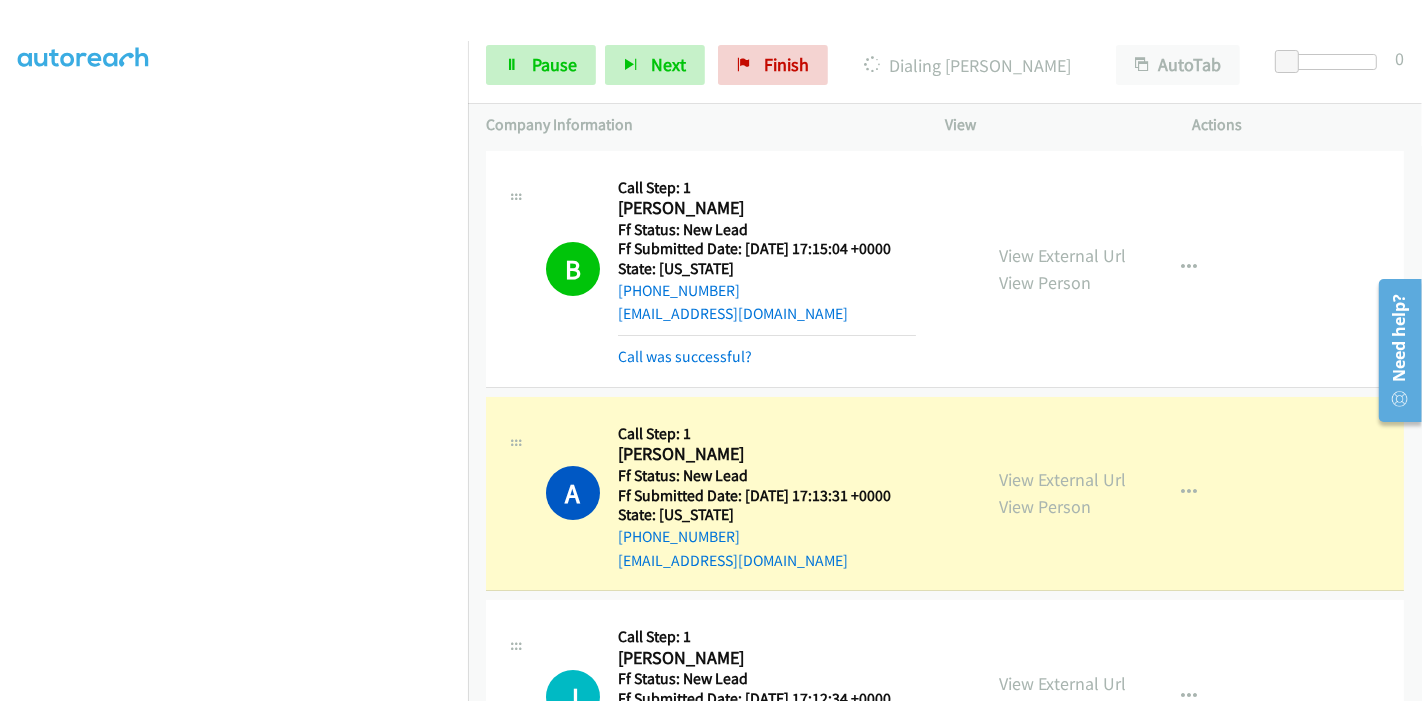 scroll, scrollTop: 0, scrollLeft: 0, axis: both 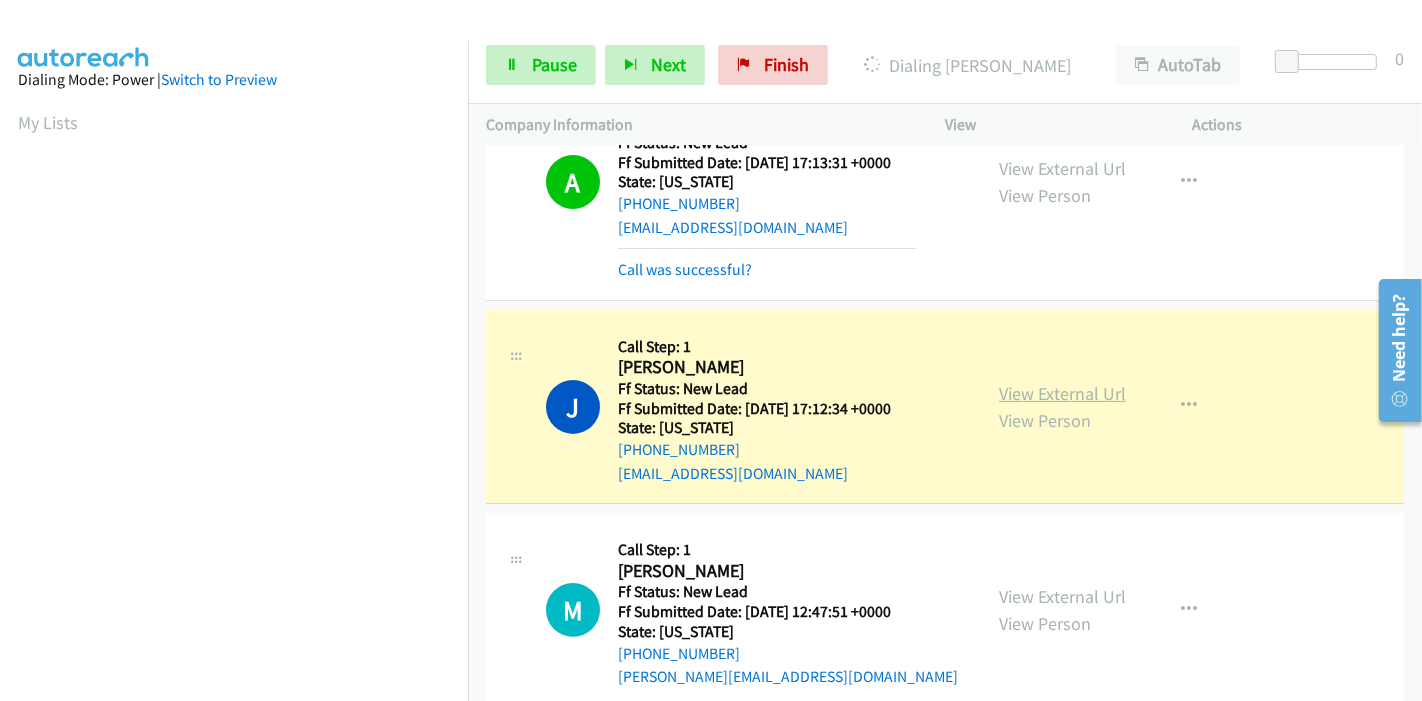 click on "View External Url" at bounding box center [1062, 393] 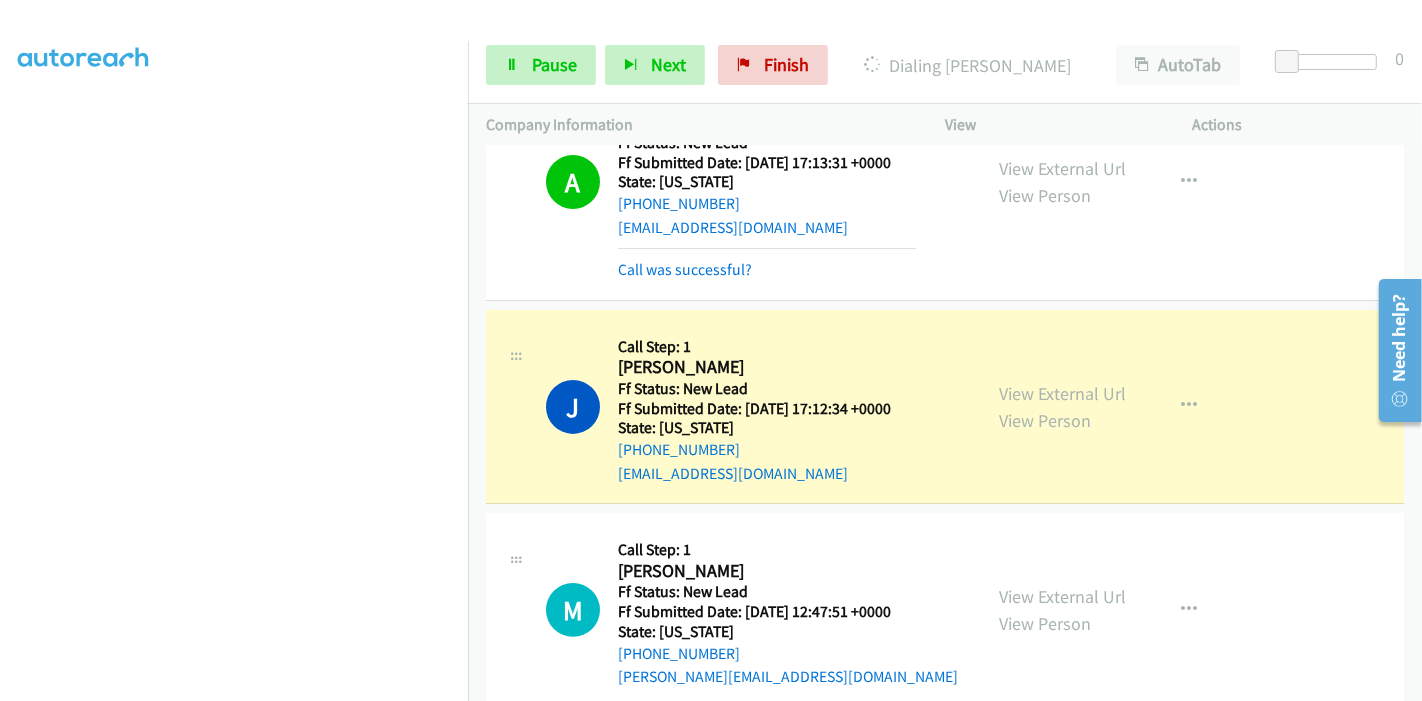 scroll, scrollTop: 0, scrollLeft: 0, axis: both 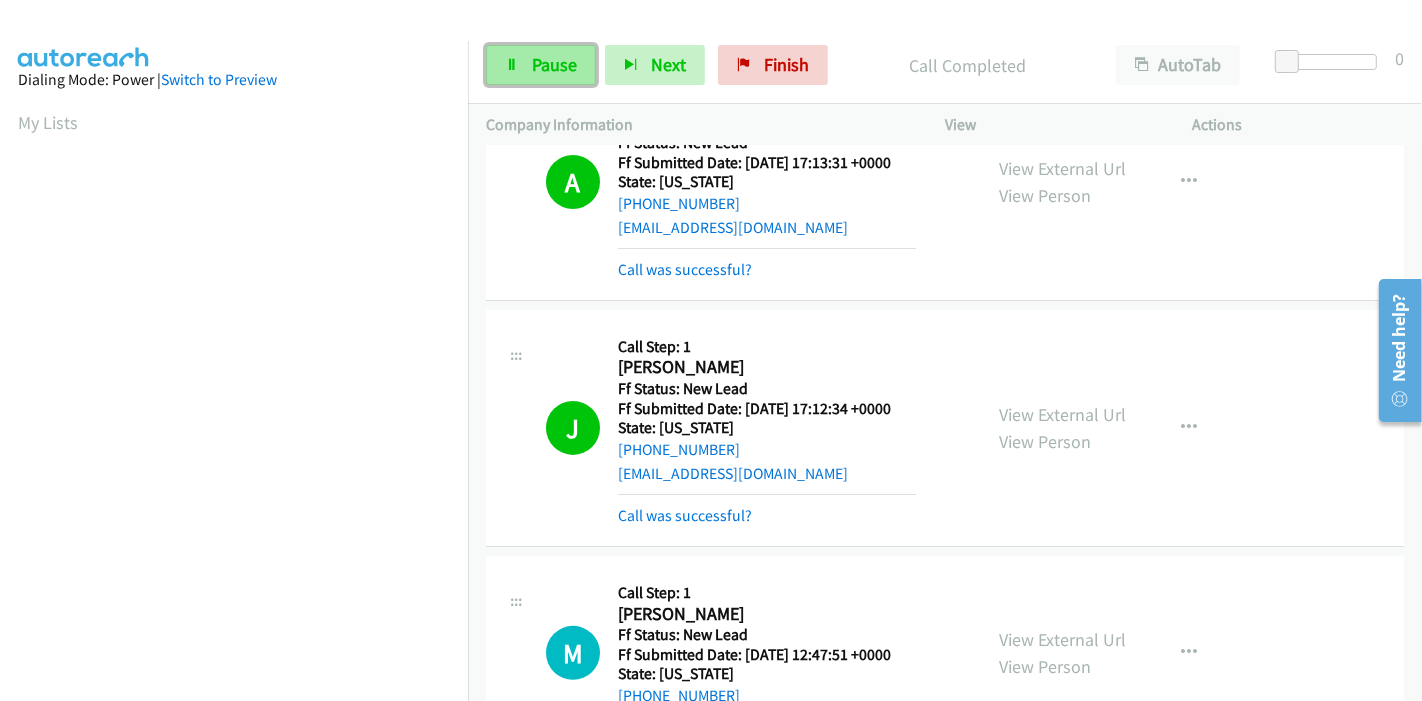 click on "Pause" at bounding box center (554, 64) 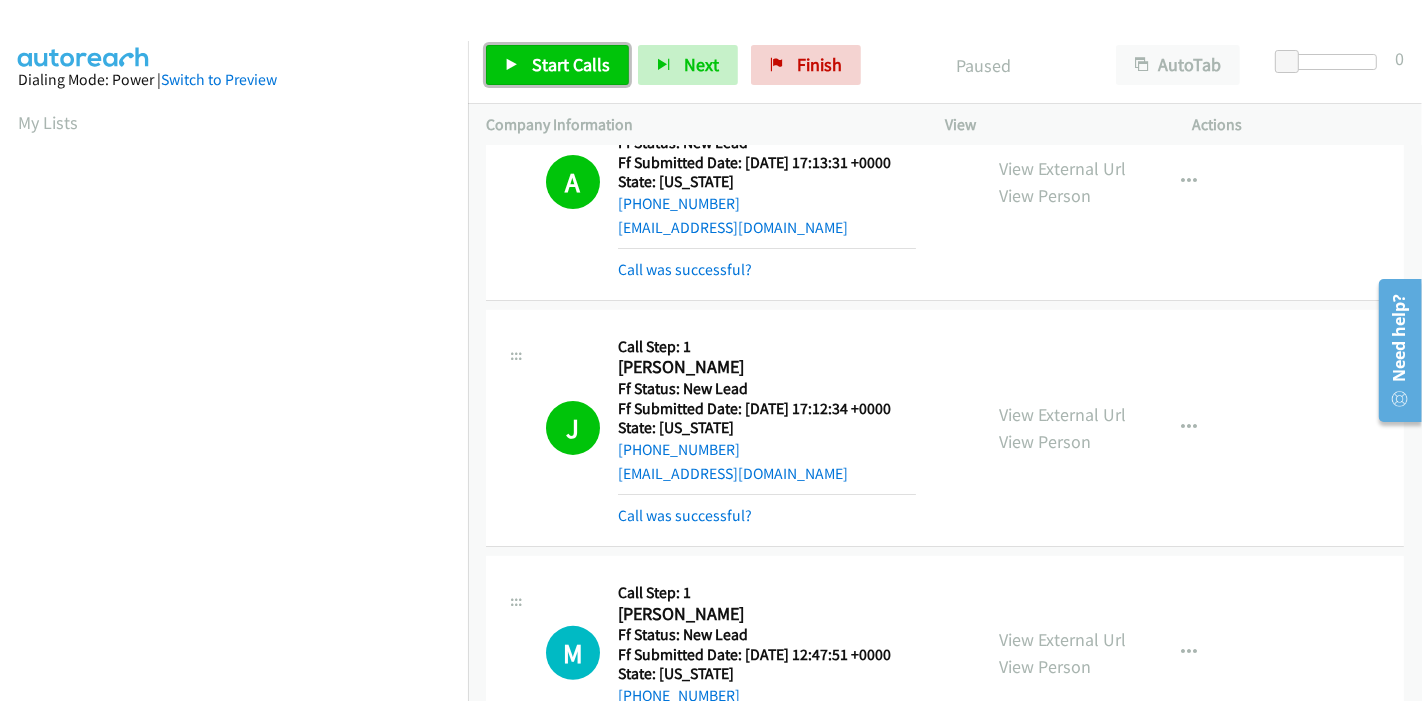 click on "Start Calls" at bounding box center (571, 64) 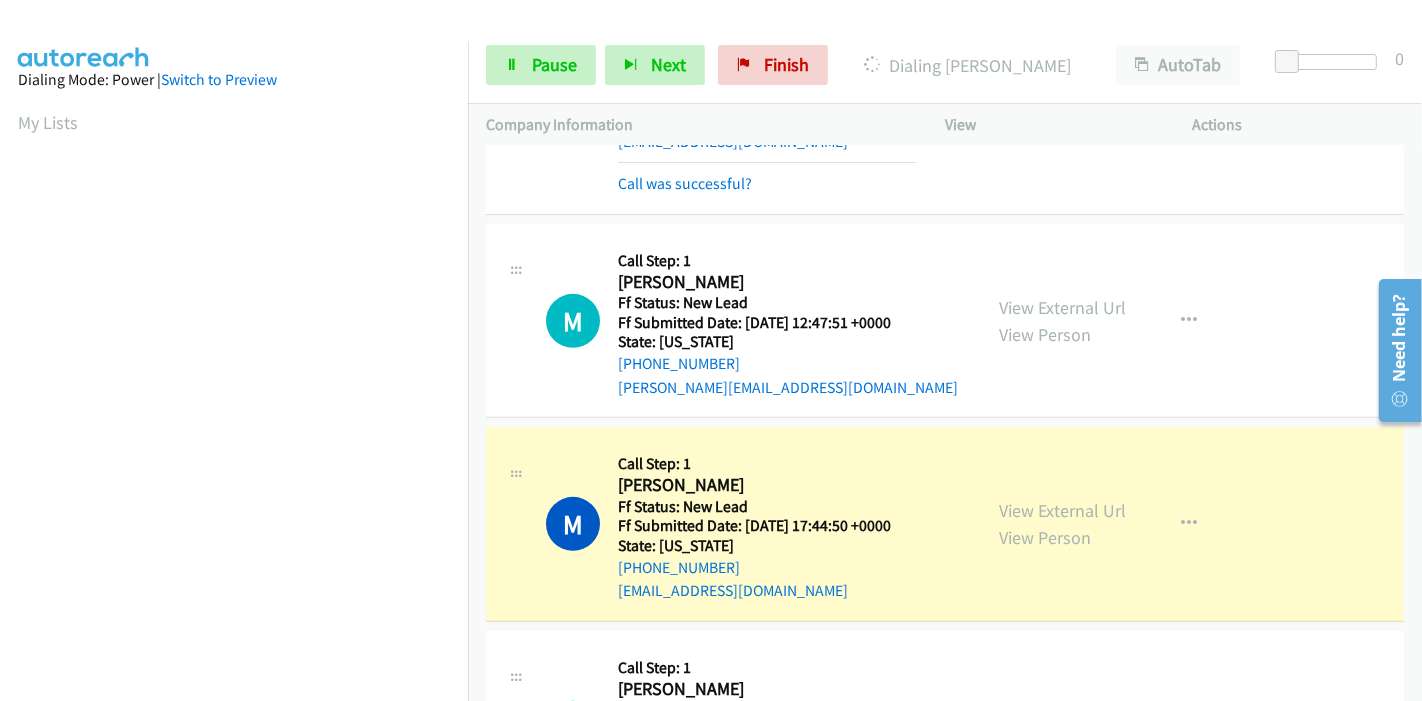 scroll, scrollTop: 666, scrollLeft: 0, axis: vertical 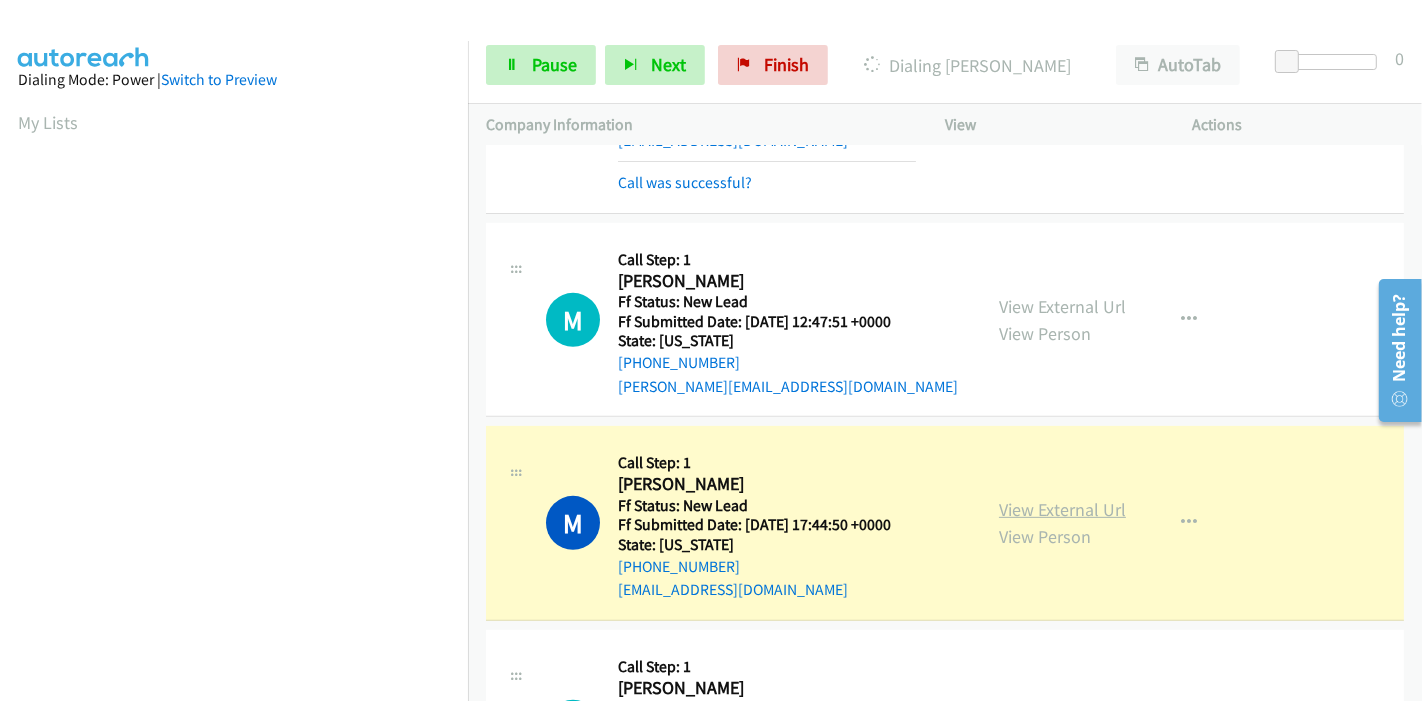 click on "View External Url" at bounding box center [1062, 509] 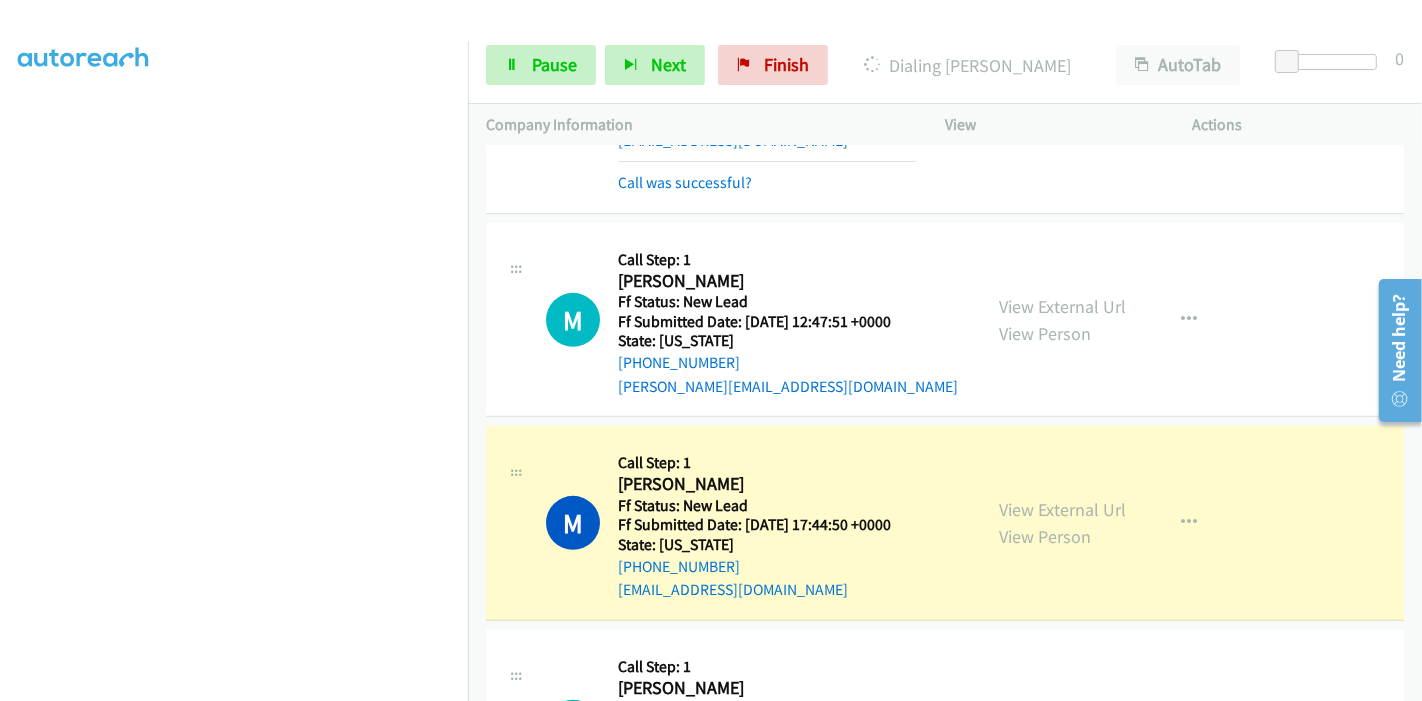 scroll, scrollTop: 0, scrollLeft: 0, axis: both 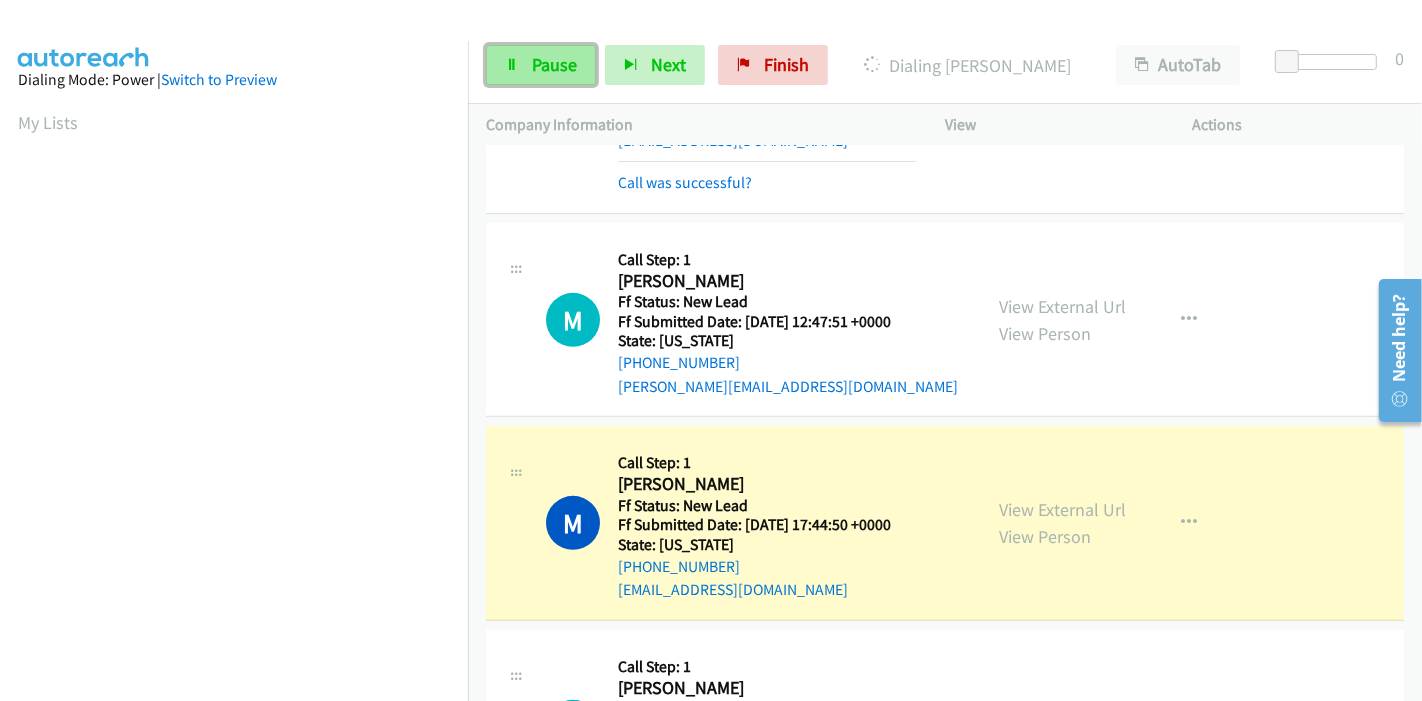 click on "Pause" at bounding box center (554, 64) 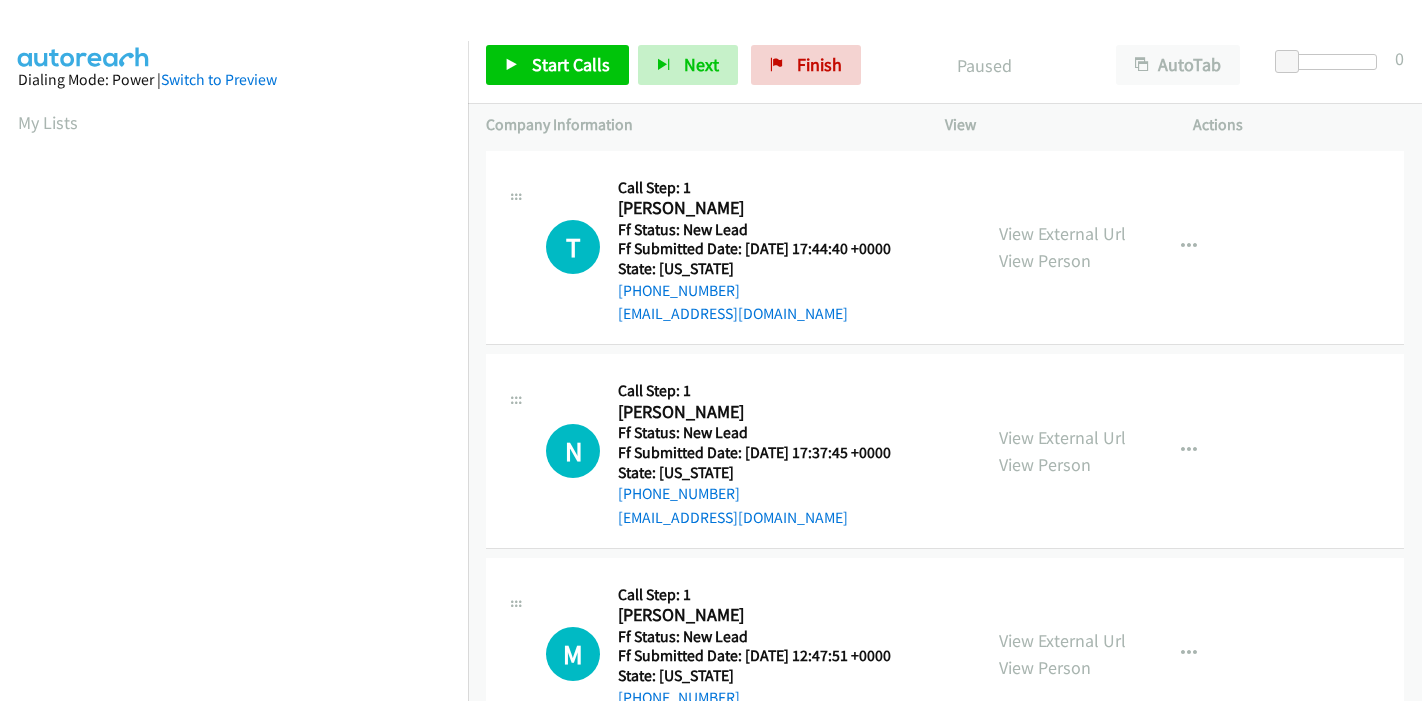scroll, scrollTop: 0, scrollLeft: 0, axis: both 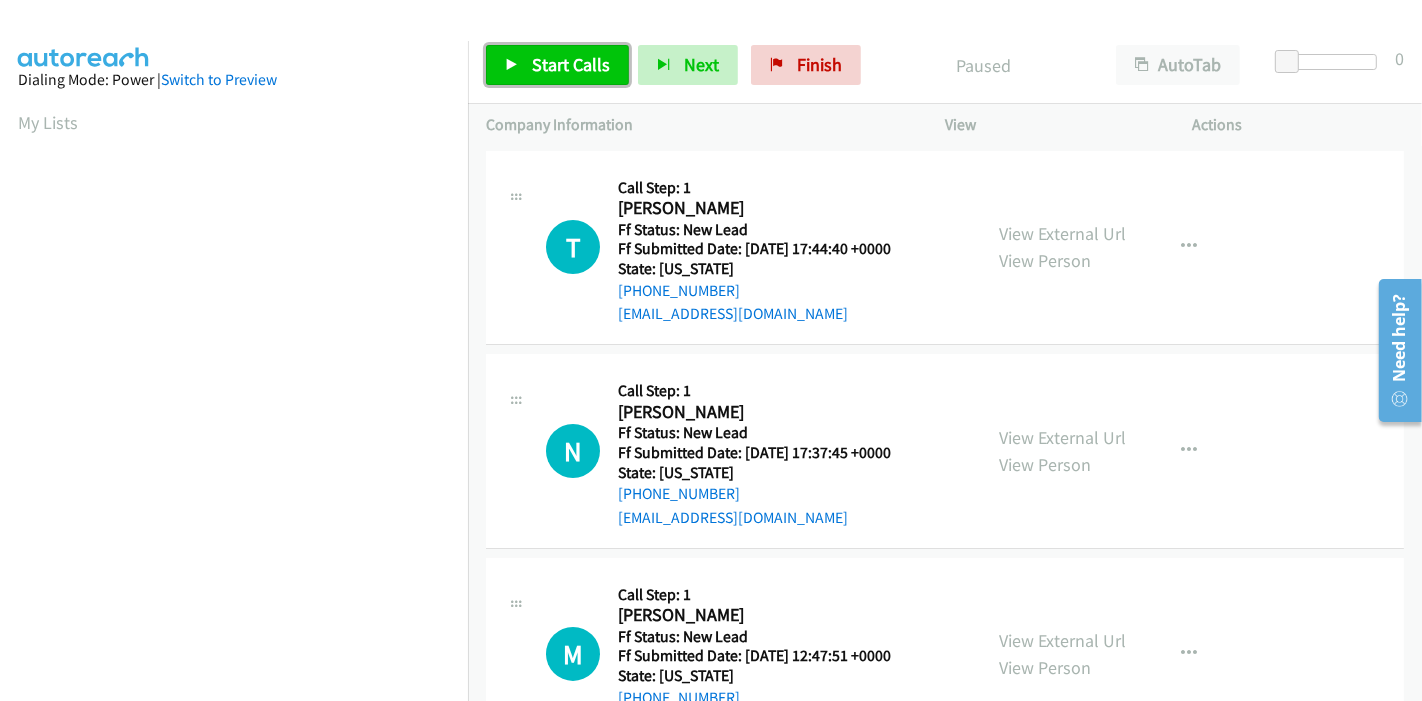 click on "Start Calls" at bounding box center (571, 64) 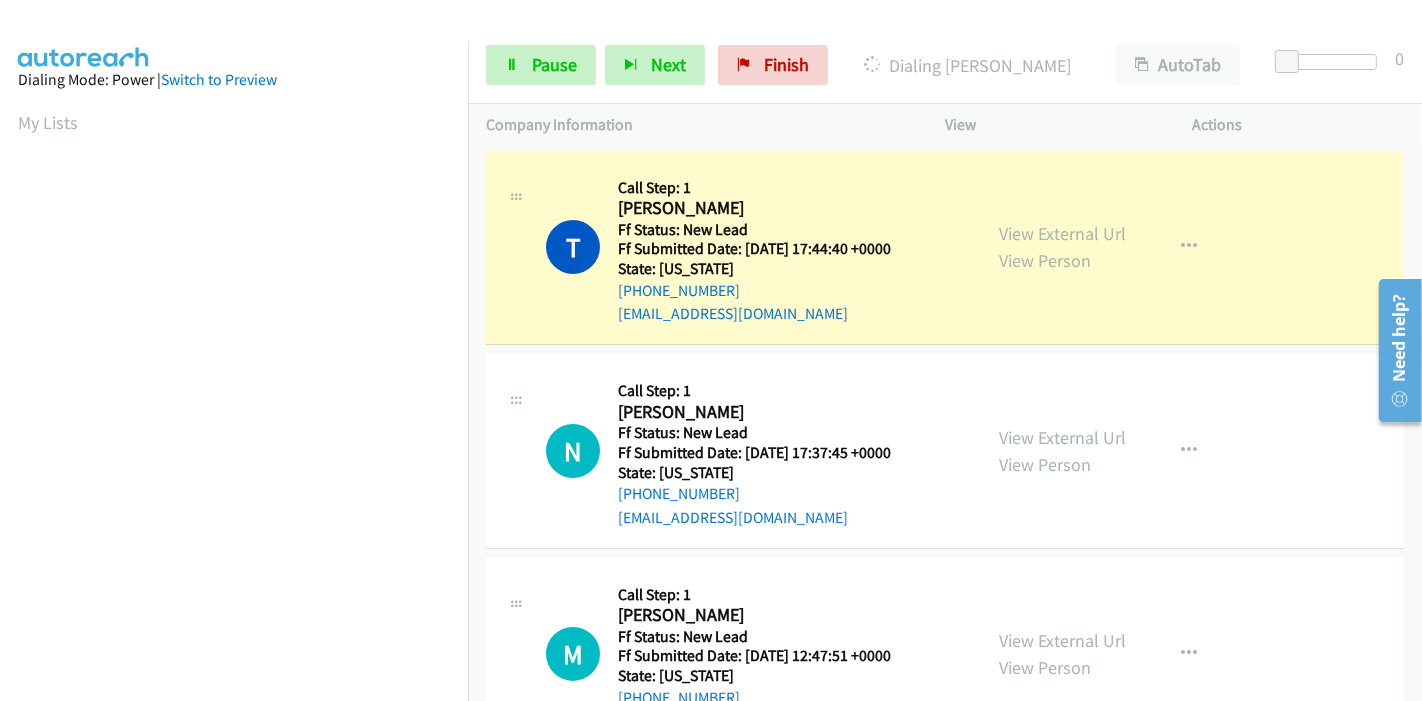 scroll, scrollTop: 422, scrollLeft: 0, axis: vertical 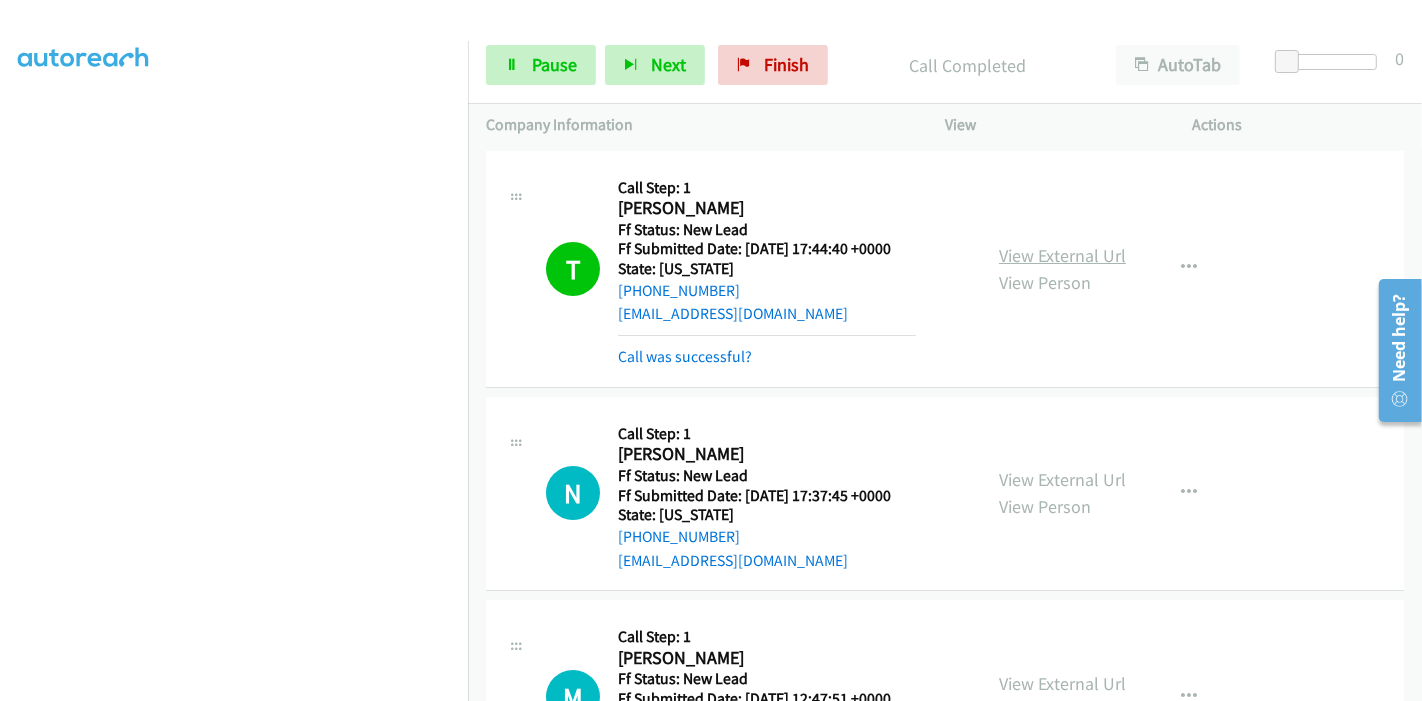 click on "View External Url" at bounding box center [1062, 255] 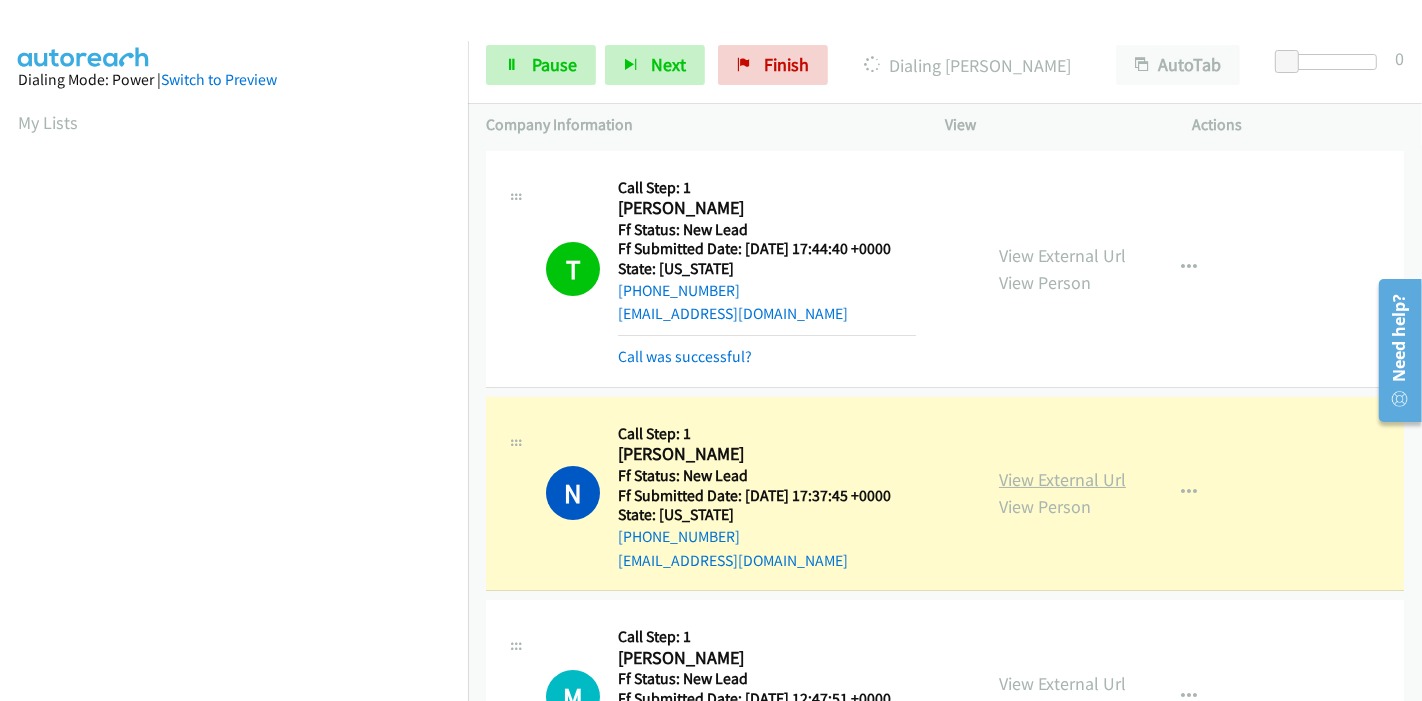 scroll, scrollTop: 422, scrollLeft: 0, axis: vertical 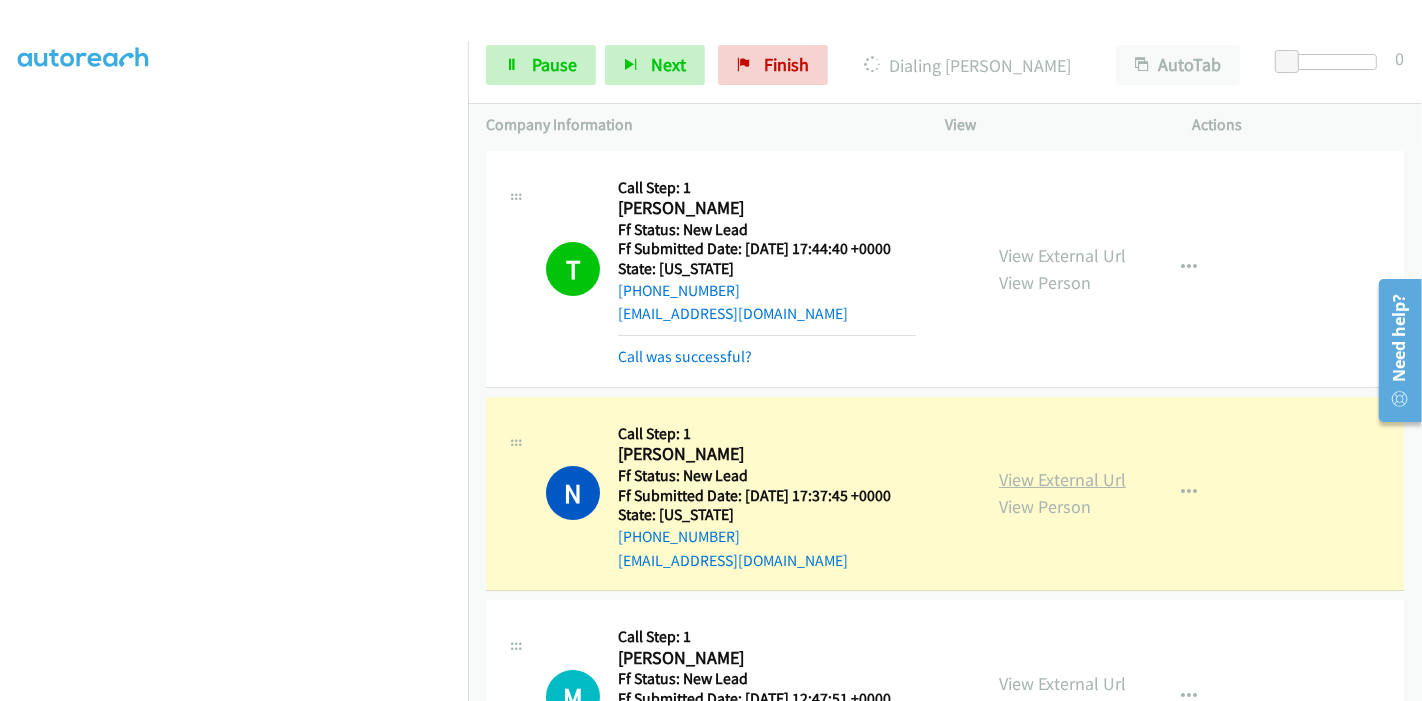 click on "View External Url" at bounding box center [1062, 479] 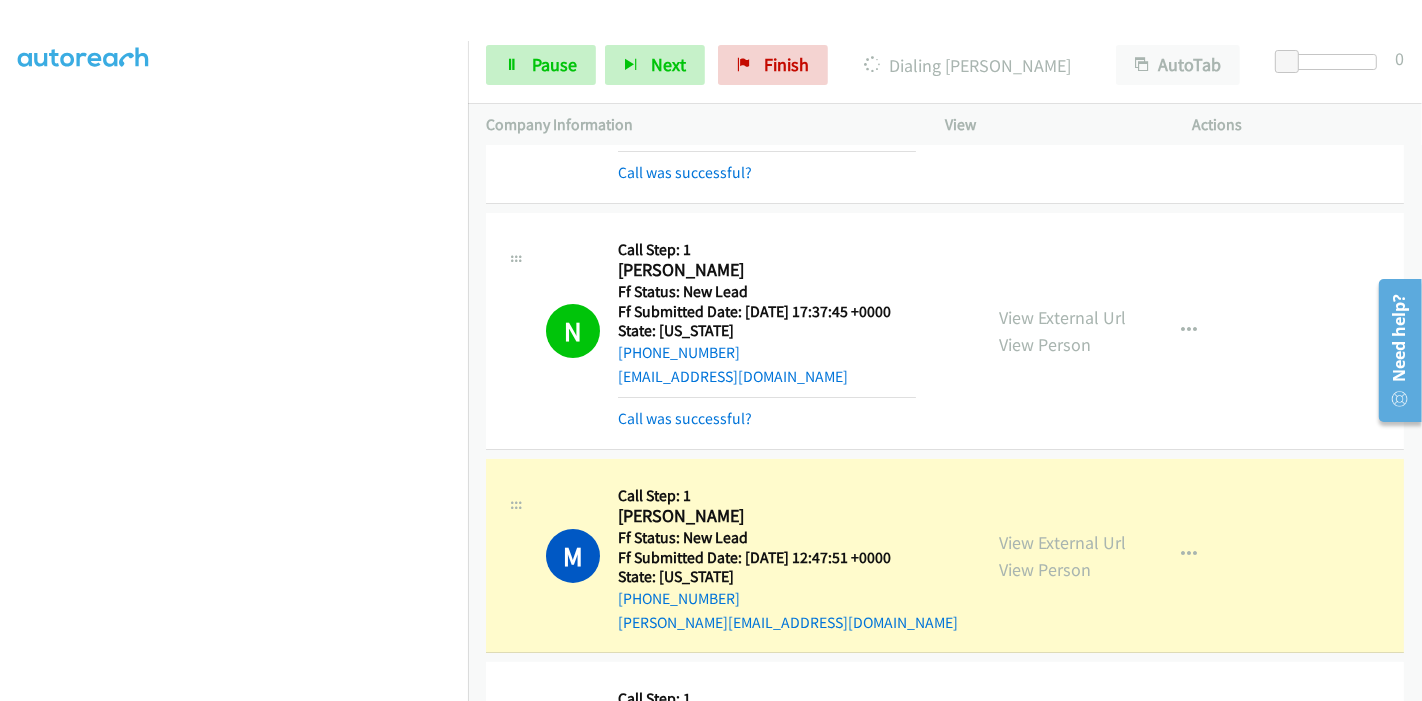 scroll, scrollTop: 333, scrollLeft: 0, axis: vertical 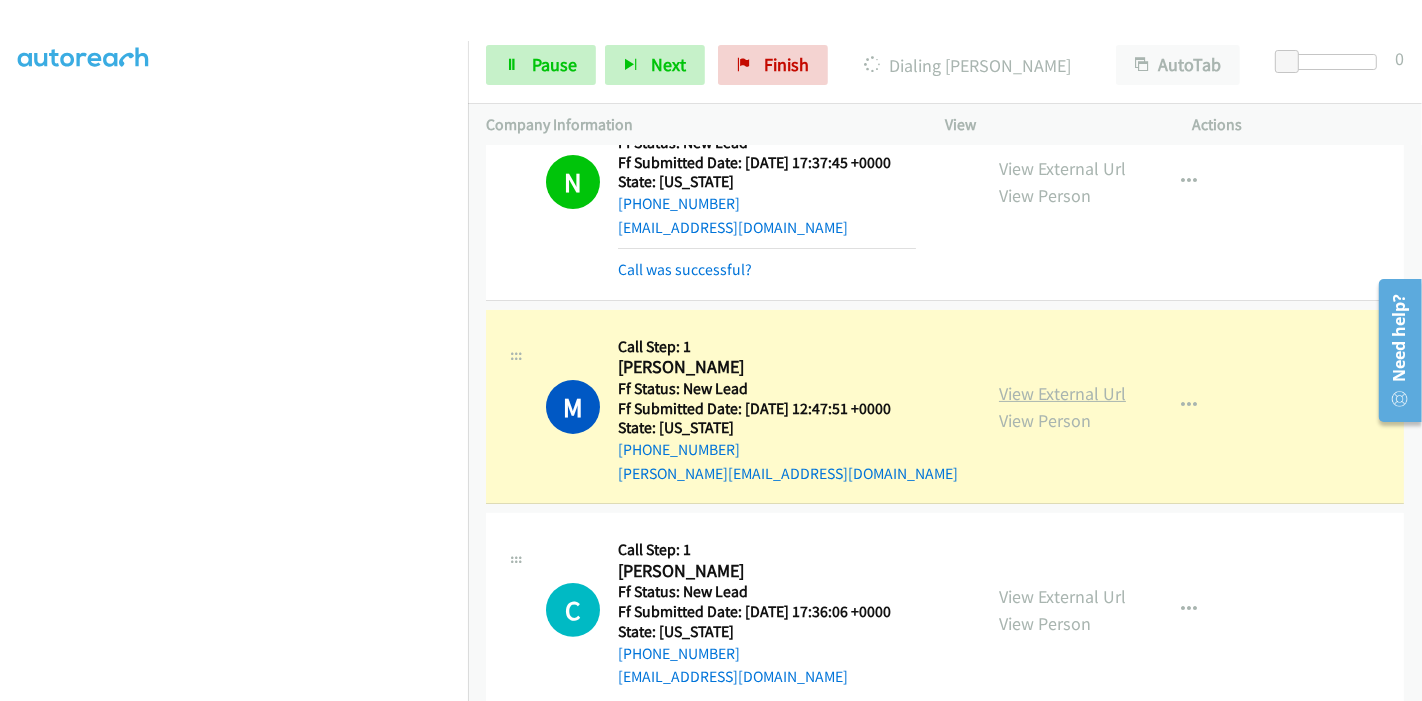 click on "View External Url" at bounding box center (1062, 393) 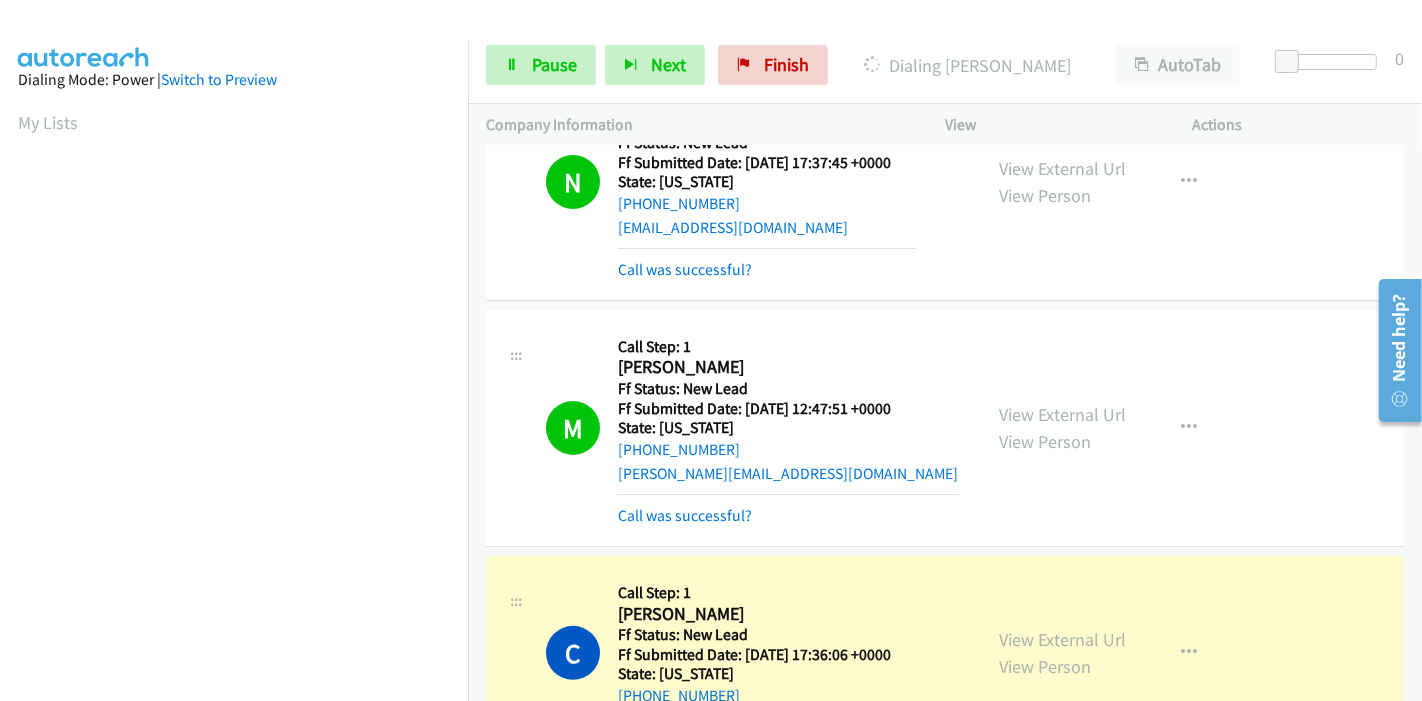 scroll, scrollTop: 422, scrollLeft: 0, axis: vertical 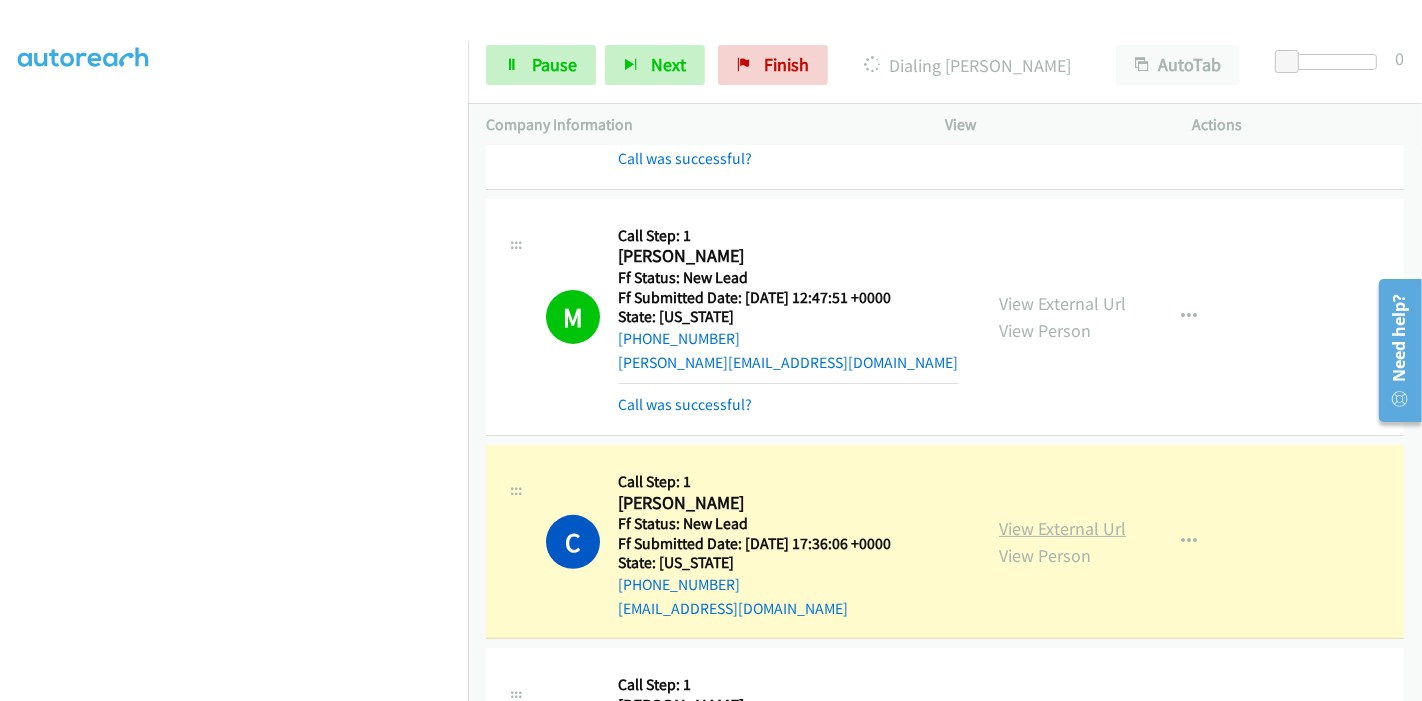 click on "View External Url" at bounding box center [1062, 528] 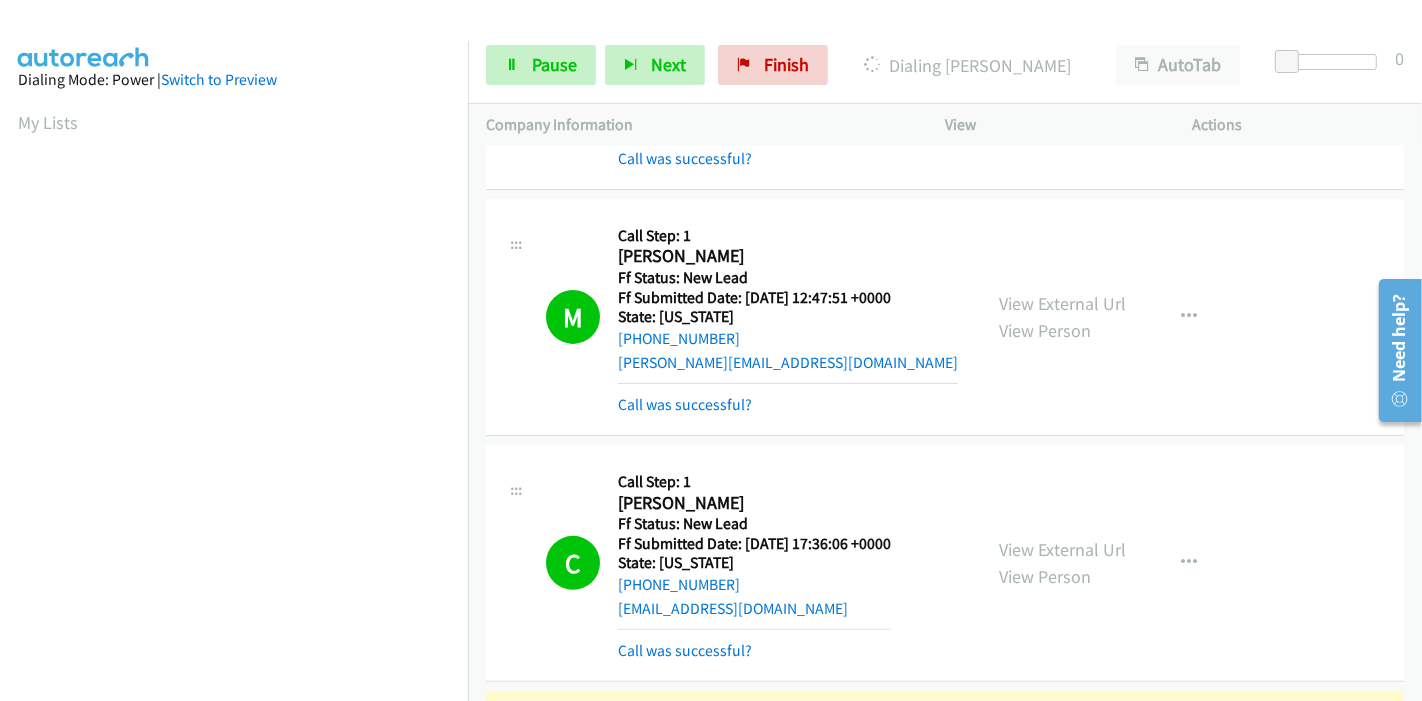 scroll, scrollTop: 422, scrollLeft: 0, axis: vertical 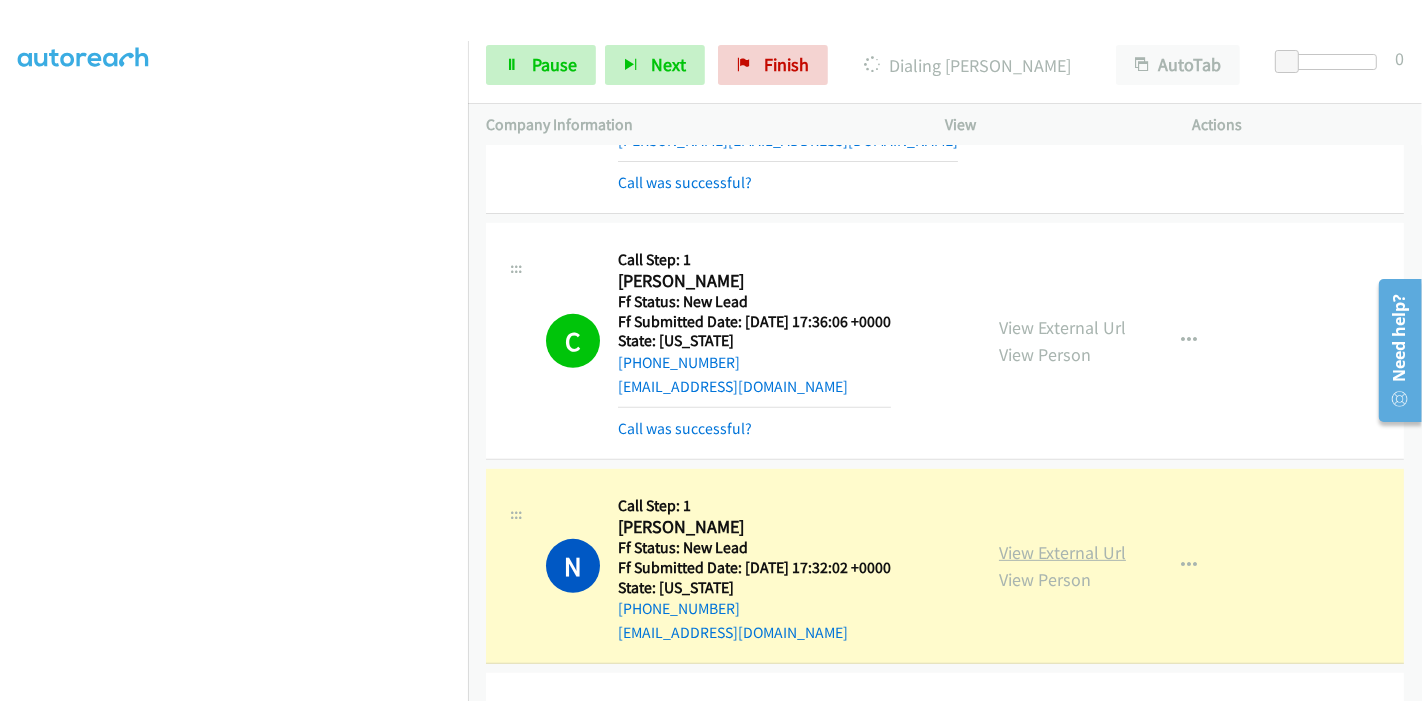 click on "View External Url" at bounding box center (1062, 552) 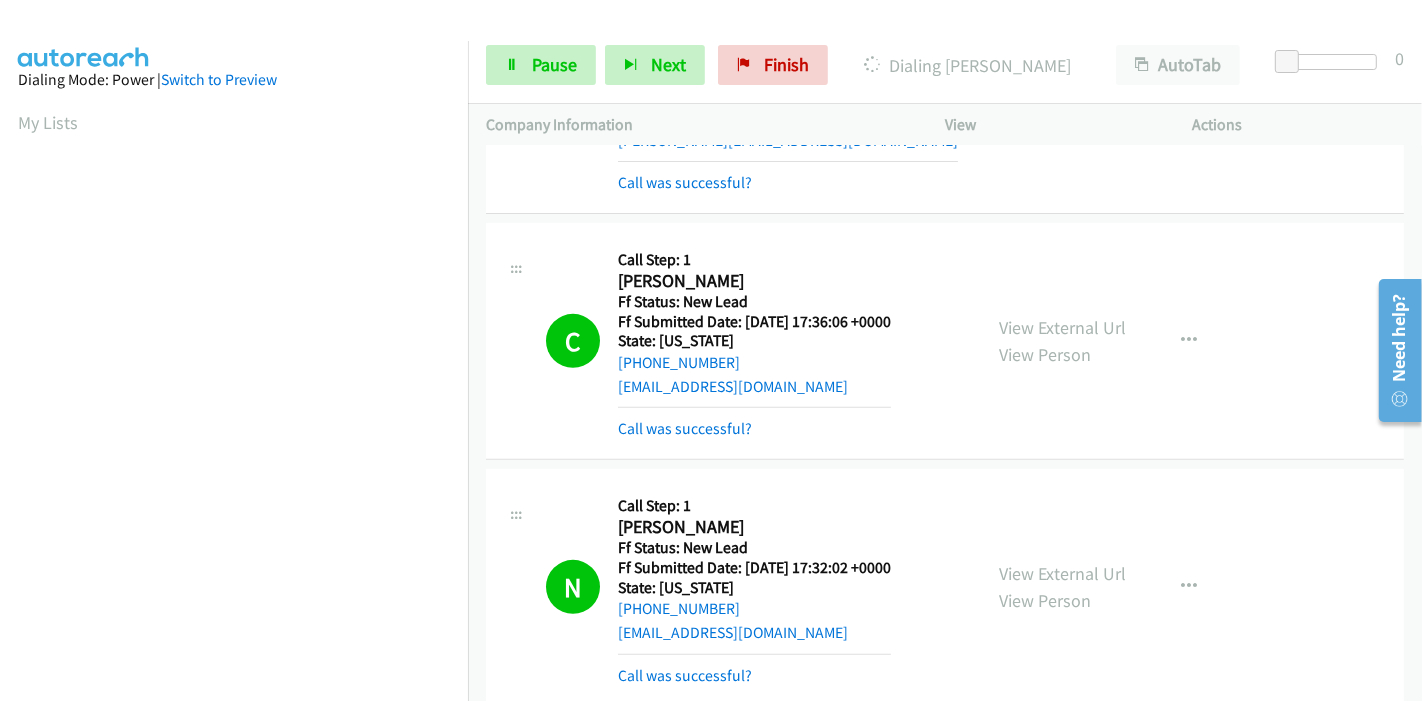 scroll, scrollTop: 422, scrollLeft: 0, axis: vertical 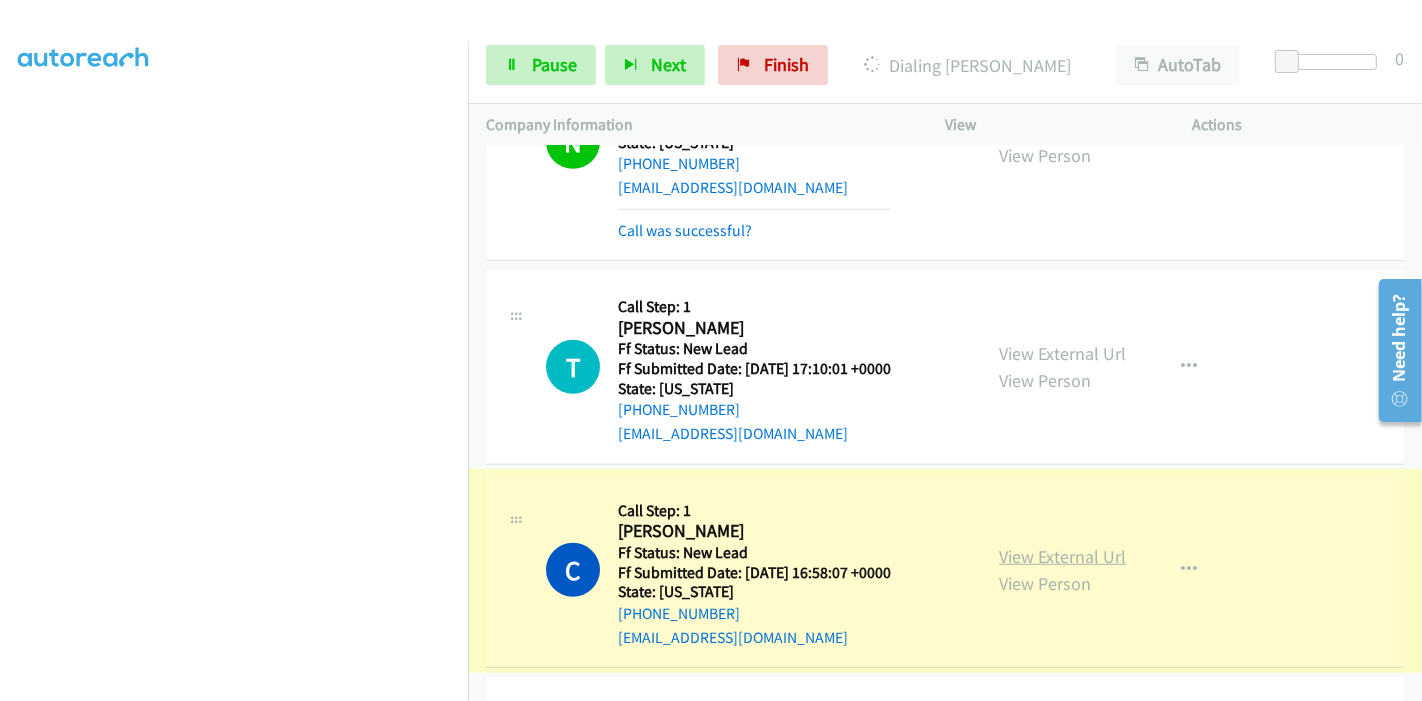 click on "View External Url" at bounding box center [1062, 556] 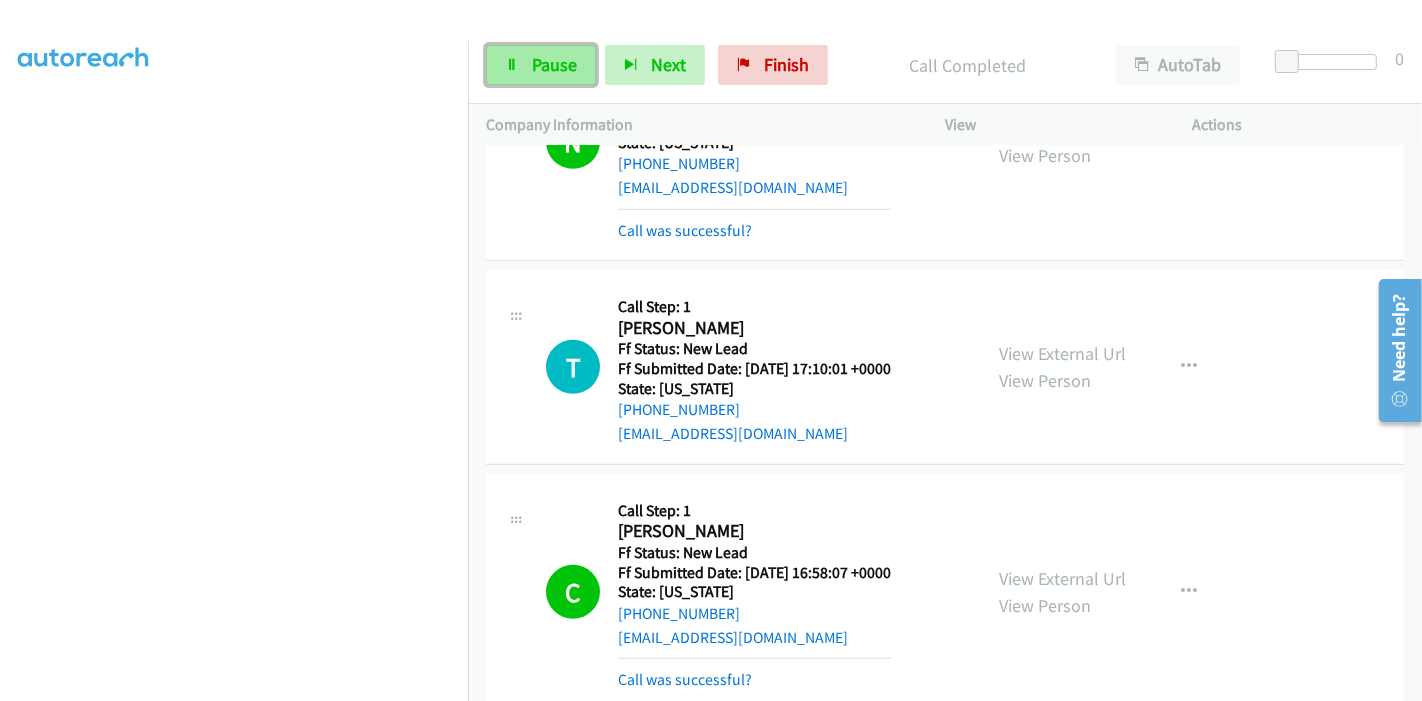 click on "Pause" at bounding box center (554, 64) 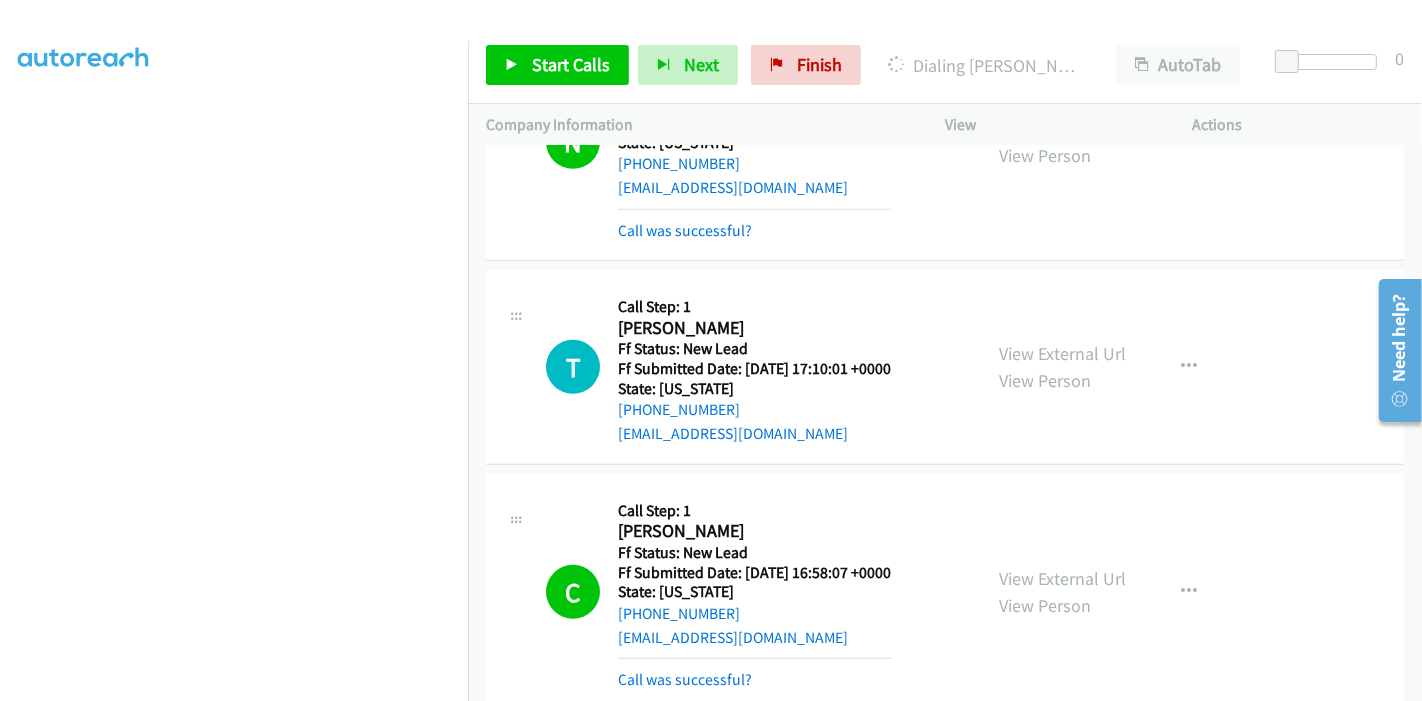 scroll, scrollTop: 0, scrollLeft: 0, axis: both 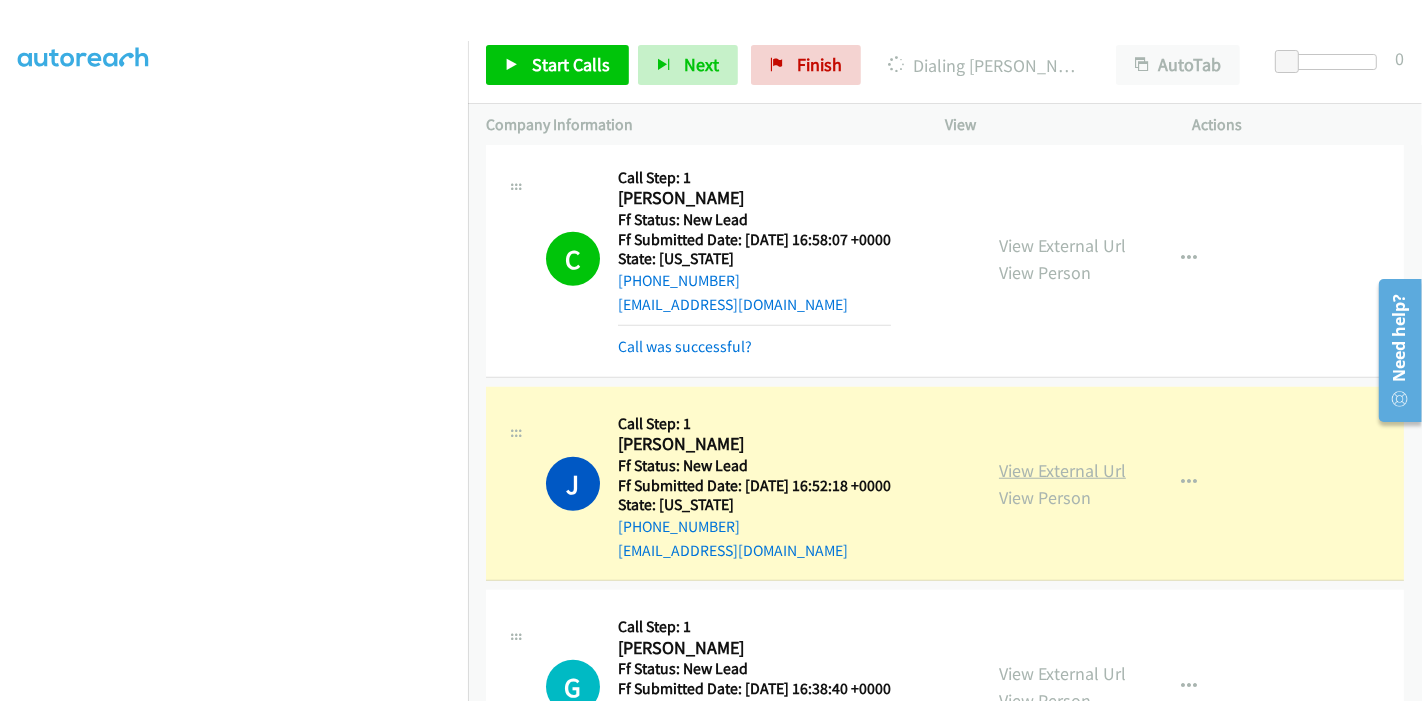 click on "View External Url" at bounding box center (1062, 470) 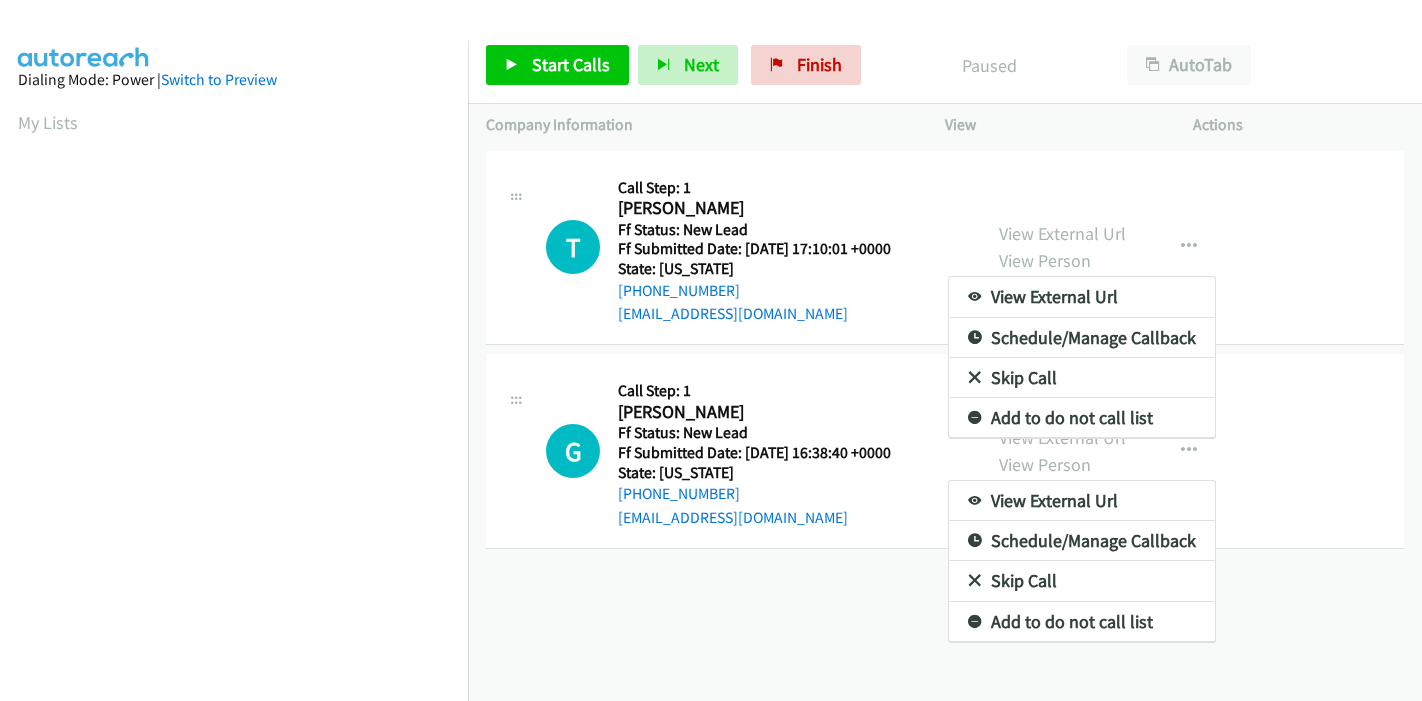 scroll, scrollTop: 0, scrollLeft: 0, axis: both 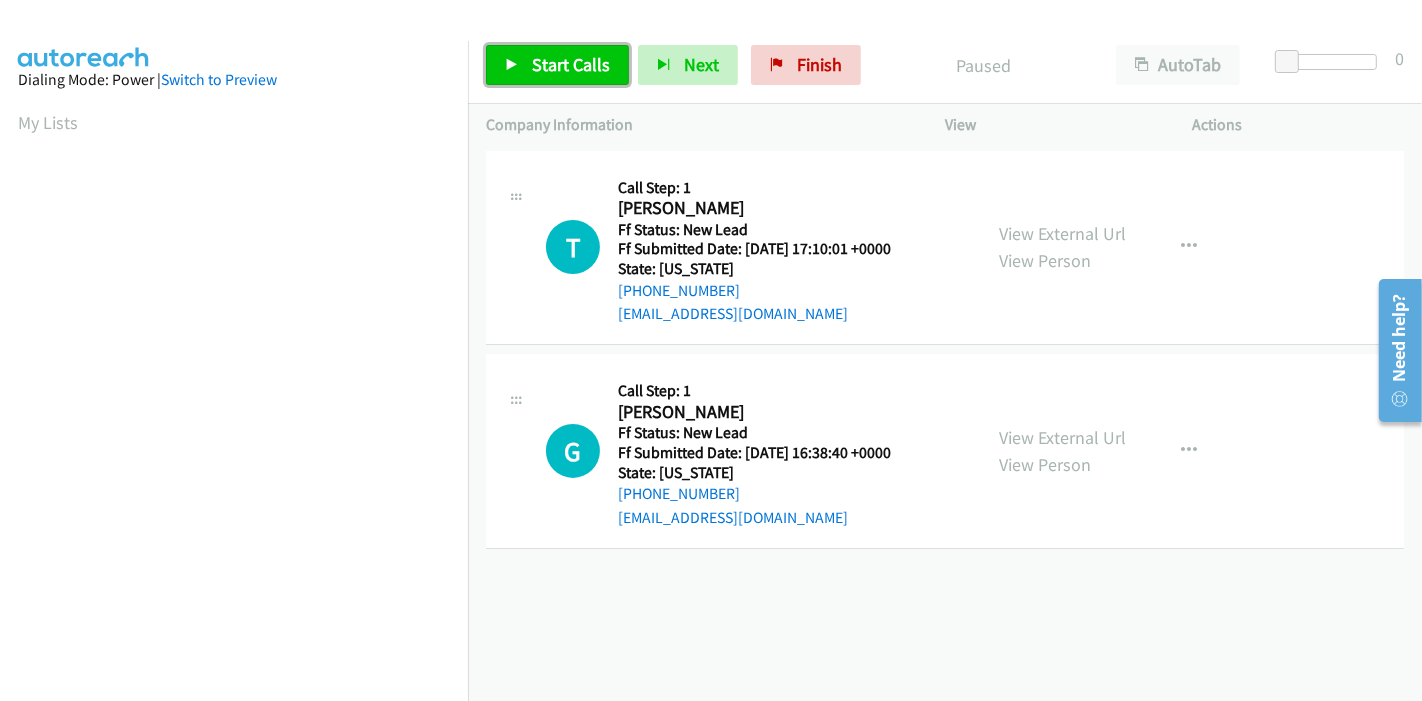 click on "Start Calls" at bounding box center [557, 65] 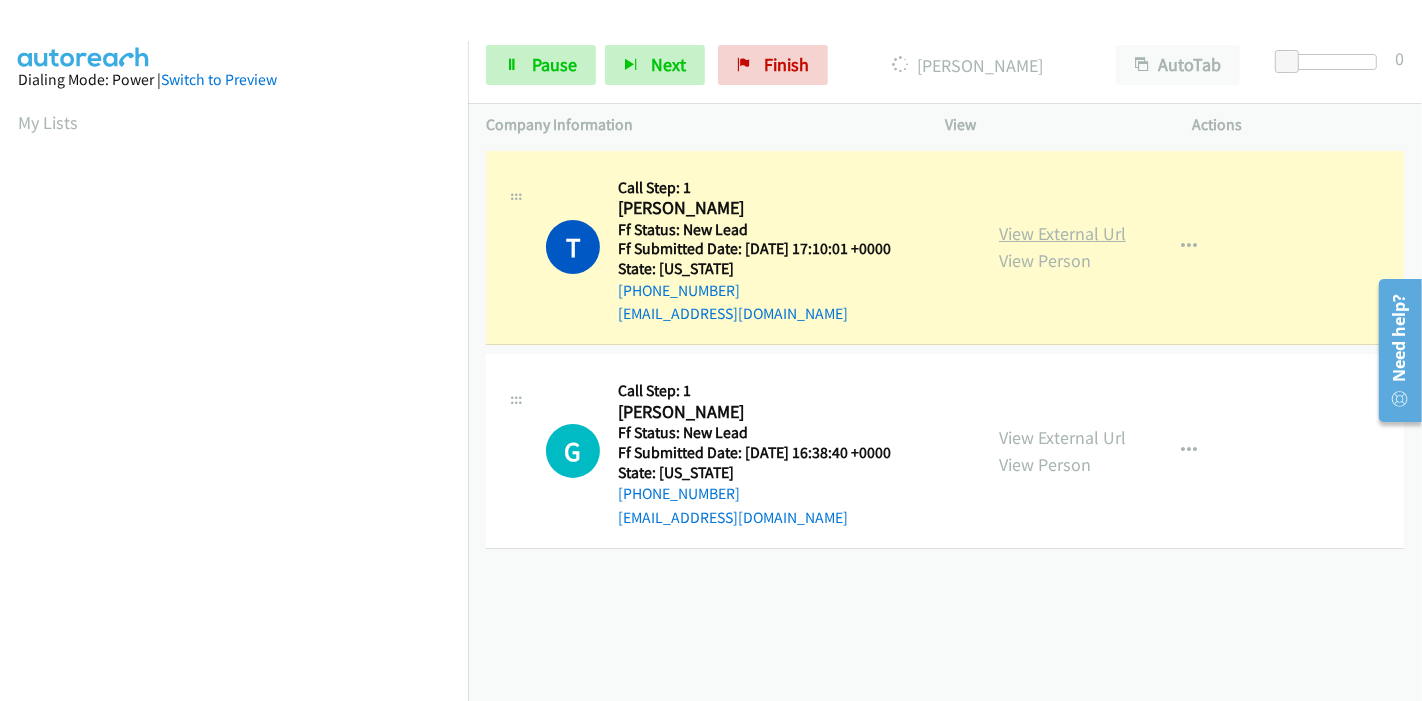 click on "View External Url" at bounding box center [1062, 233] 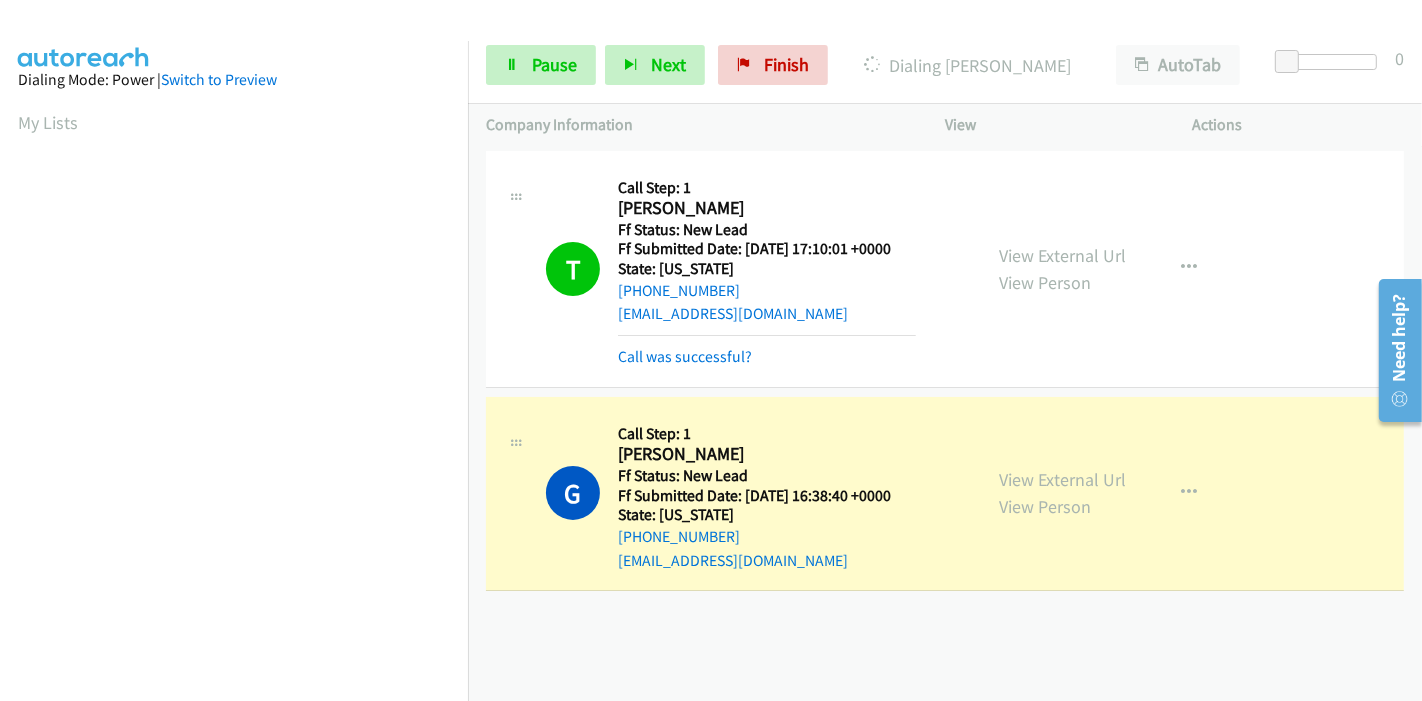 scroll, scrollTop: 422, scrollLeft: 0, axis: vertical 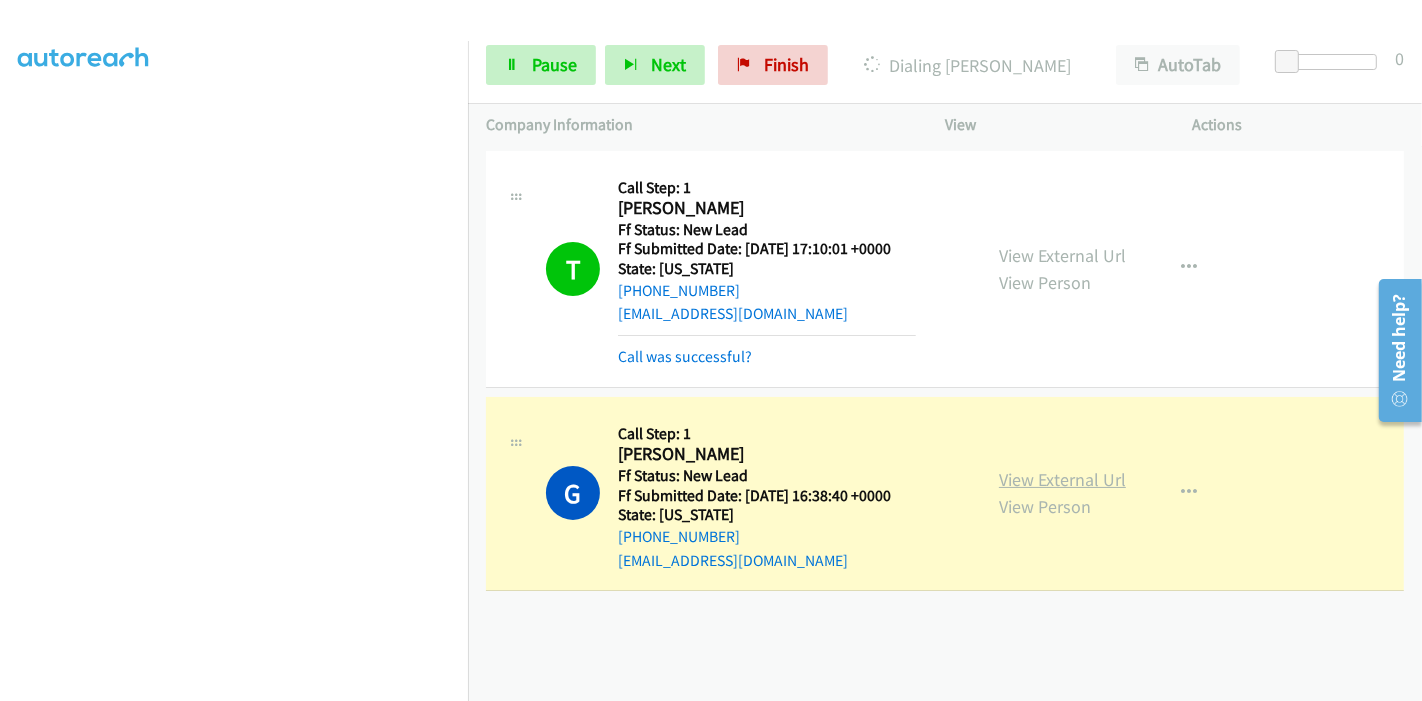 click on "View External Url" at bounding box center (1062, 479) 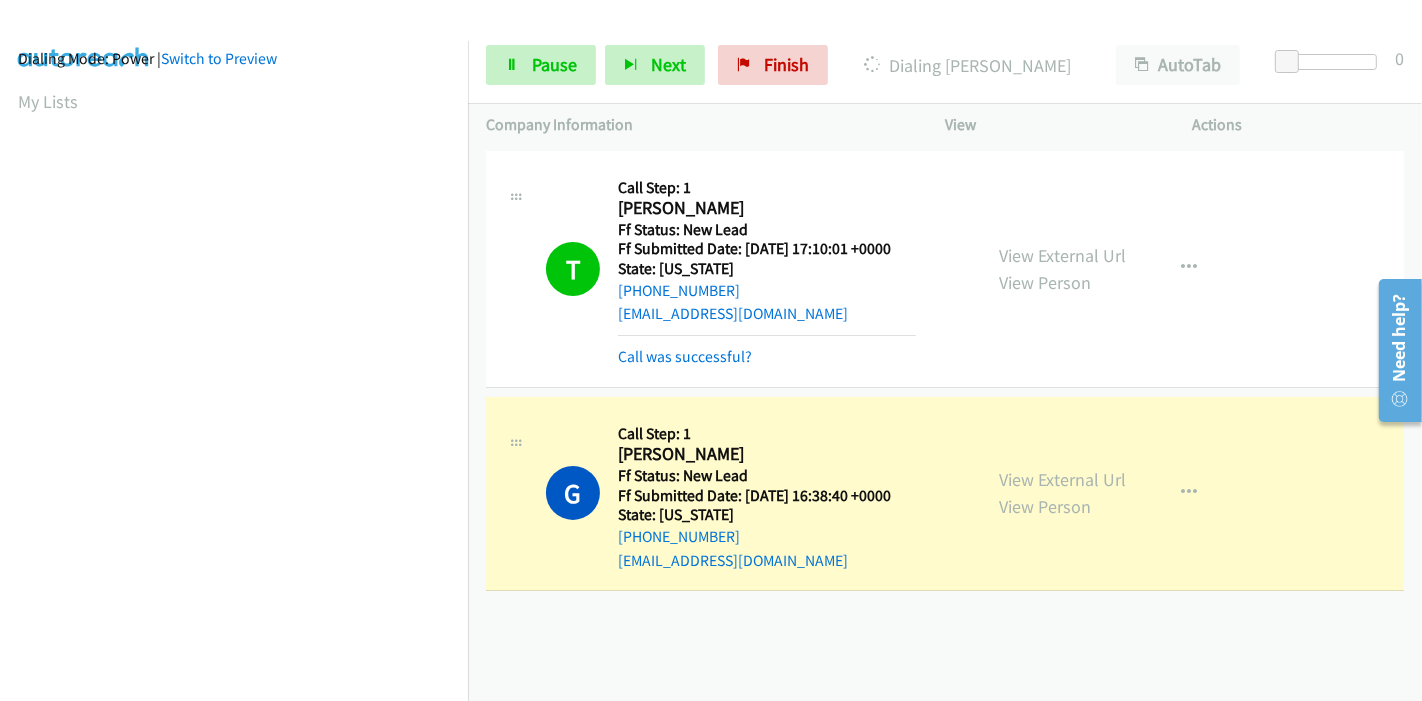 scroll, scrollTop: 0, scrollLeft: 0, axis: both 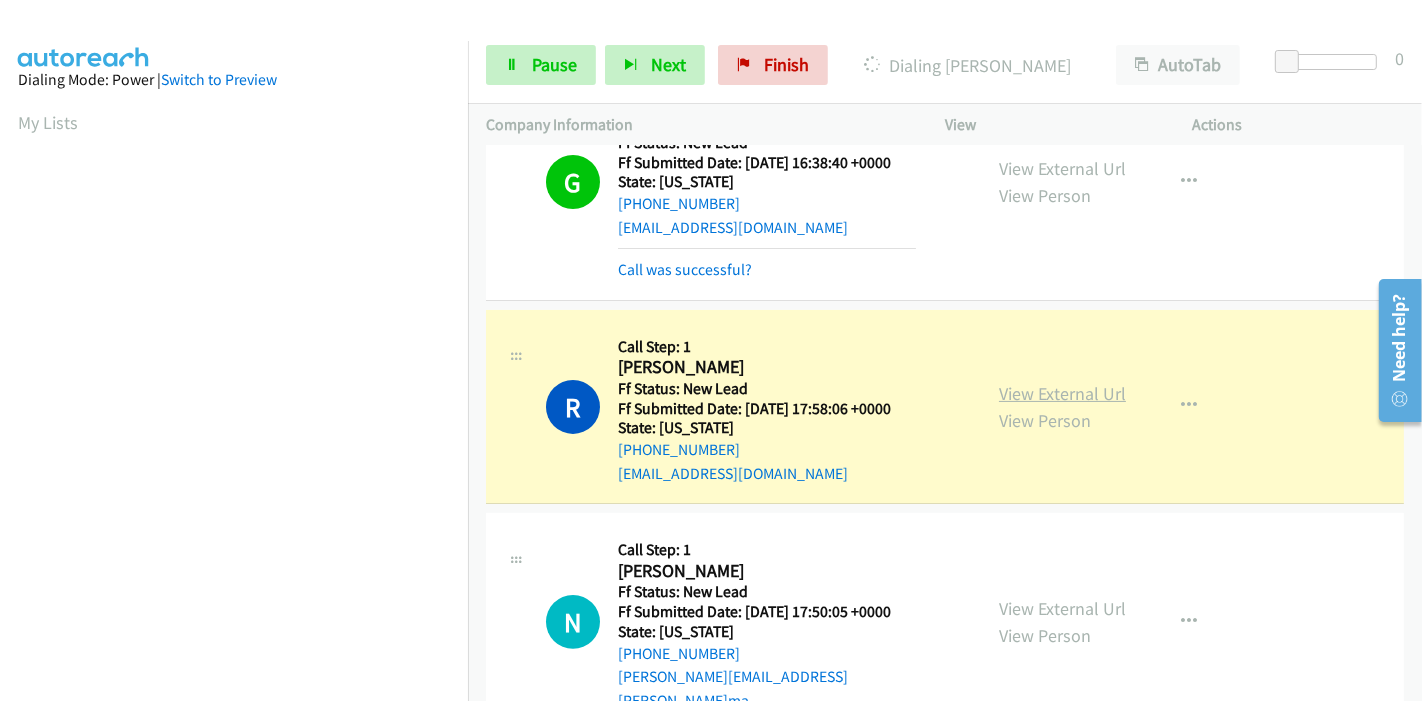 click on "View External Url" at bounding box center [1062, 393] 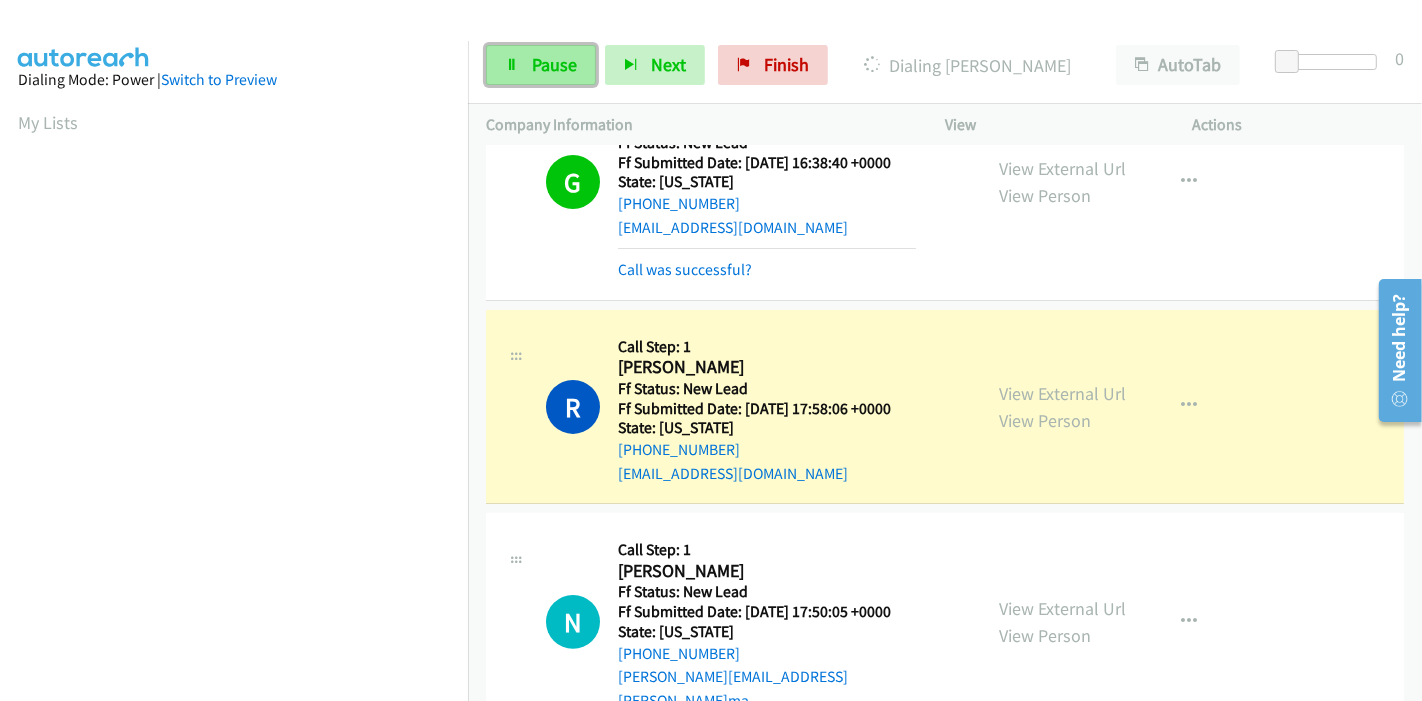click on "Pause" at bounding box center (554, 64) 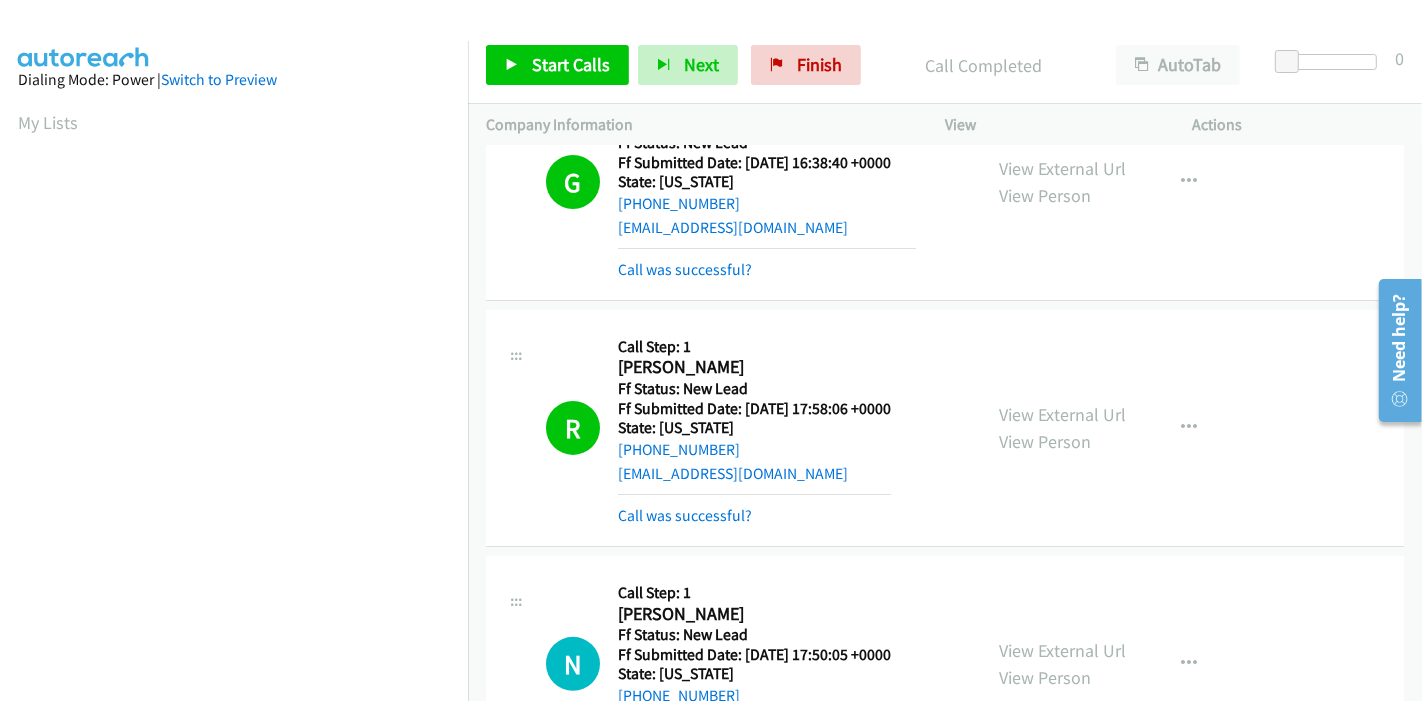 scroll, scrollTop: 422, scrollLeft: 0, axis: vertical 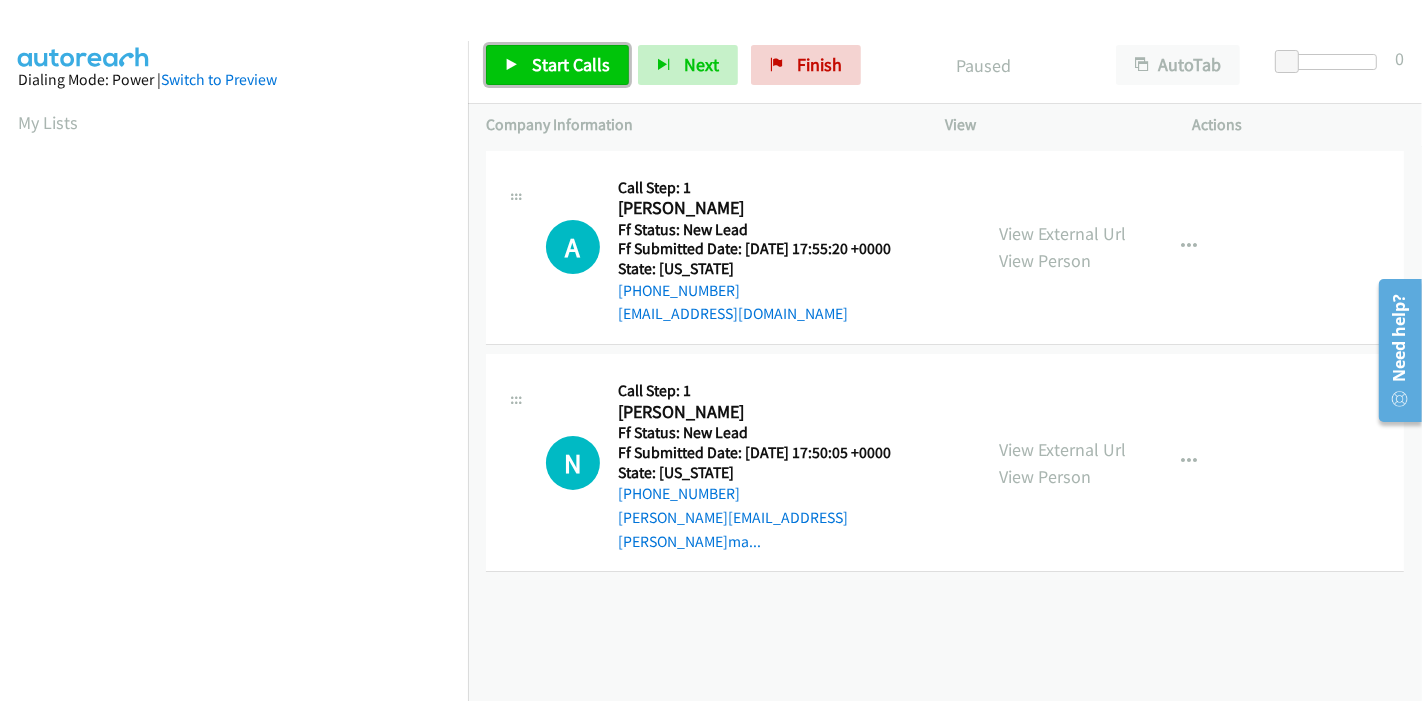 click on "Start Calls" at bounding box center [557, 65] 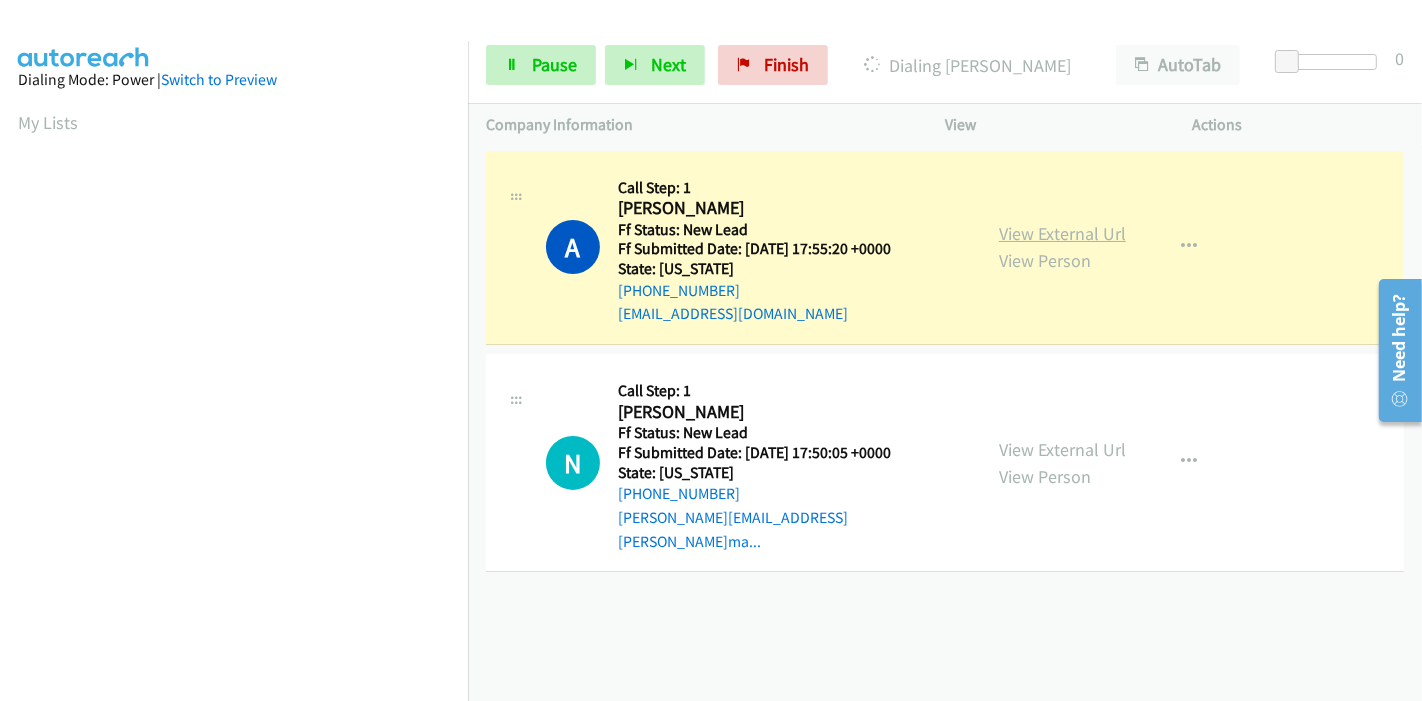 click on "View External Url" at bounding box center (1062, 233) 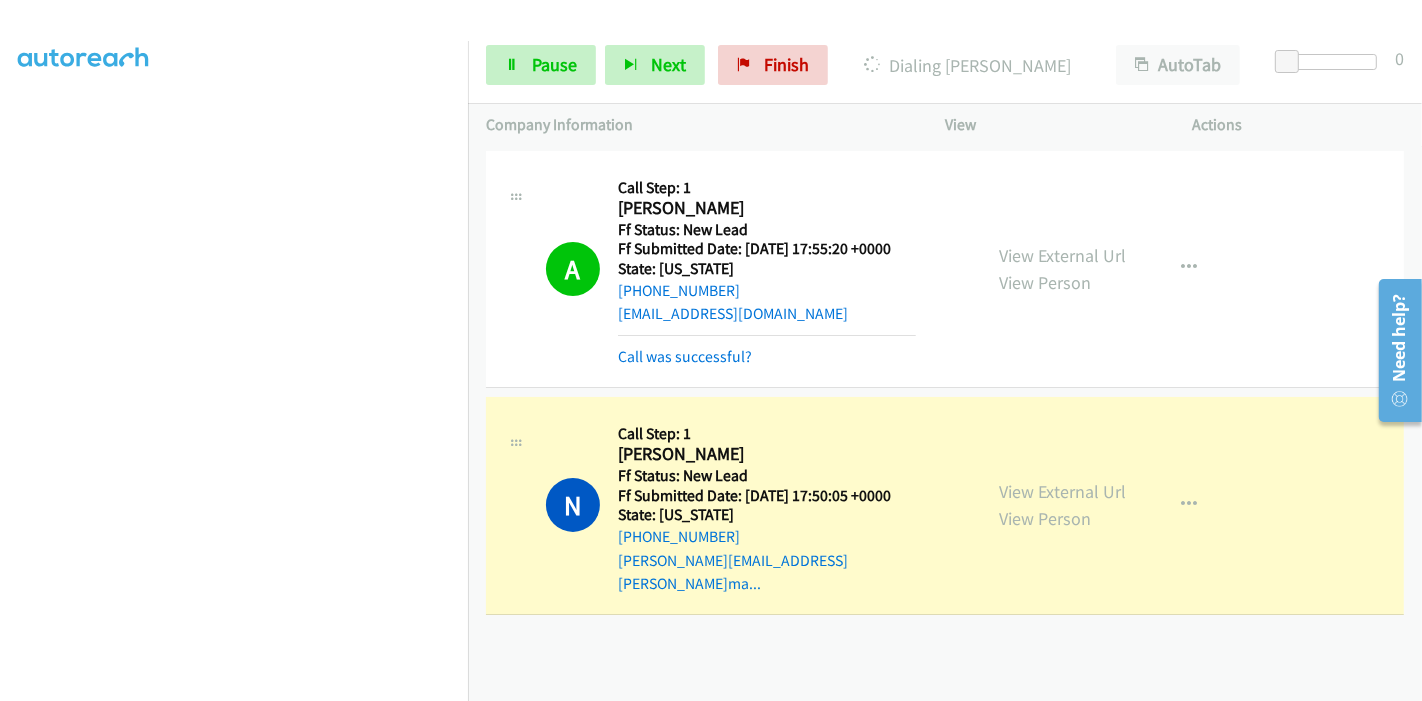 scroll, scrollTop: 200, scrollLeft: 0, axis: vertical 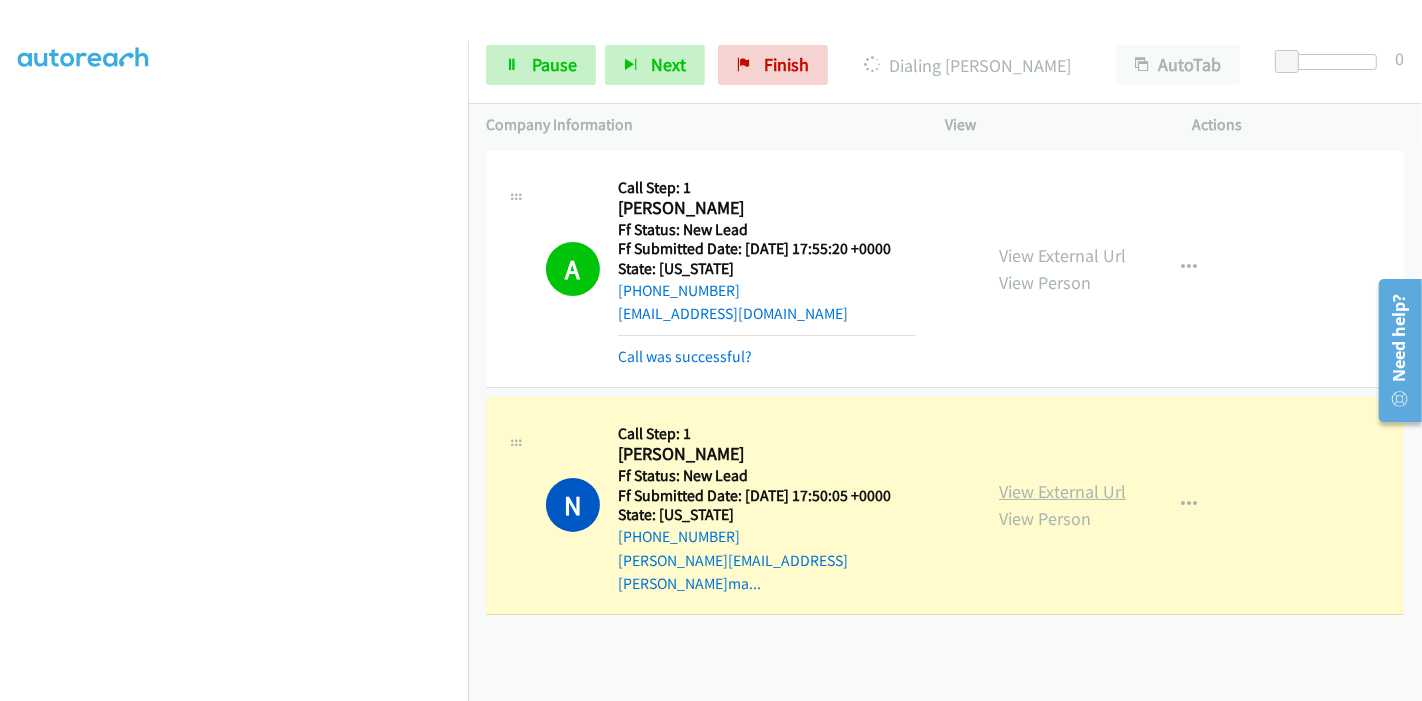 click on "View External Url" at bounding box center (1062, 491) 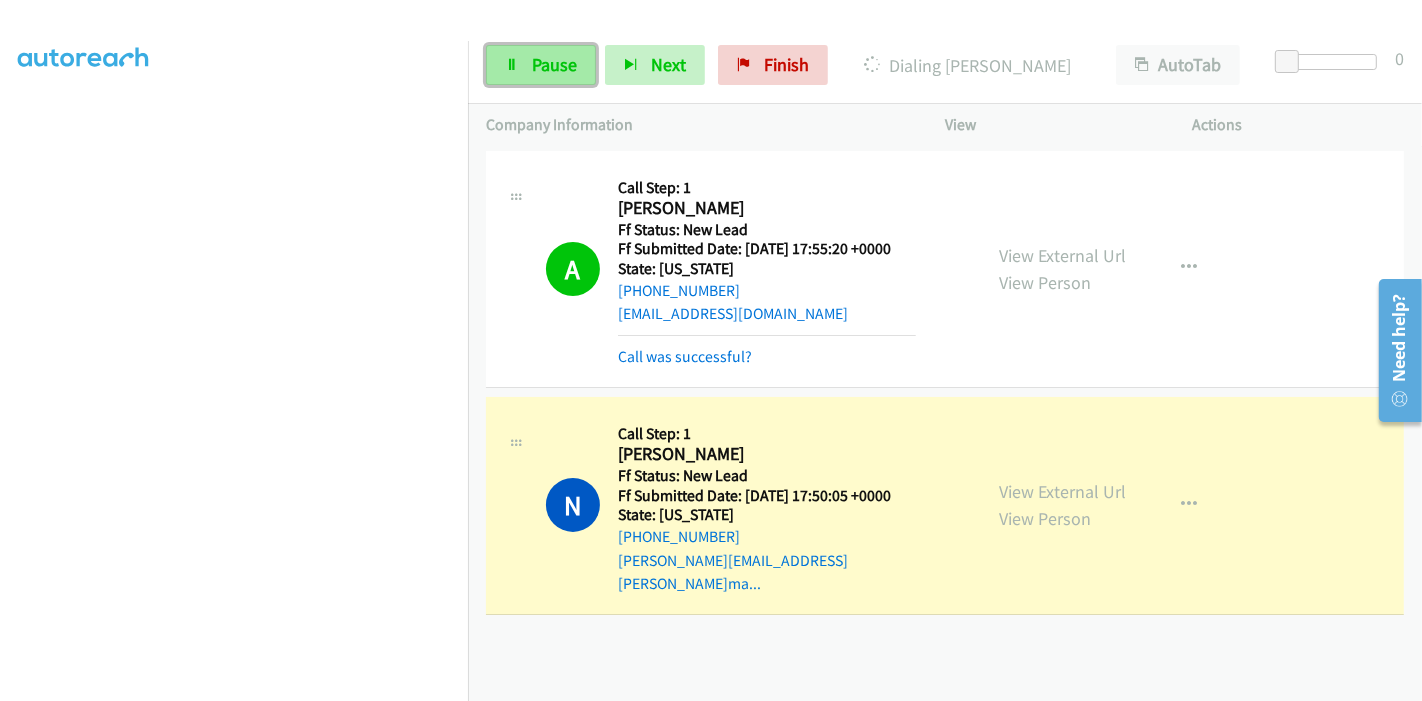 click on "Pause" at bounding box center (541, 65) 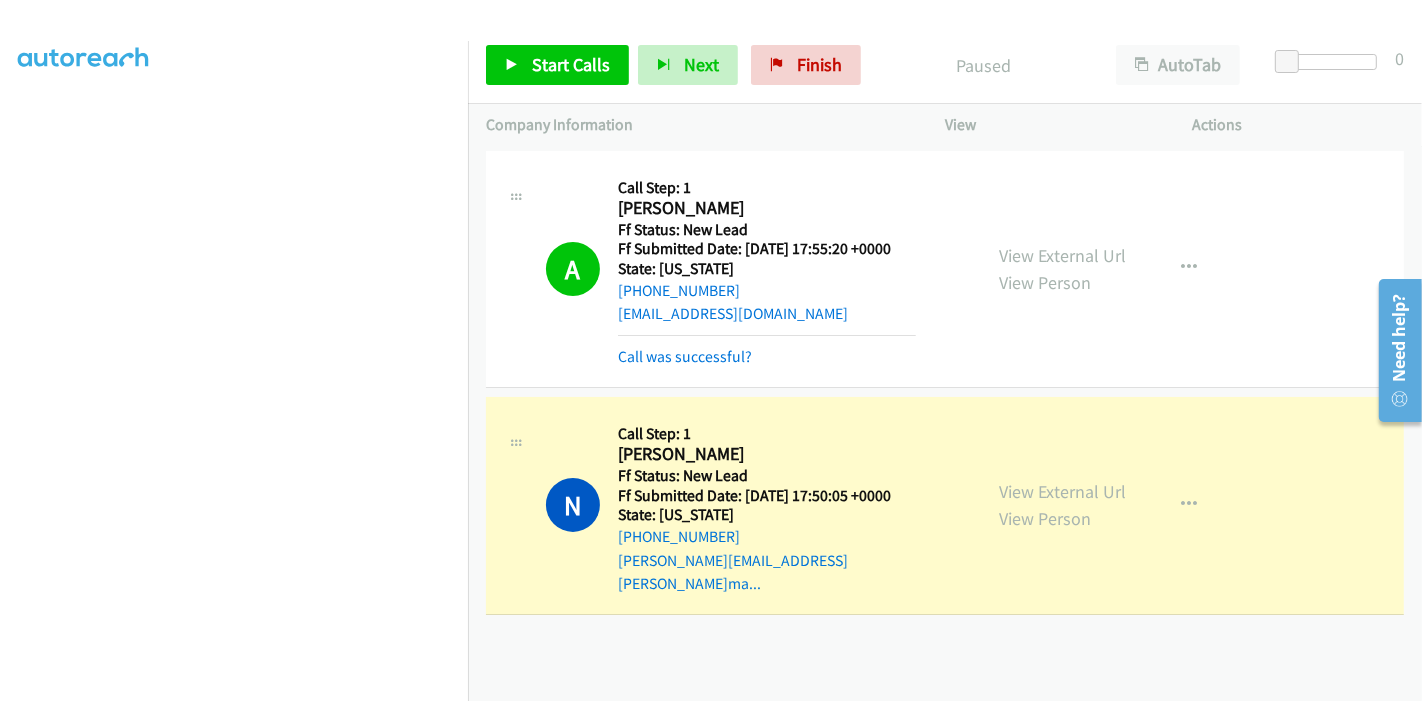 scroll, scrollTop: 422, scrollLeft: 0, axis: vertical 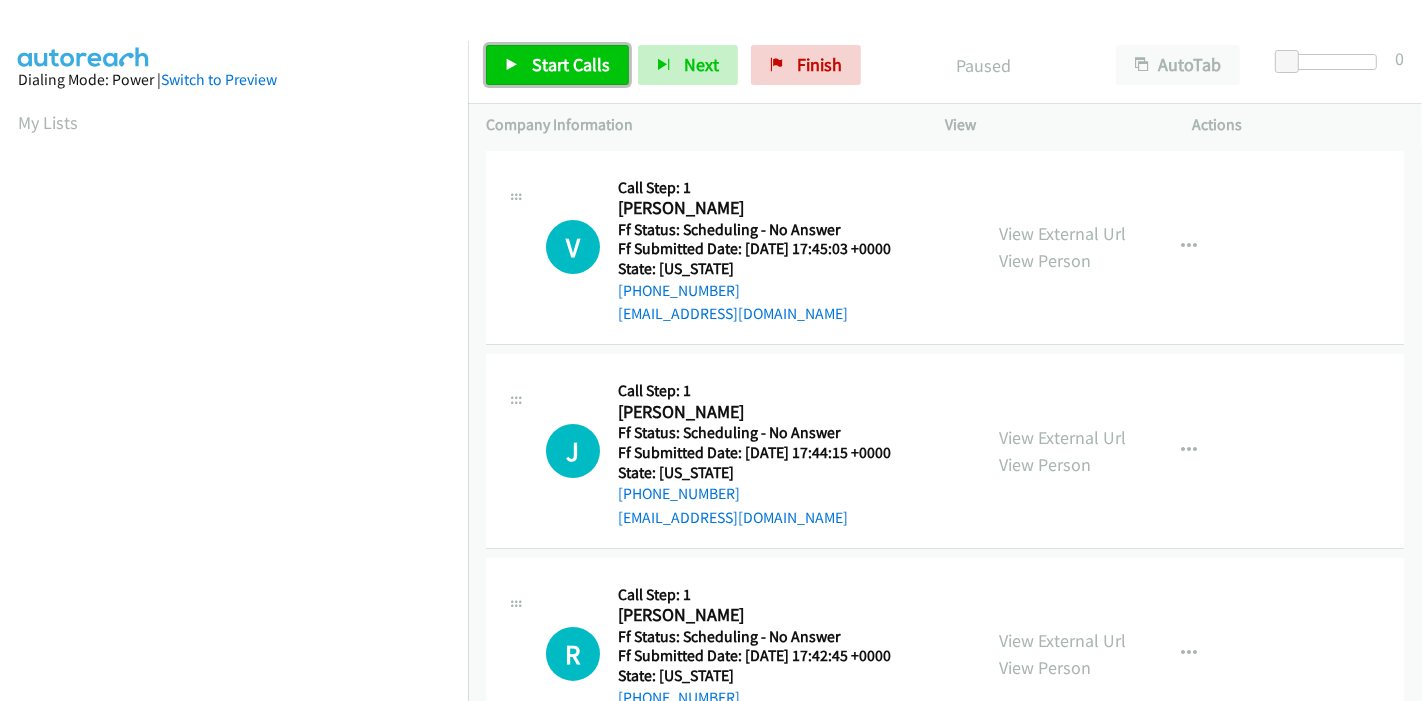 click on "Start Calls" at bounding box center [557, 65] 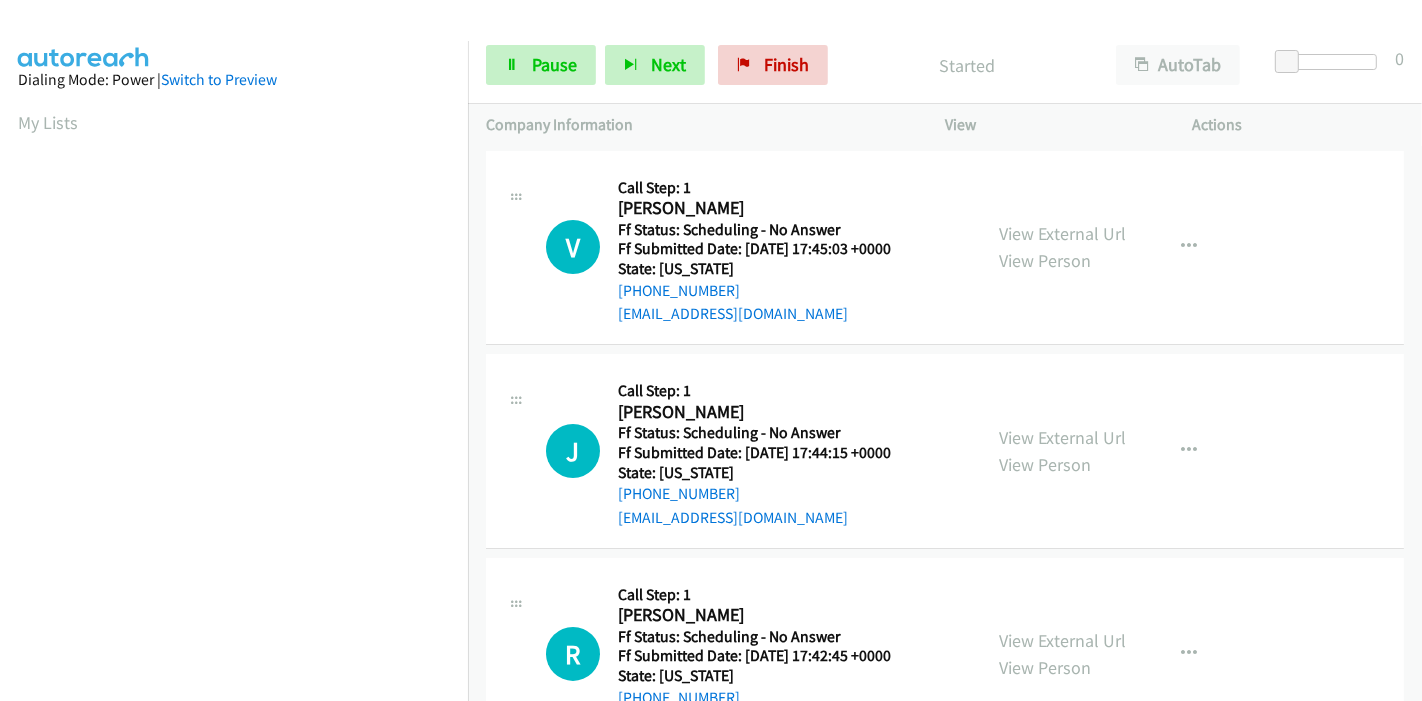 scroll, scrollTop: 0, scrollLeft: 0, axis: both 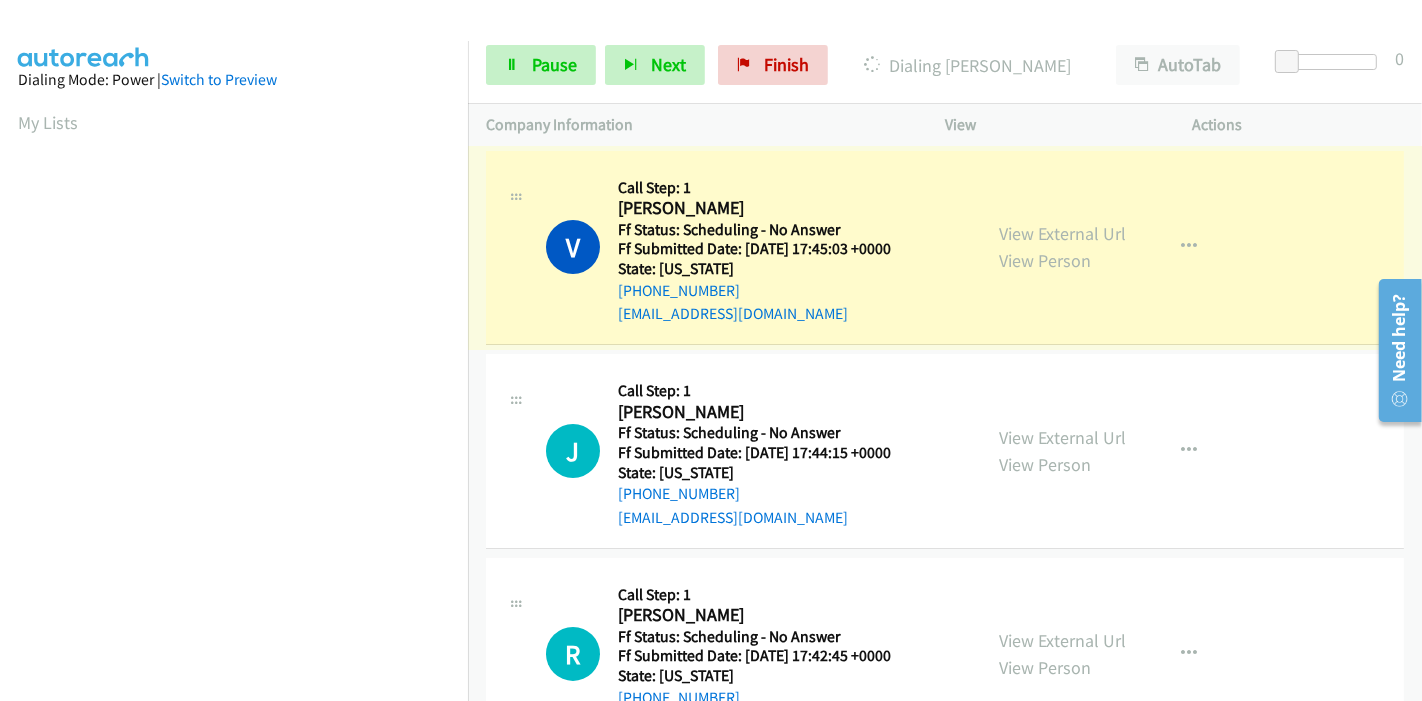 click on "View External Url" at bounding box center (1062, 233) 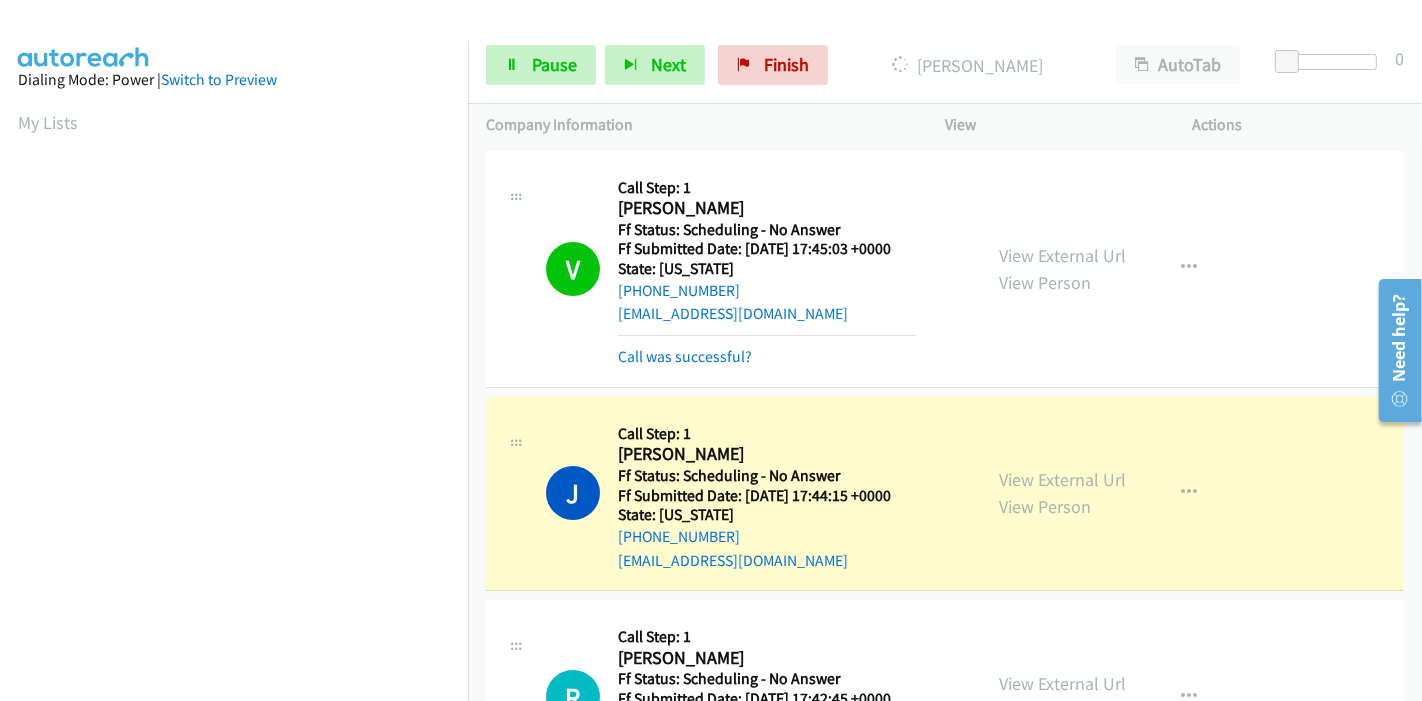 scroll, scrollTop: 422, scrollLeft: 0, axis: vertical 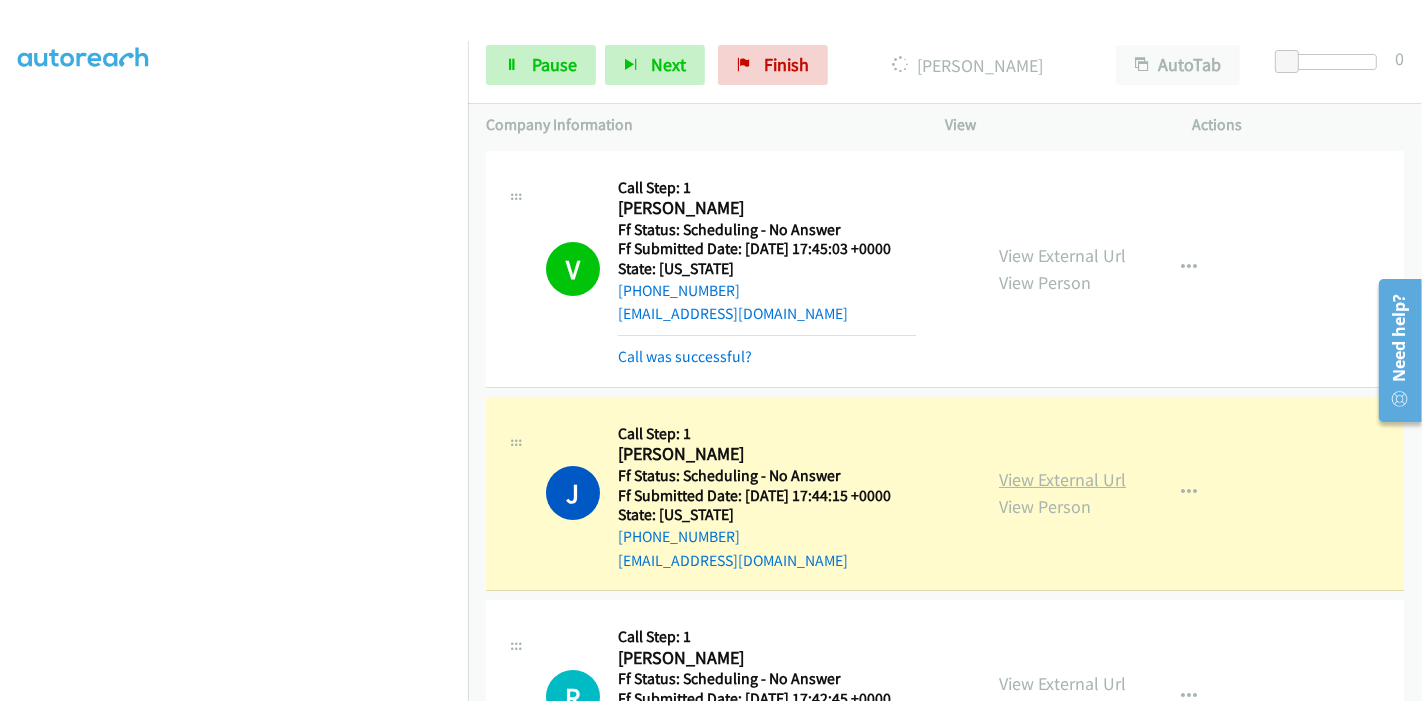 click on "View External Url" at bounding box center [1062, 479] 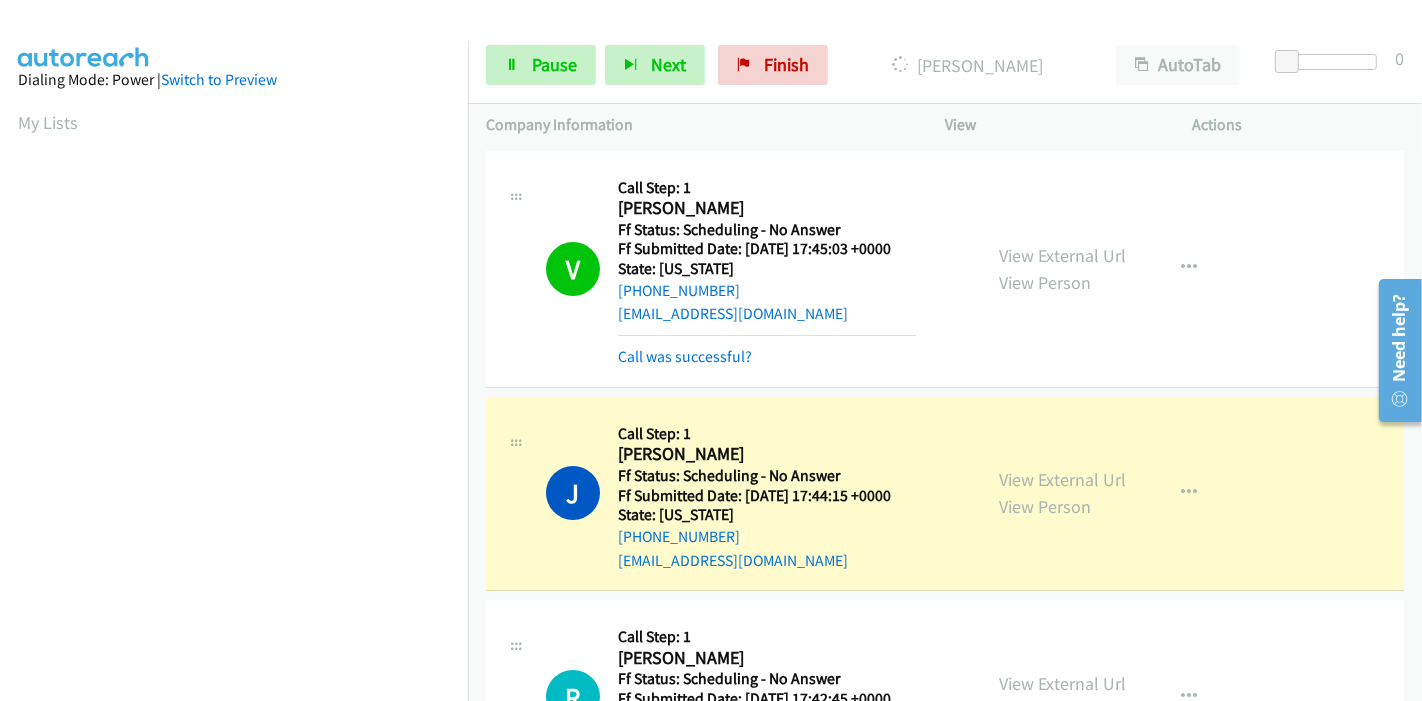 scroll, scrollTop: 422, scrollLeft: 0, axis: vertical 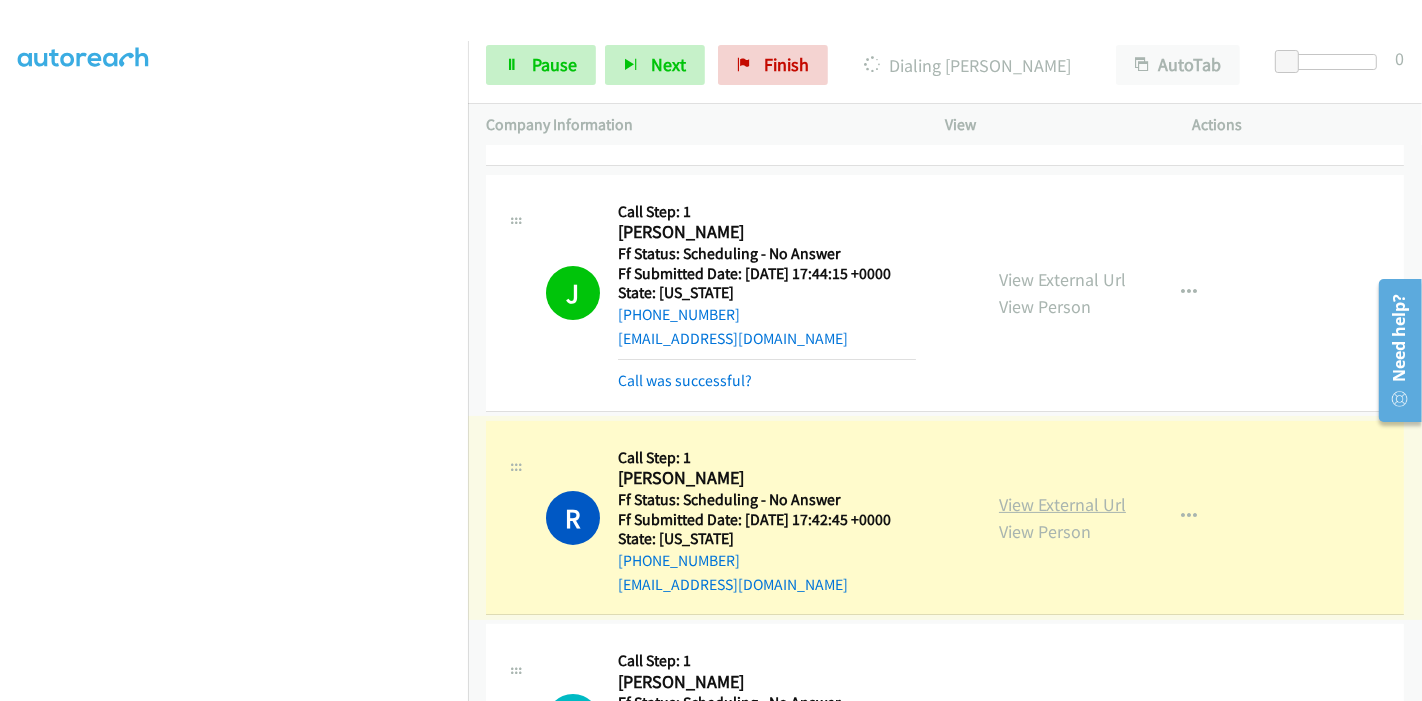 click on "View External Url" at bounding box center [1062, 504] 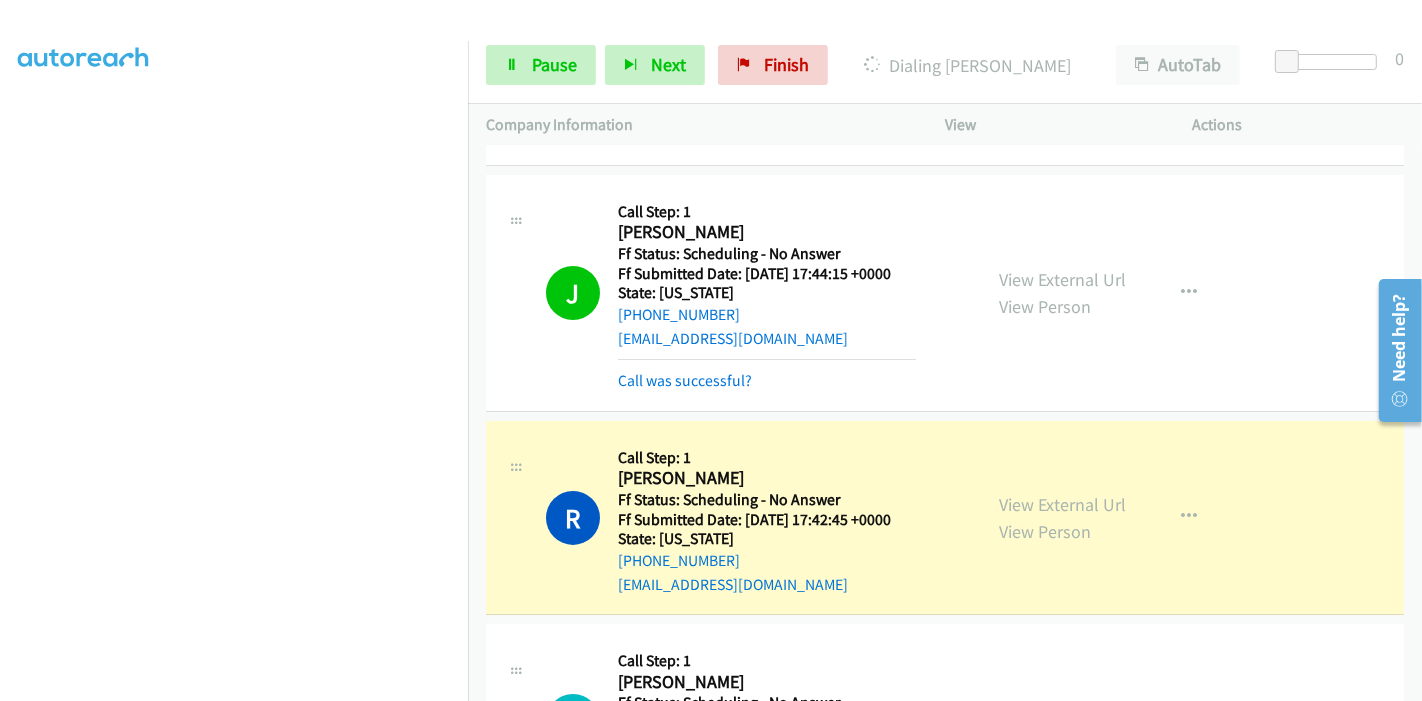 scroll, scrollTop: 0, scrollLeft: 0, axis: both 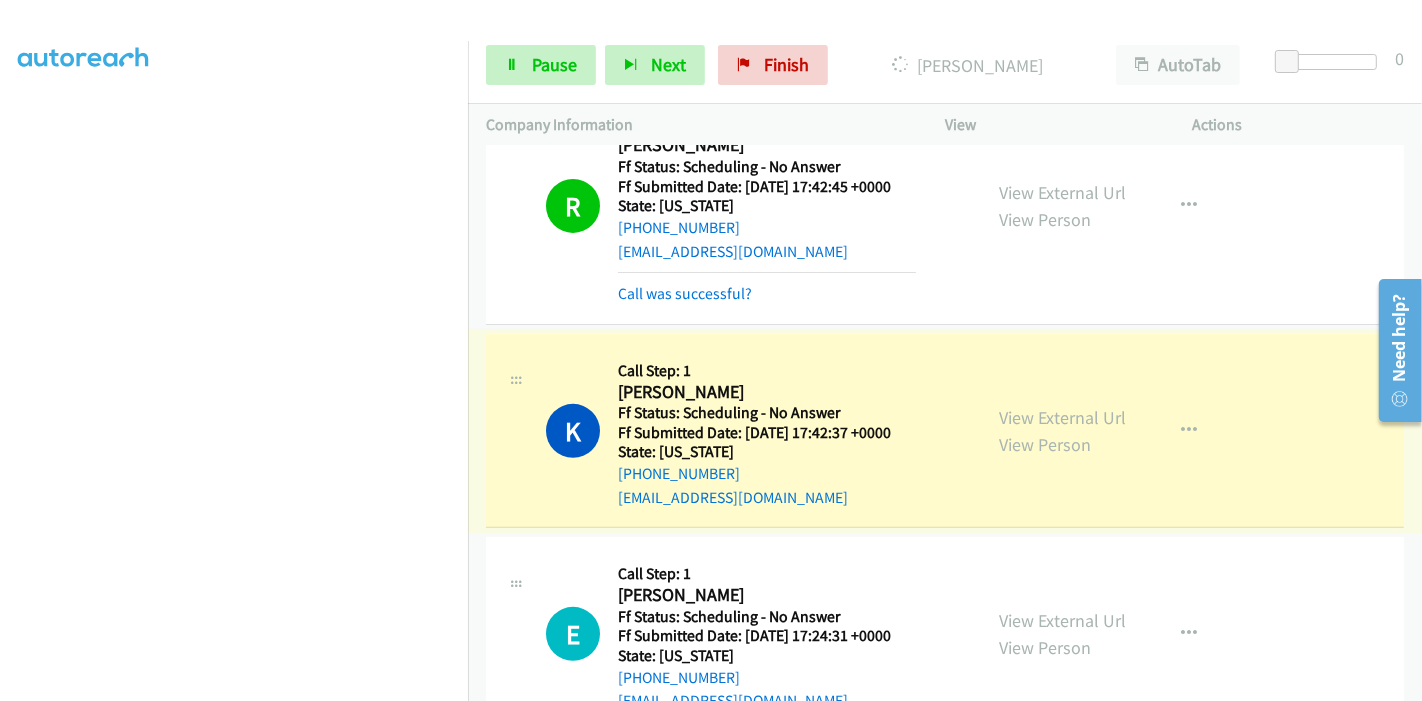 click on "View External Url" at bounding box center [1062, 417] 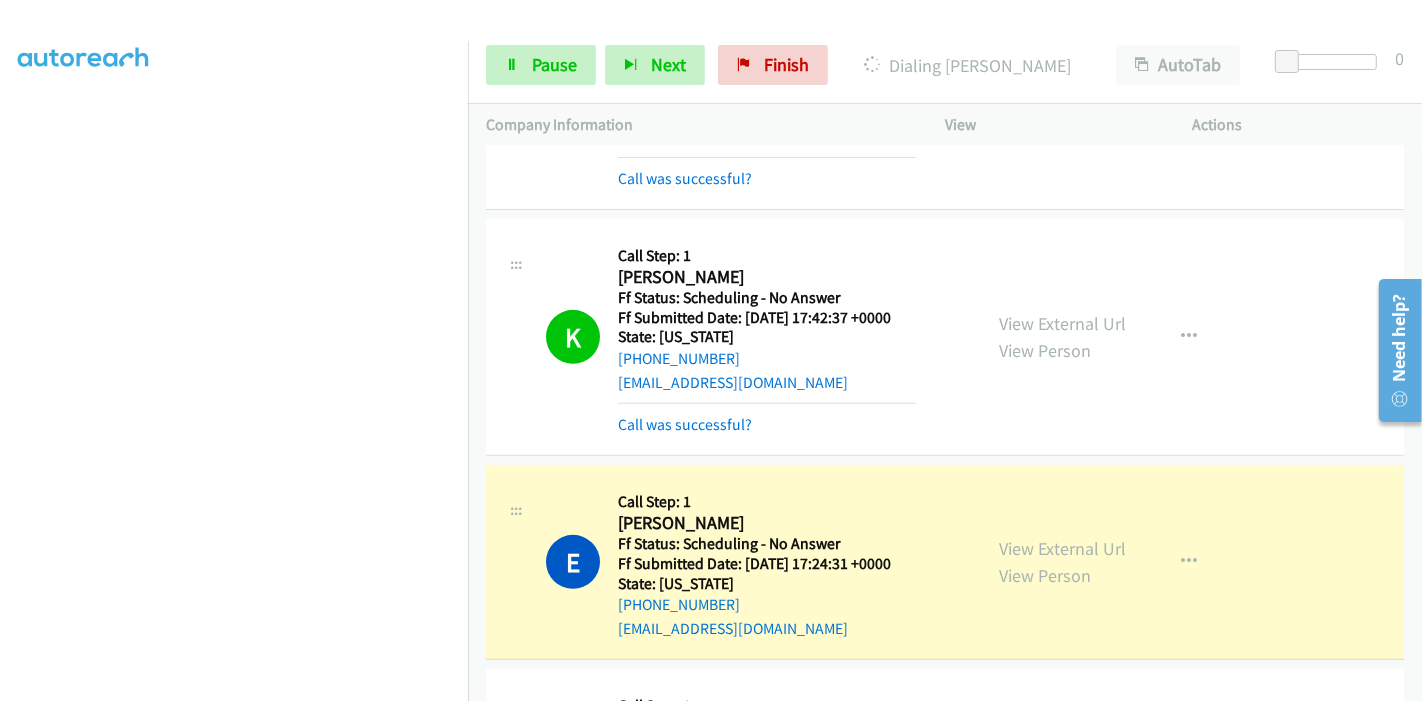 scroll, scrollTop: 777, scrollLeft: 0, axis: vertical 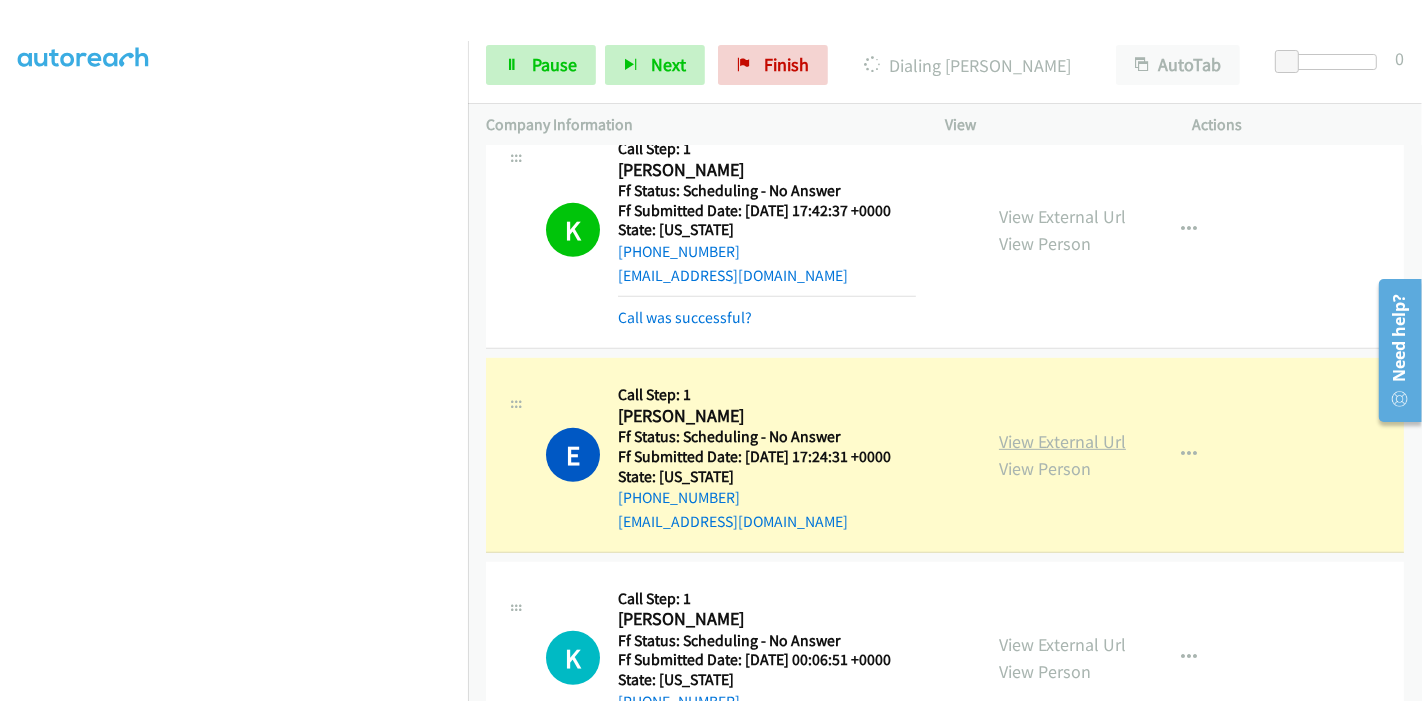 click on "View External Url" at bounding box center (1062, 441) 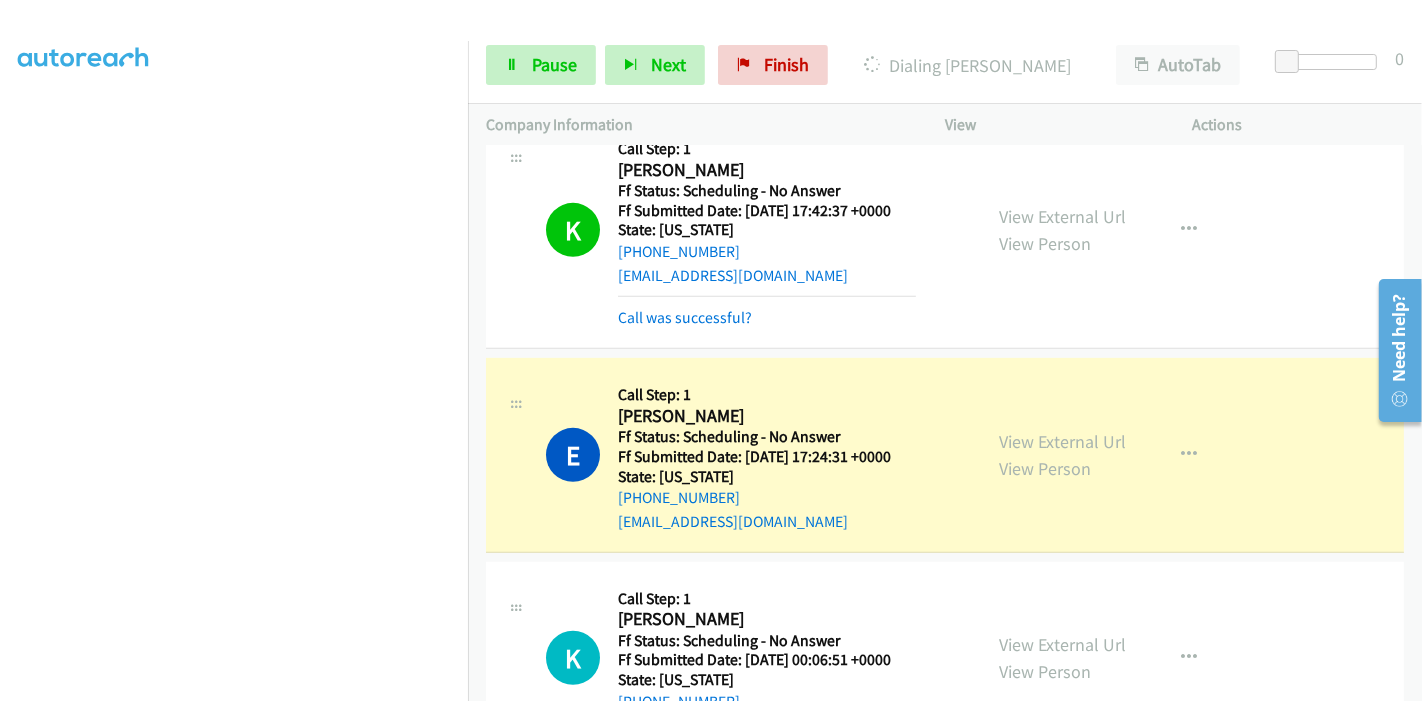scroll, scrollTop: 422, scrollLeft: 0, axis: vertical 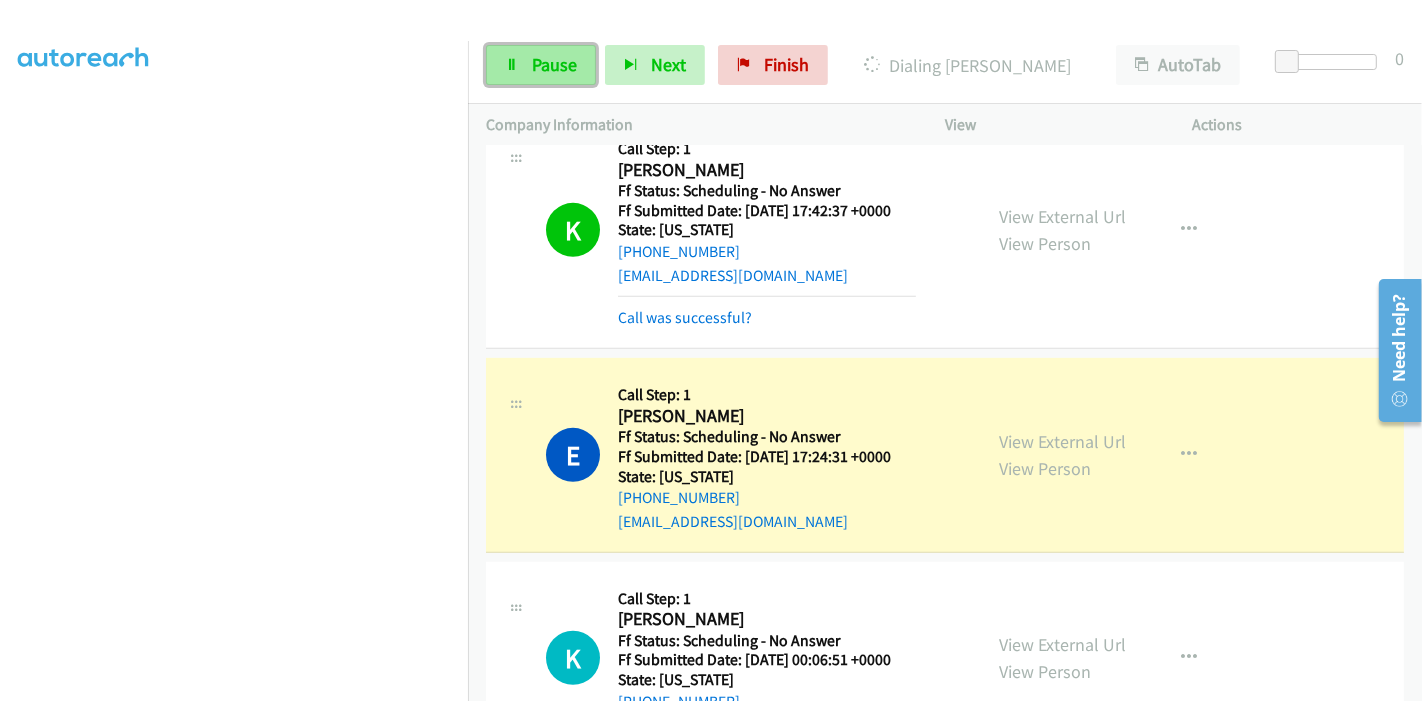click on "Pause" at bounding box center (541, 65) 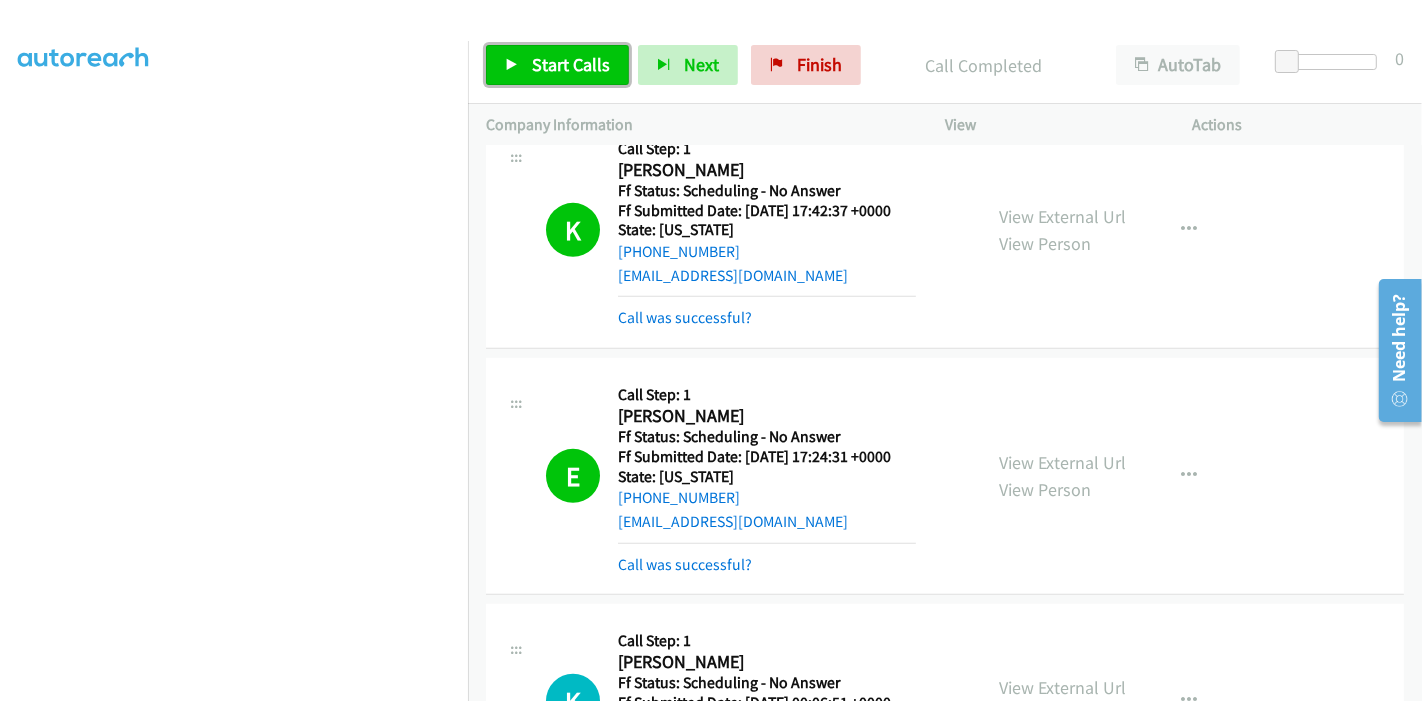 click on "Start Calls" at bounding box center (571, 64) 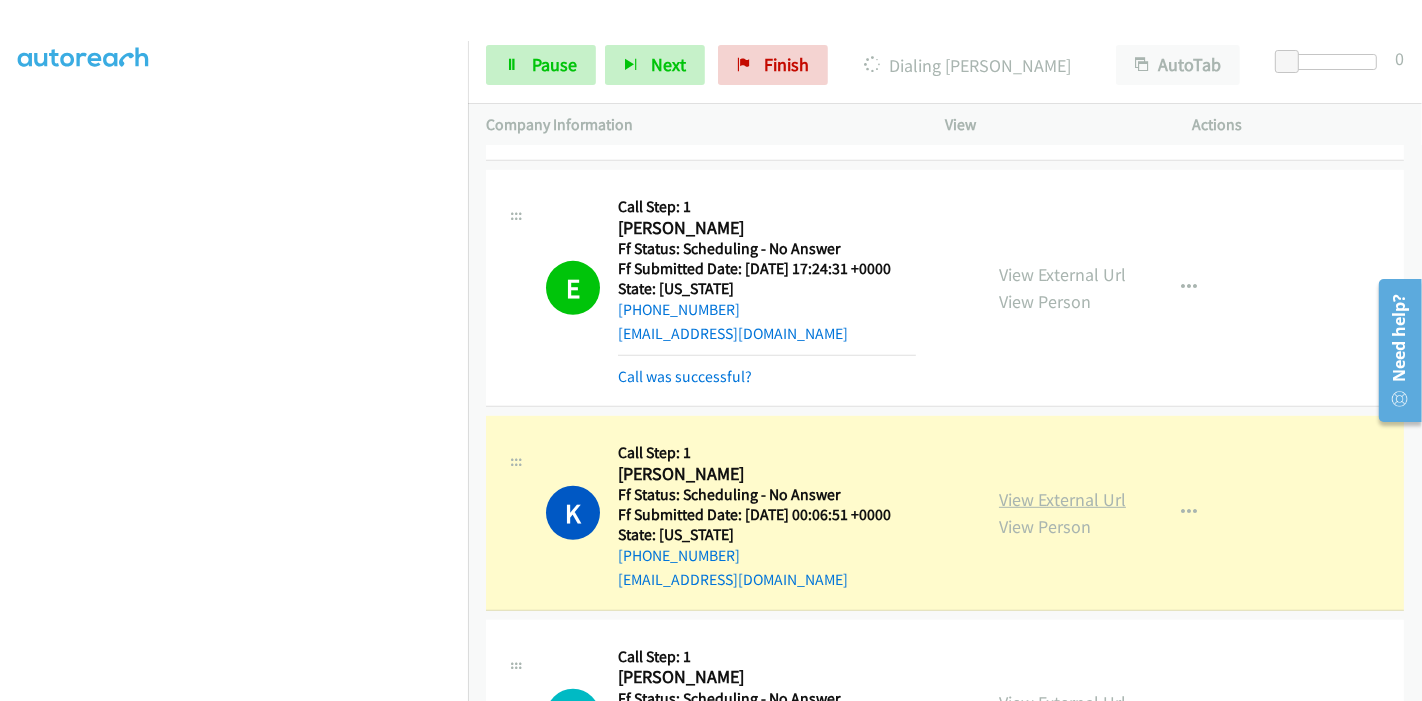 scroll, scrollTop: 1000, scrollLeft: 0, axis: vertical 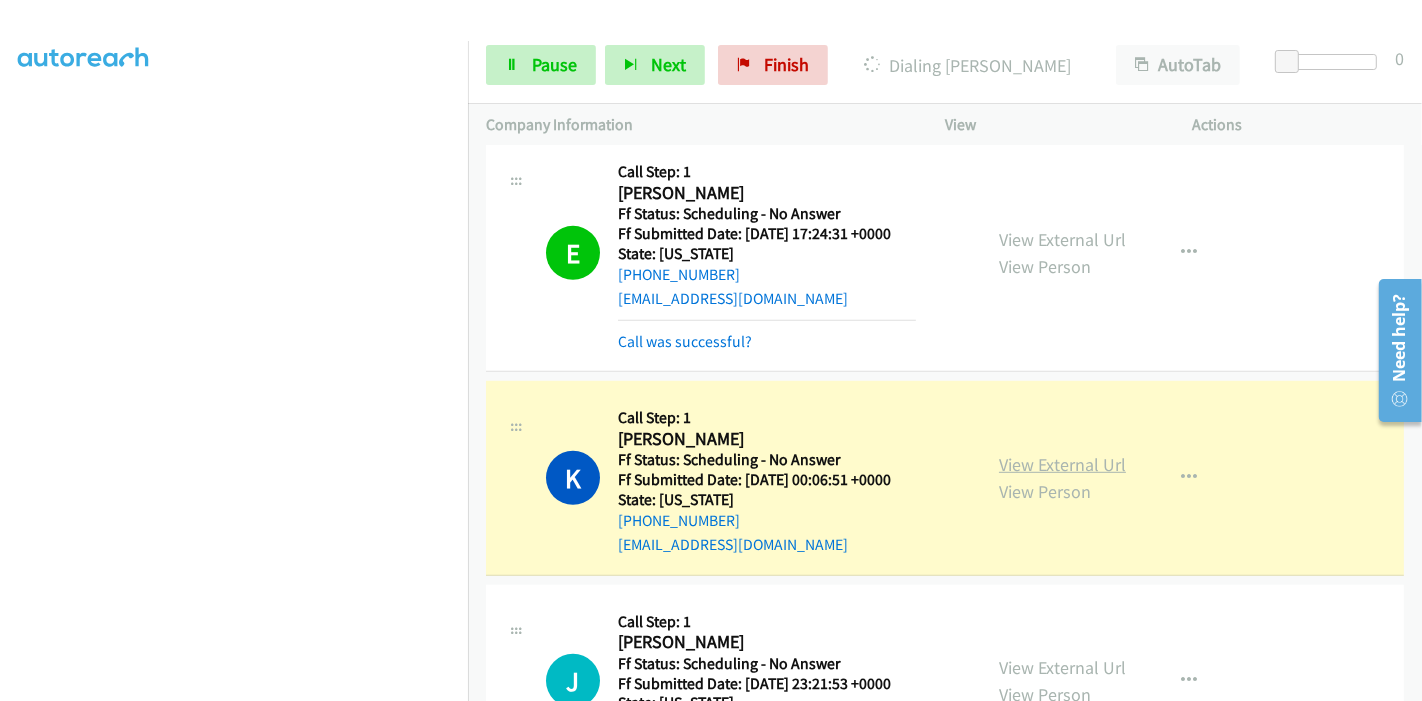 click on "View External Url" at bounding box center [1062, 464] 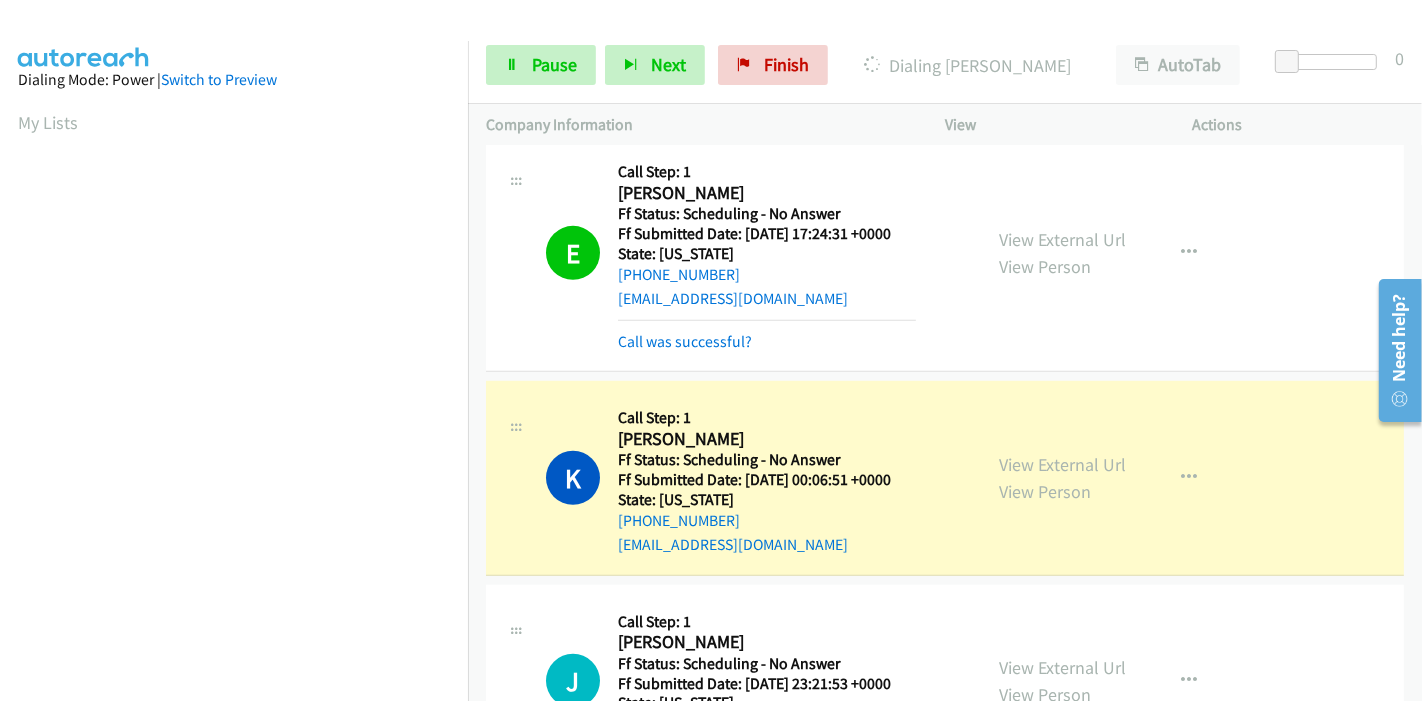 scroll, scrollTop: 422, scrollLeft: 0, axis: vertical 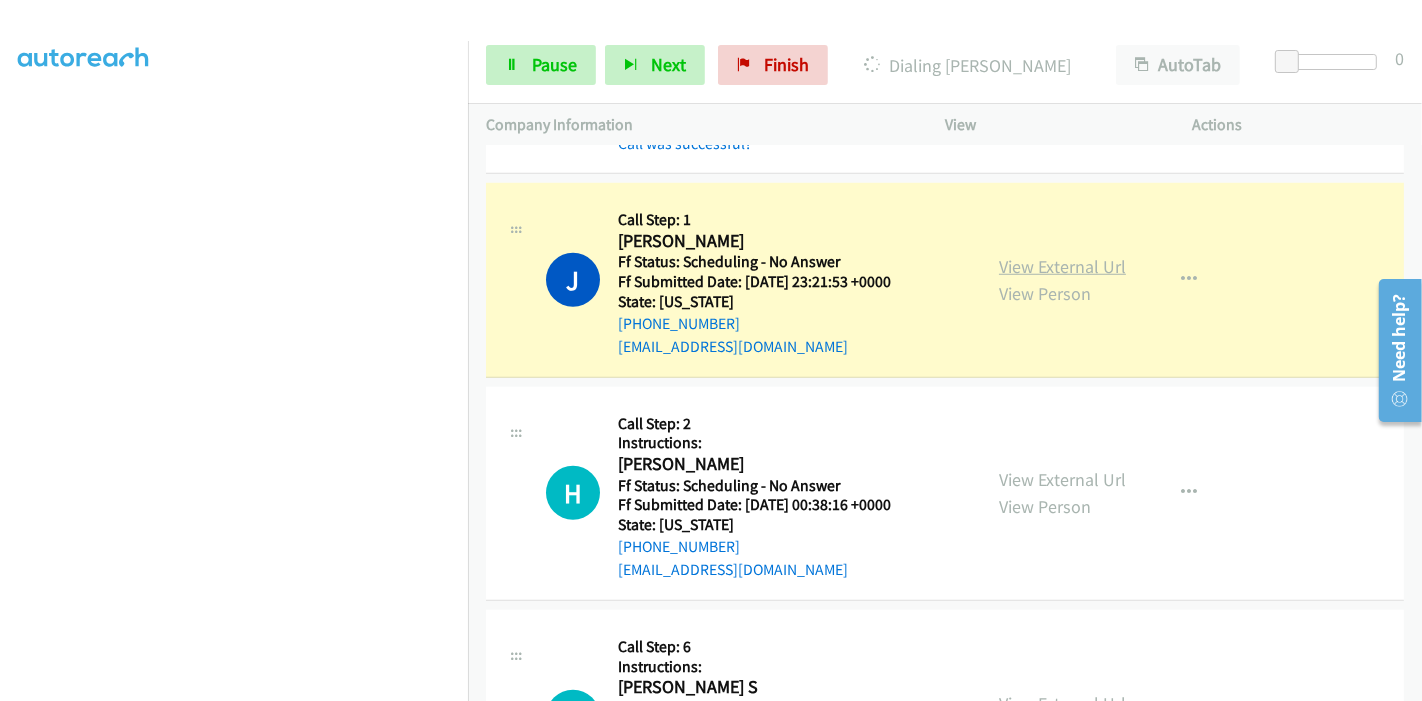 click on "View External Url" at bounding box center [1062, 266] 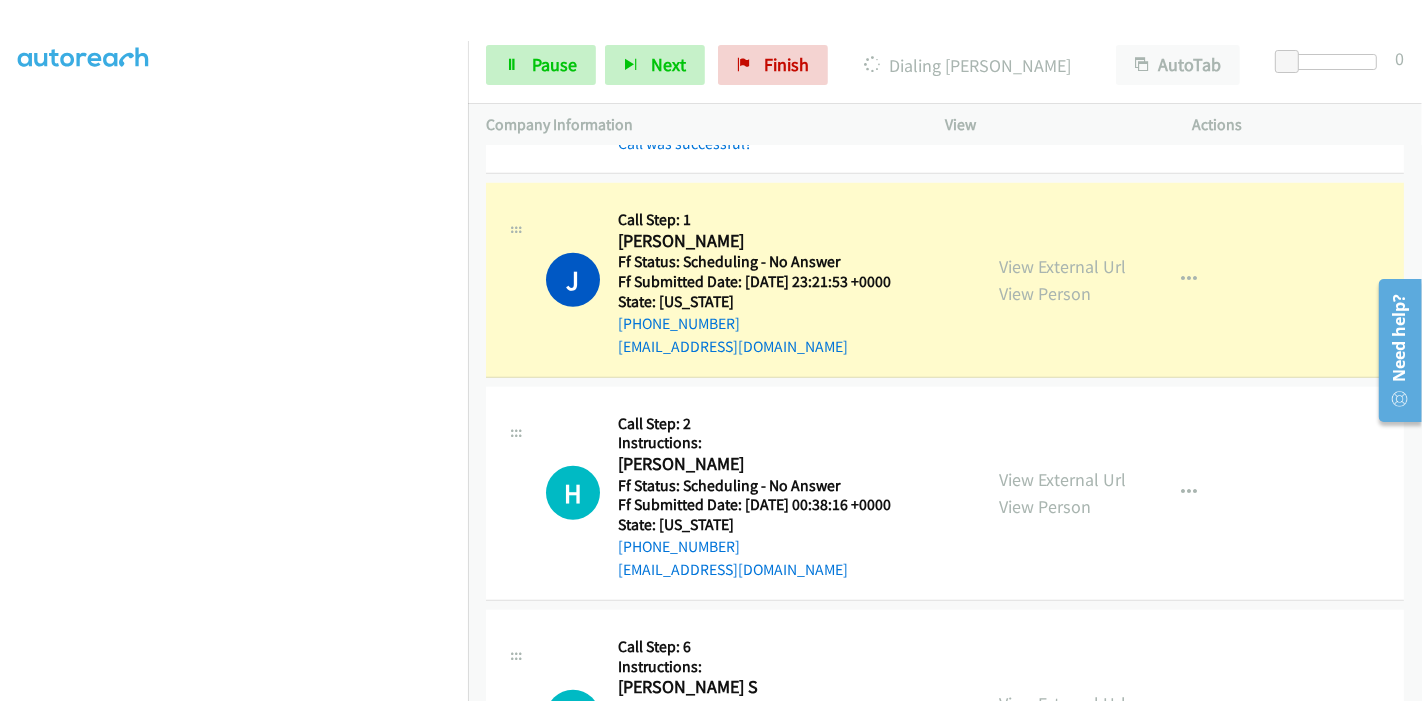 scroll, scrollTop: 0, scrollLeft: 0, axis: both 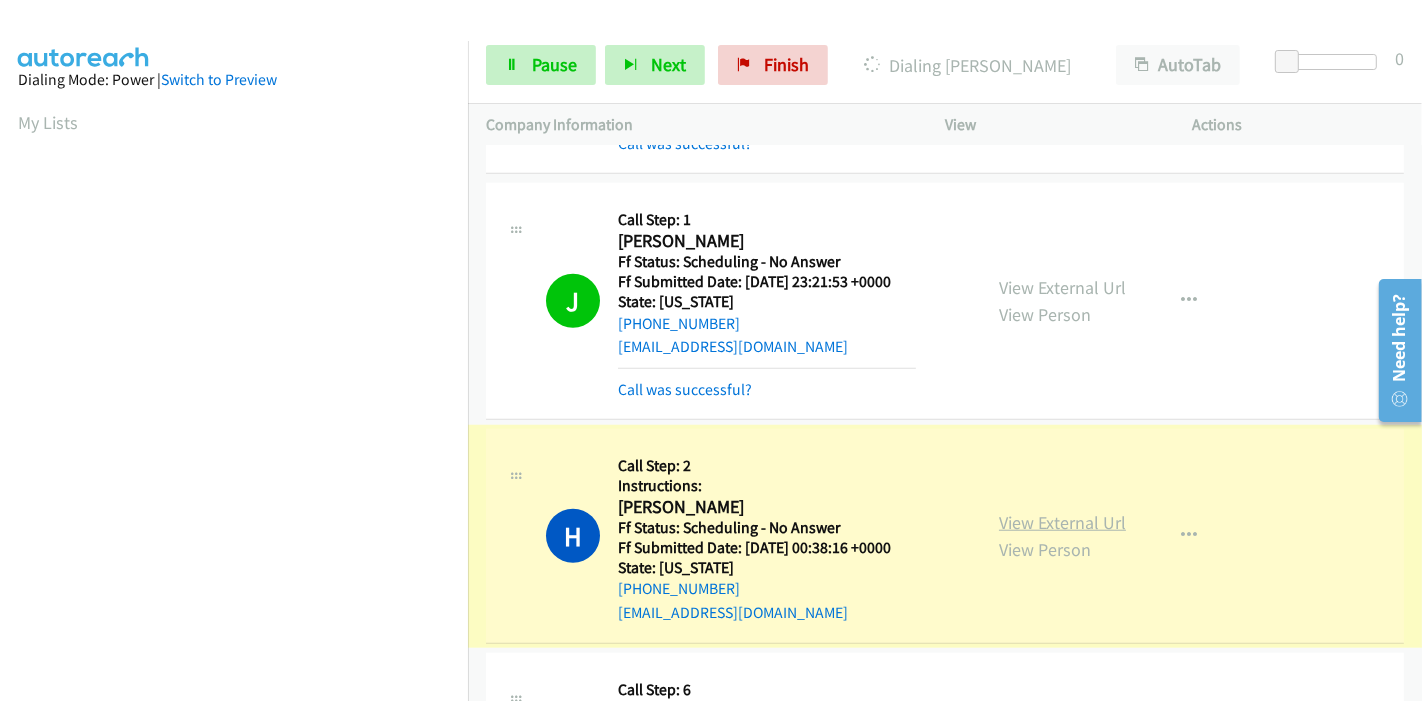 click on "View External Url" at bounding box center [1062, 522] 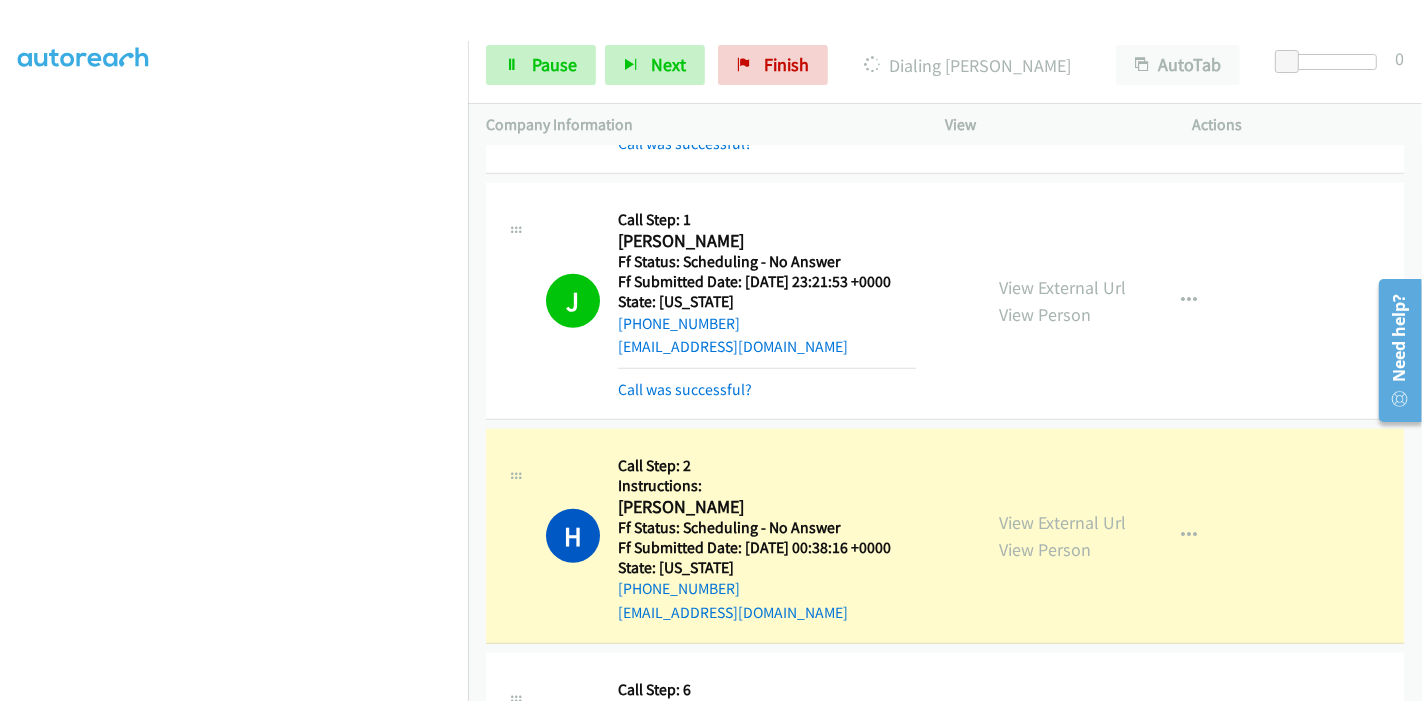 scroll, scrollTop: 0, scrollLeft: 0, axis: both 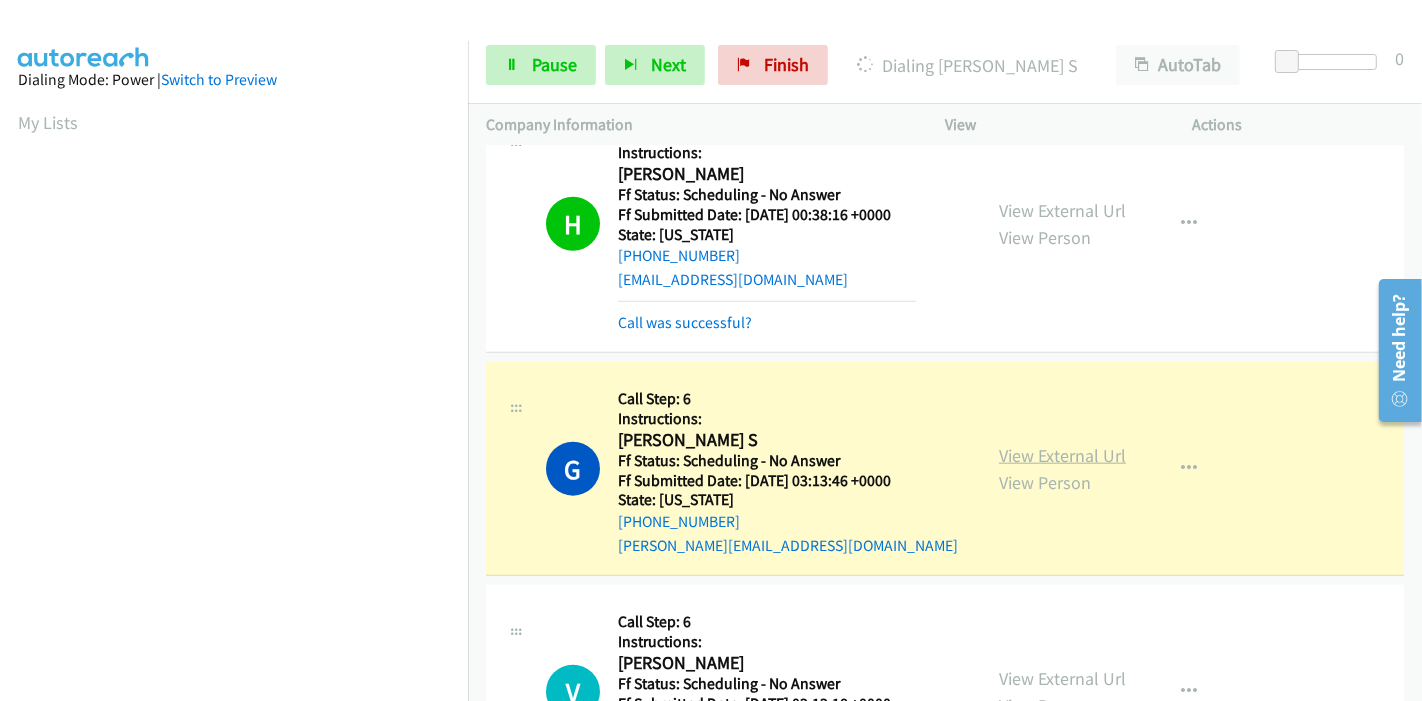 click on "View External Url" at bounding box center [1062, 455] 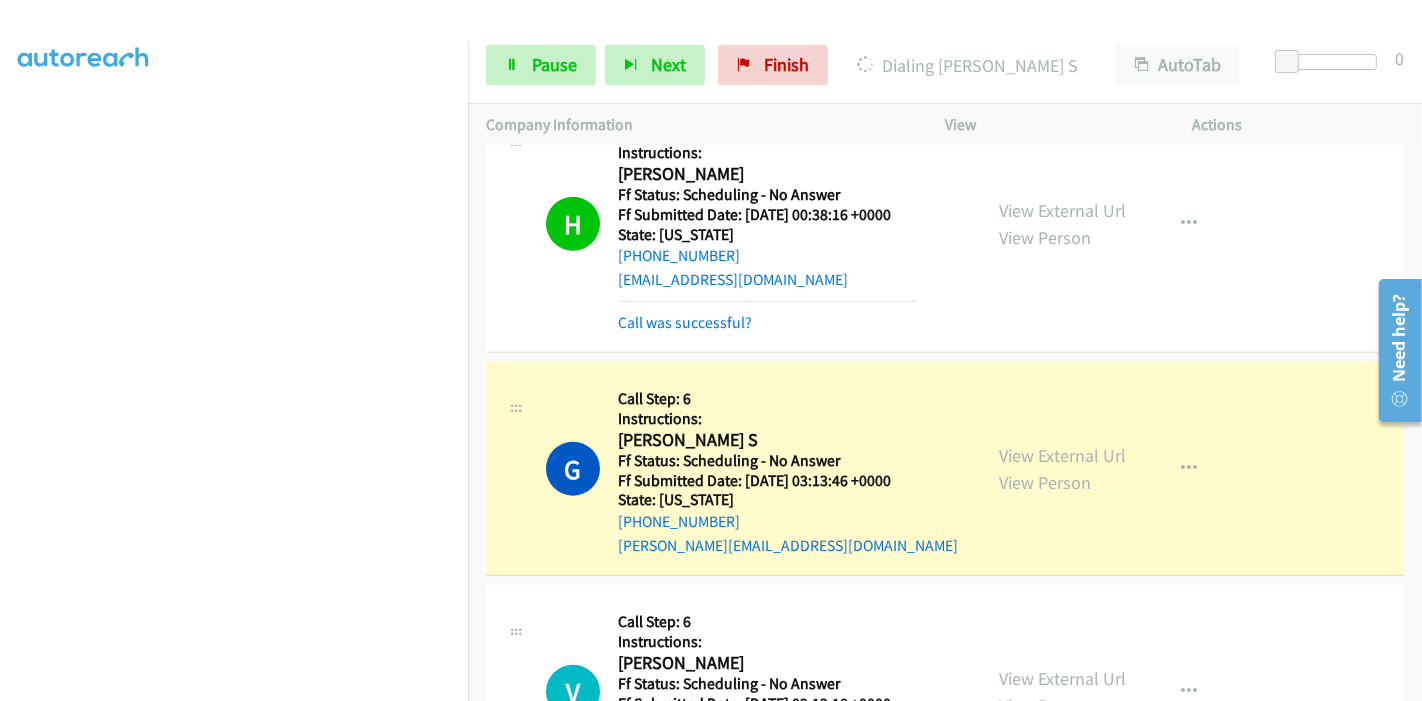 scroll, scrollTop: 0, scrollLeft: 0, axis: both 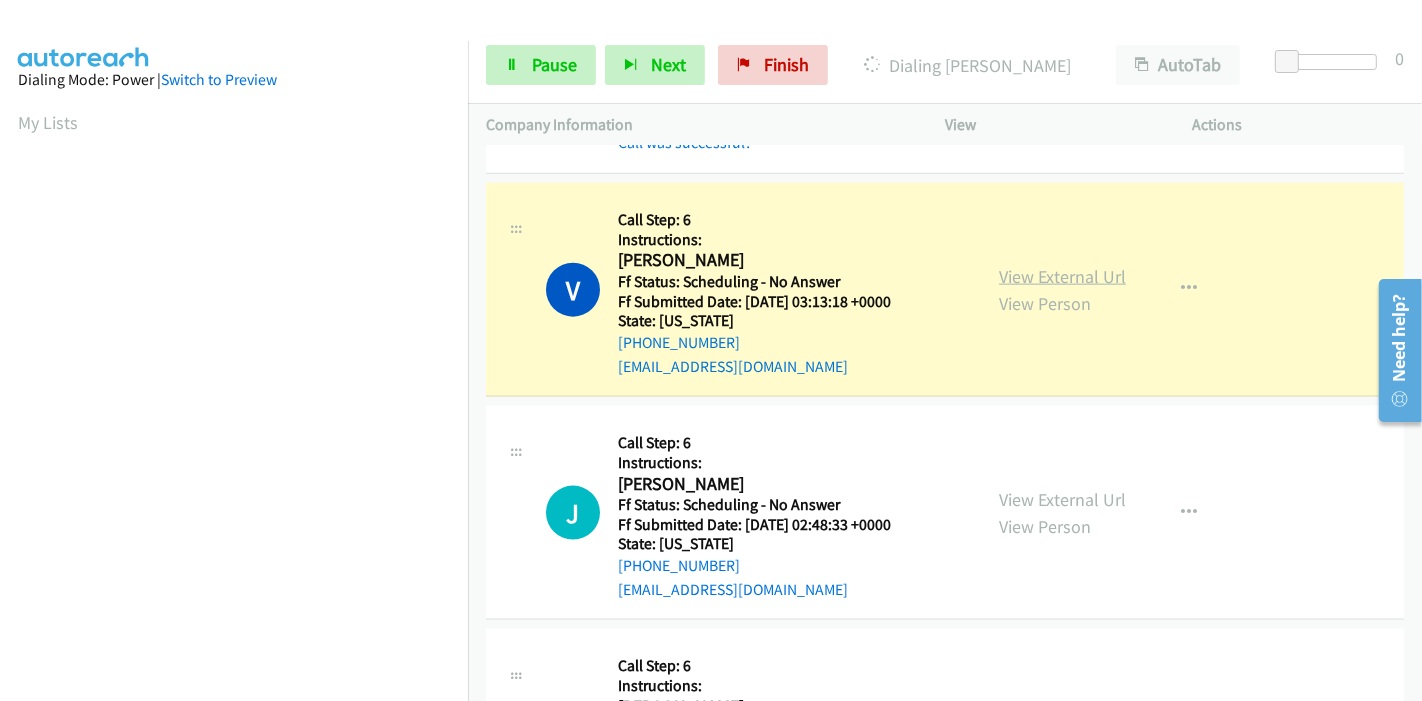 click on "View External Url" at bounding box center [1062, 276] 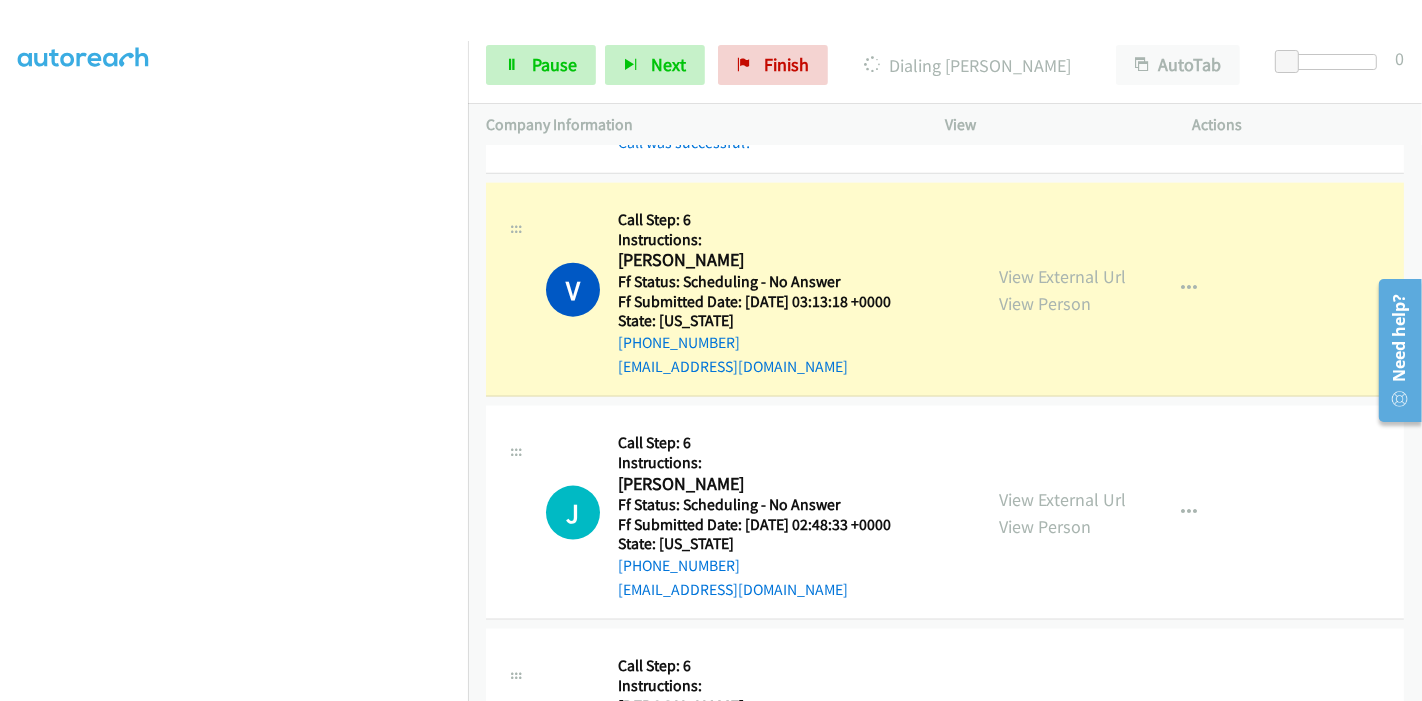 scroll, scrollTop: 0, scrollLeft: 0, axis: both 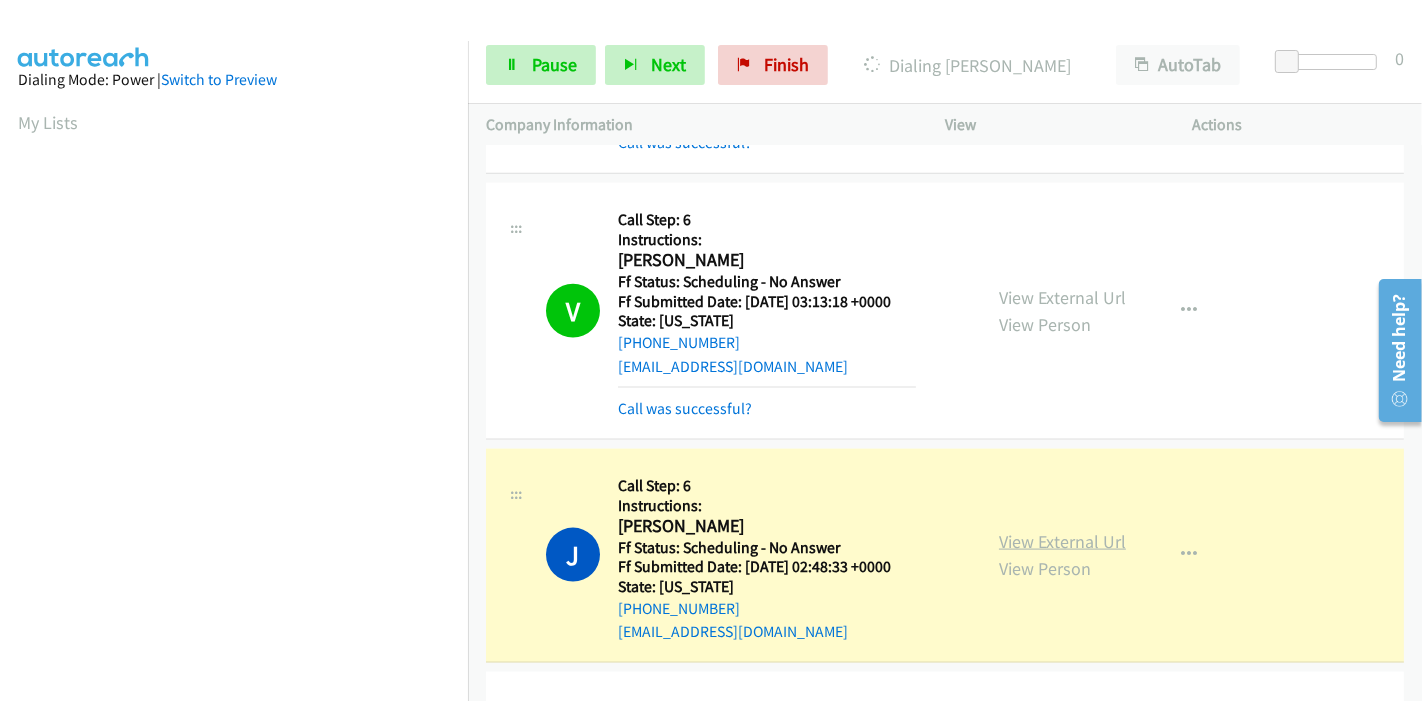 click on "View External Url" at bounding box center (1062, 541) 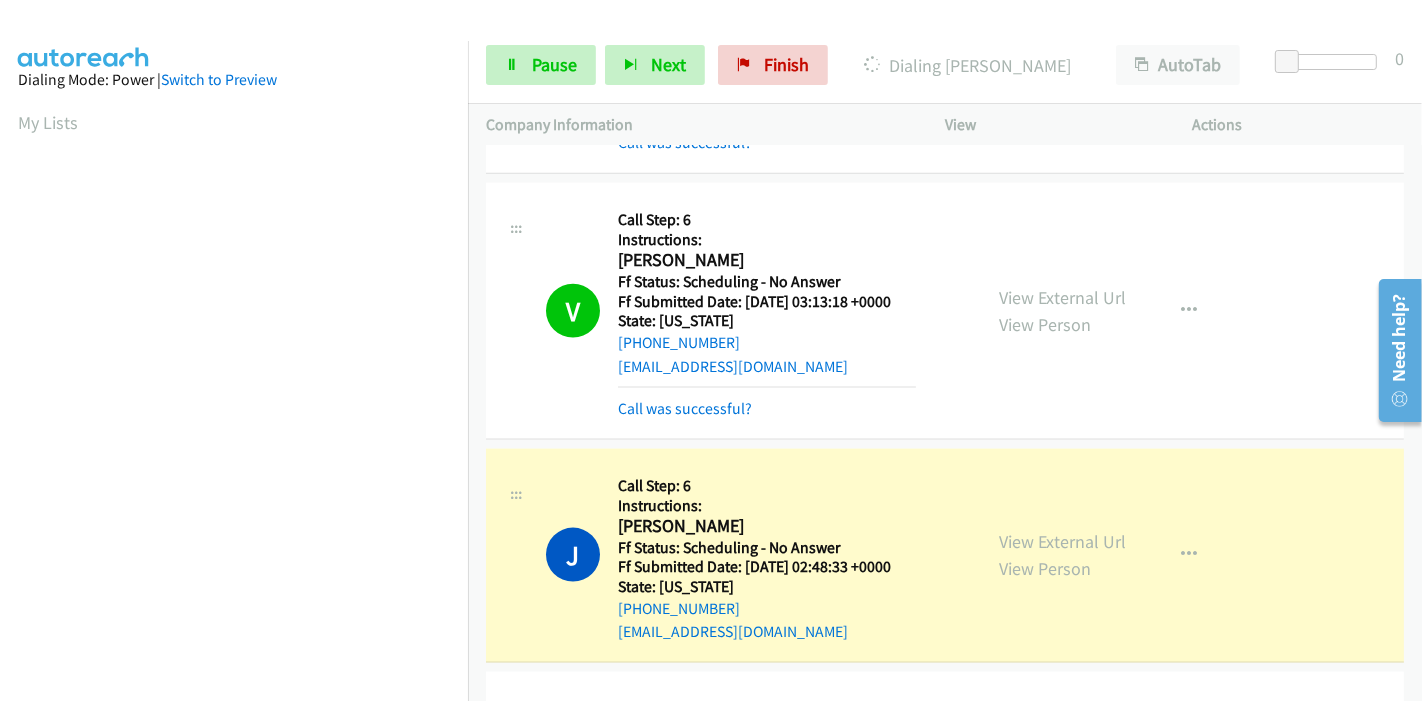 scroll, scrollTop: 422, scrollLeft: 0, axis: vertical 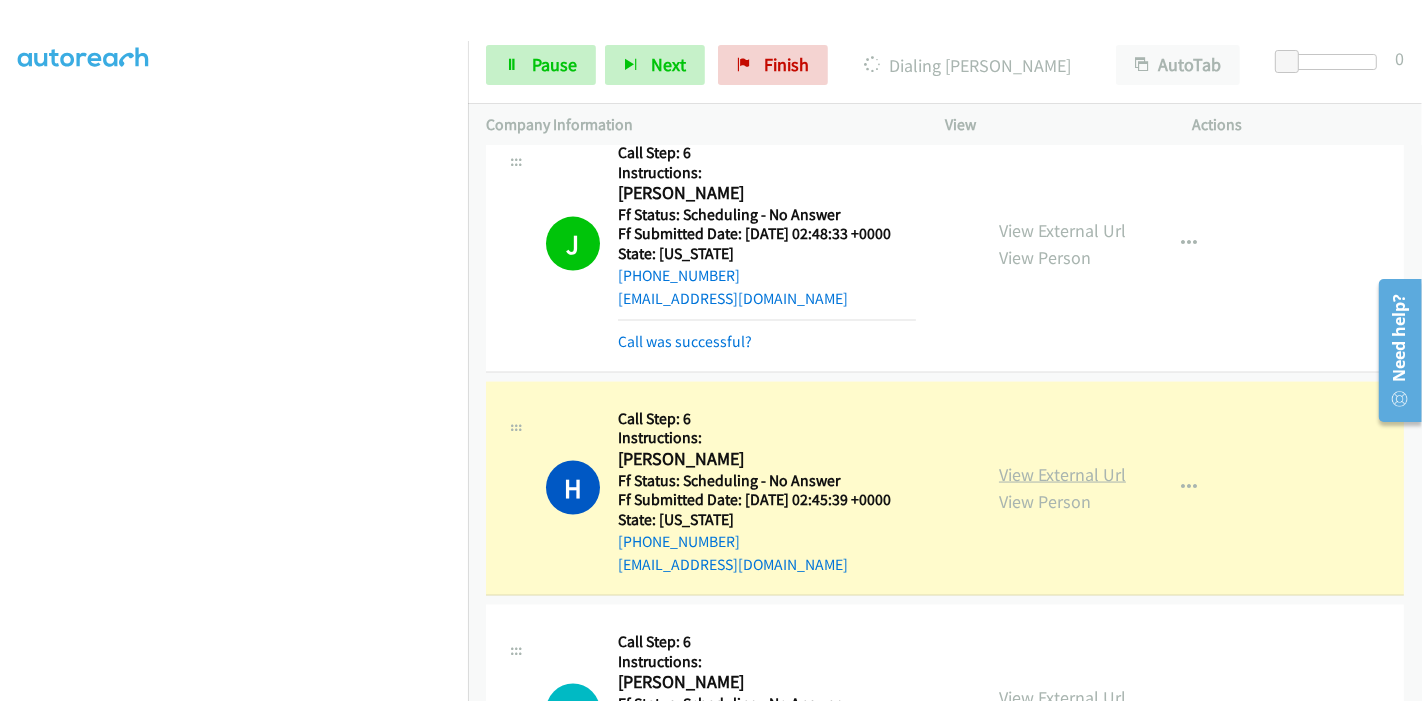 click on "View External Url" at bounding box center (1062, 474) 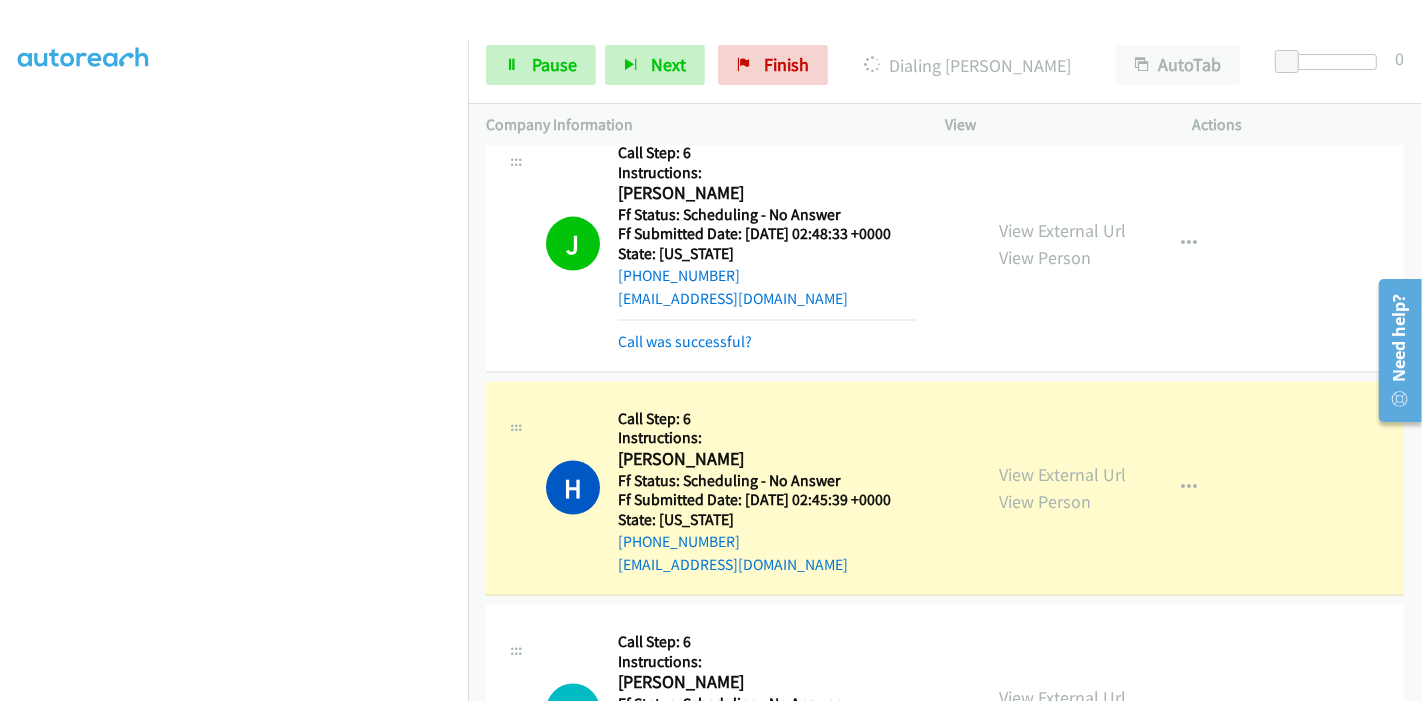 scroll, scrollTop: 0, scrollLeft: 0, axis: both 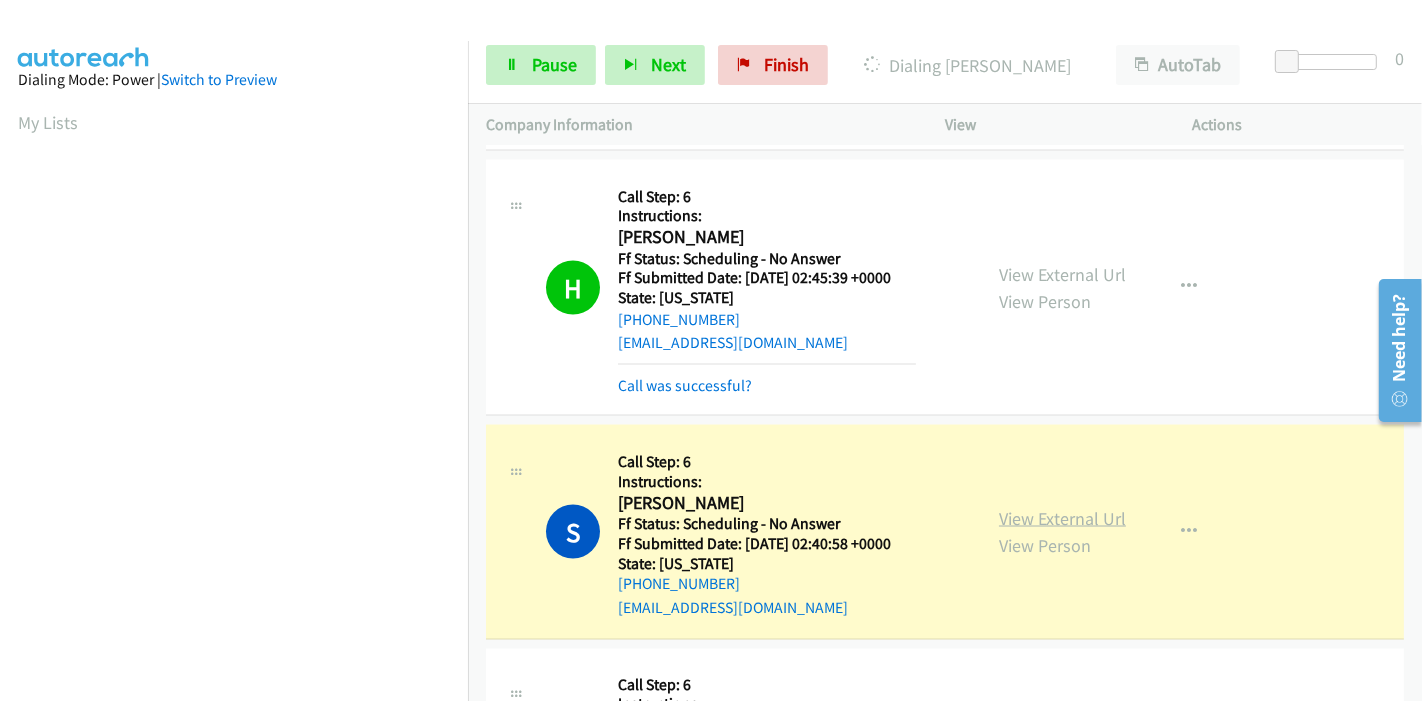 click on "View External Url" at bounding box center [1062, 518] 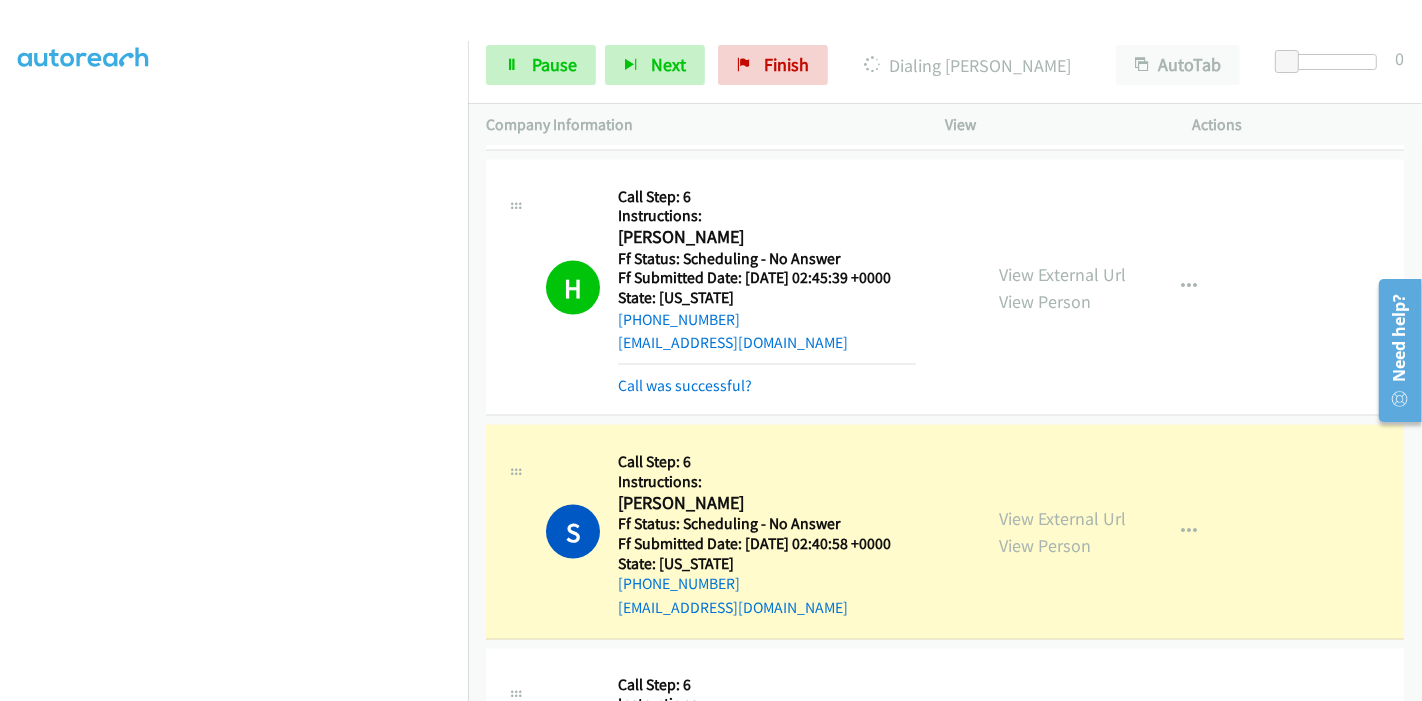scroll, scrollTop: 0, scrollLeft: 0, axis: both 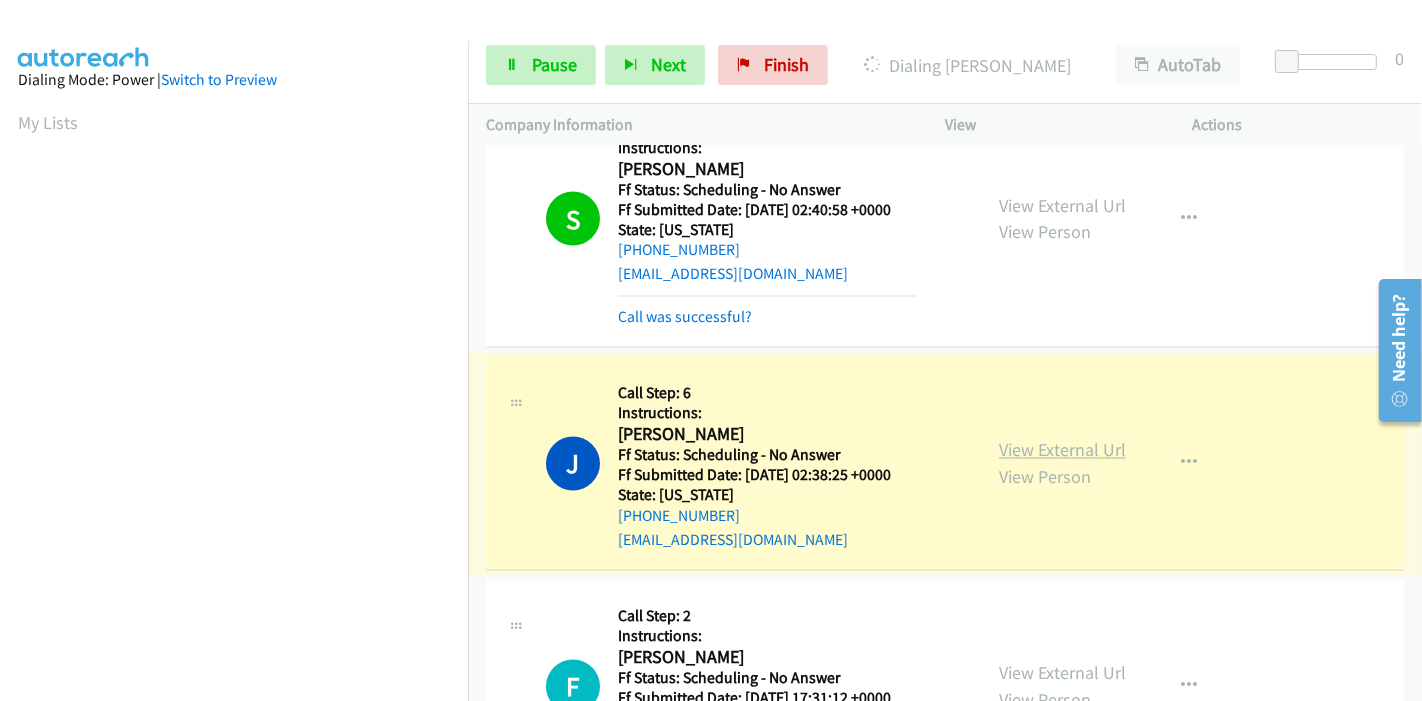 click on "View External Url" at bounding box center [1062, 450] 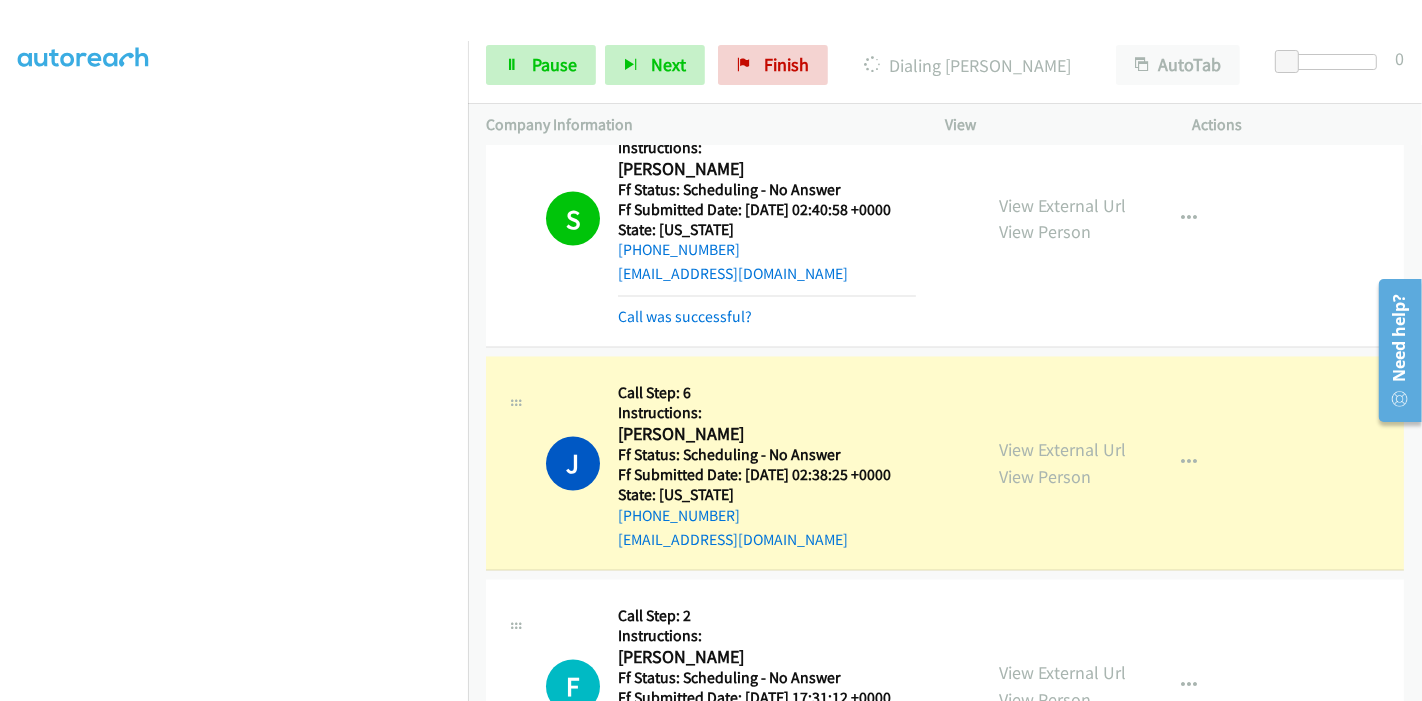 scroll, scrollTop: 0, scrollLeft: 0, axis: both 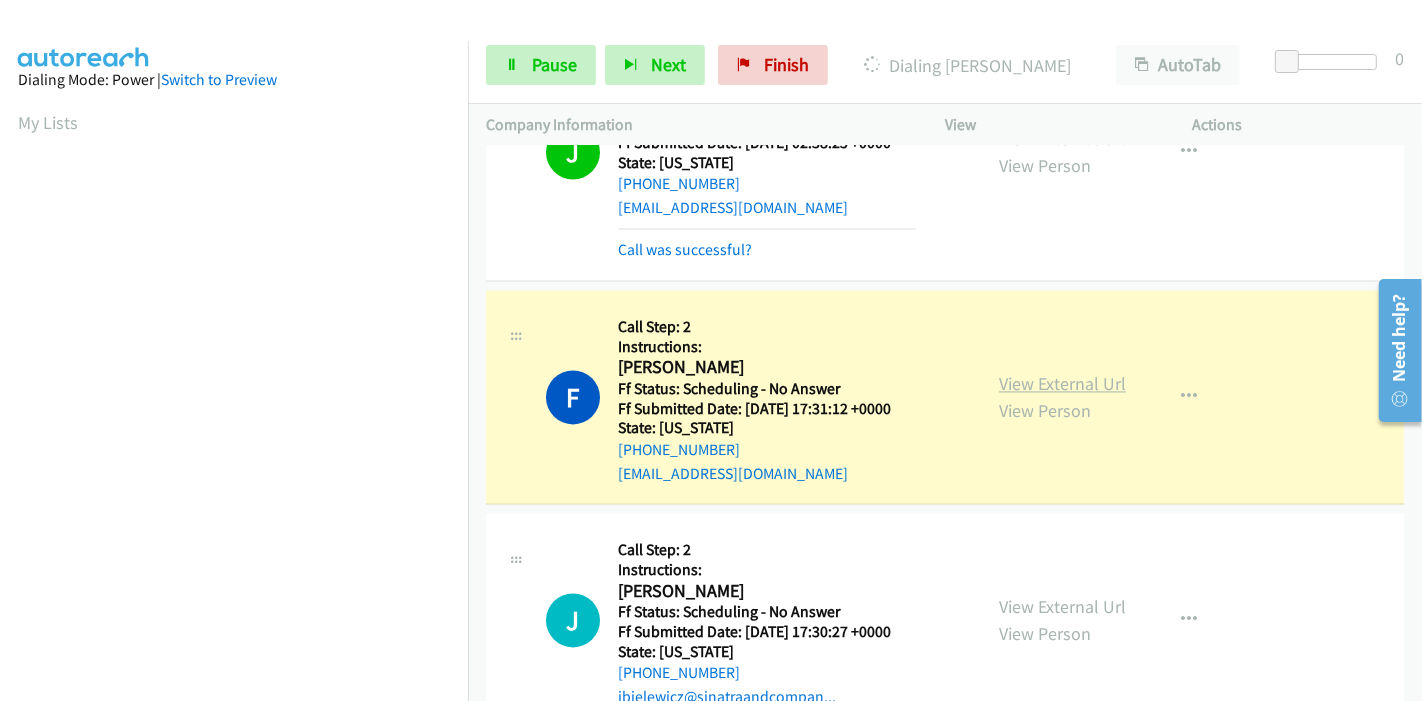 click on "View External Url" at bounding box center (1062, 383) 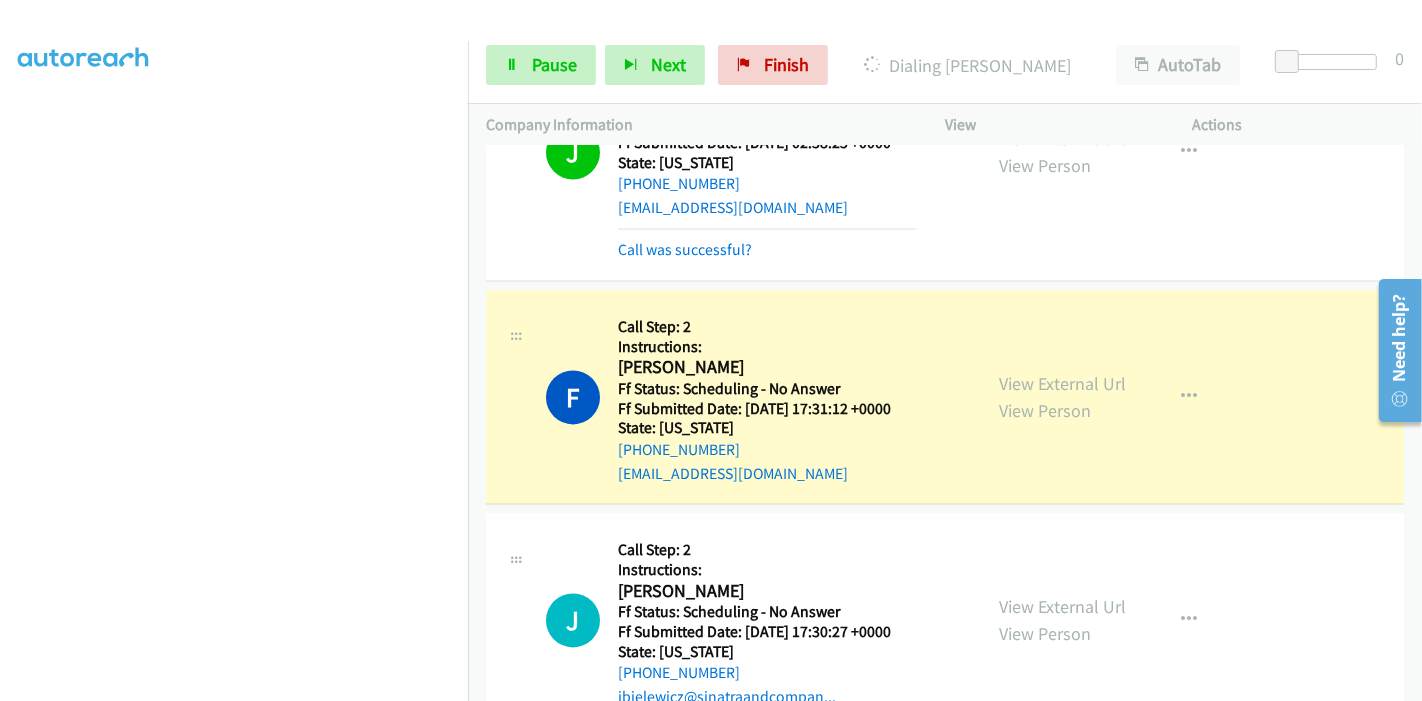 scroll, scrollTop: 0, scrollLeft: 0, axis: both 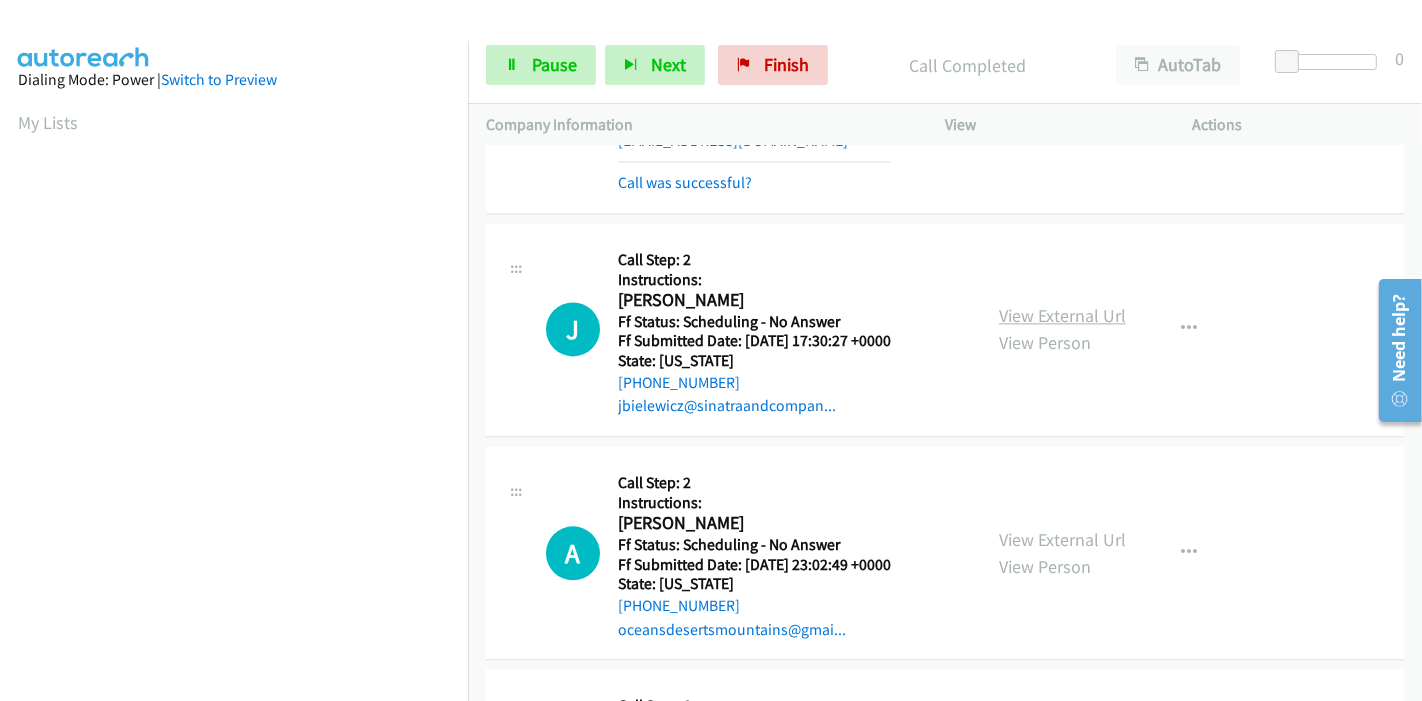 click on "View External Url" at bounding box center [1062, 315] 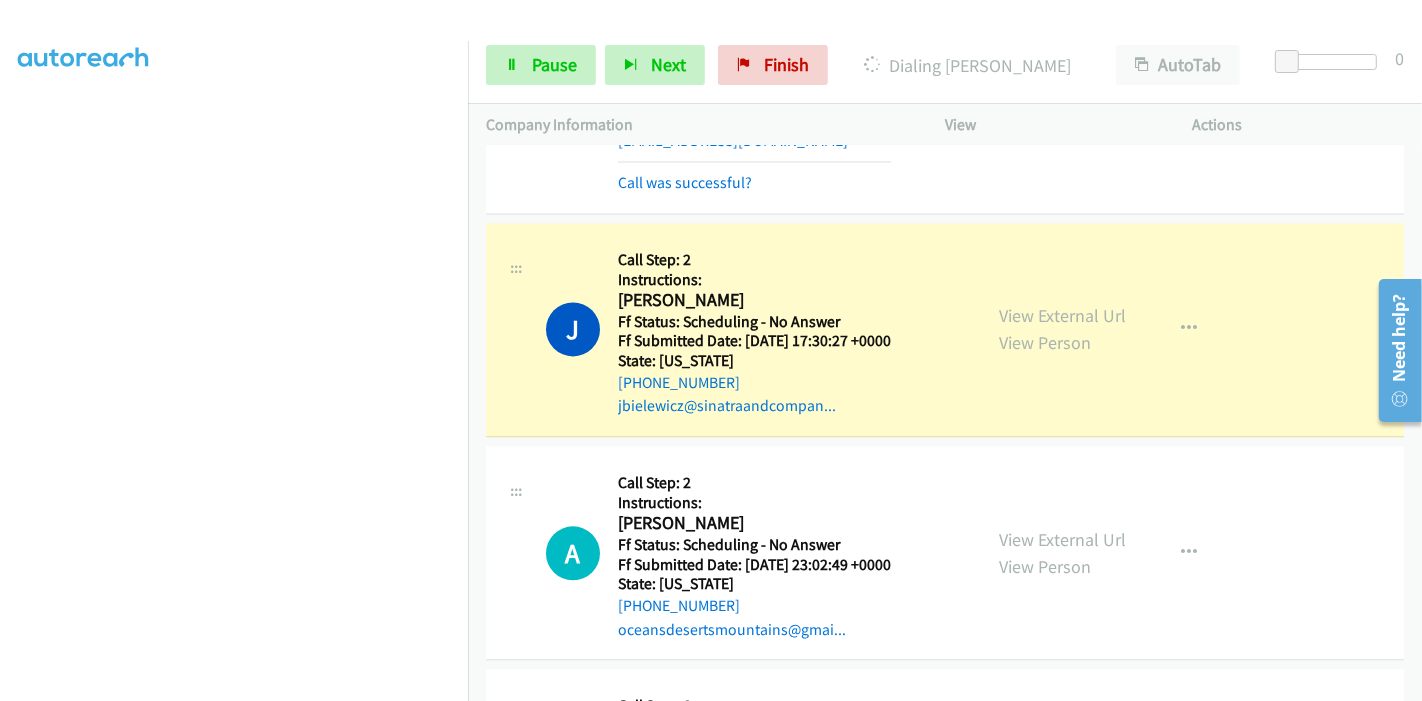 scroll, scrollTop: 422, scrollLeft: 0, axis: vertical 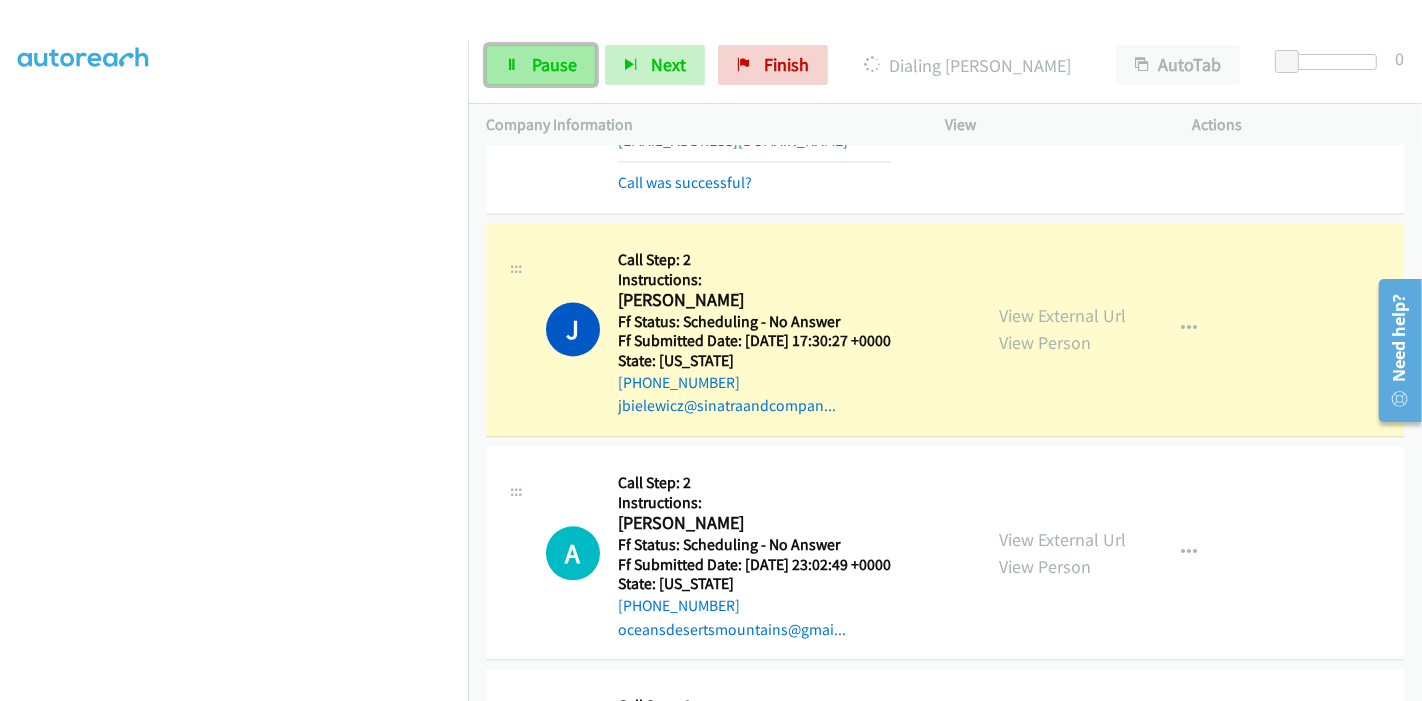 click on "Pause" at bounding box center (554, 64) 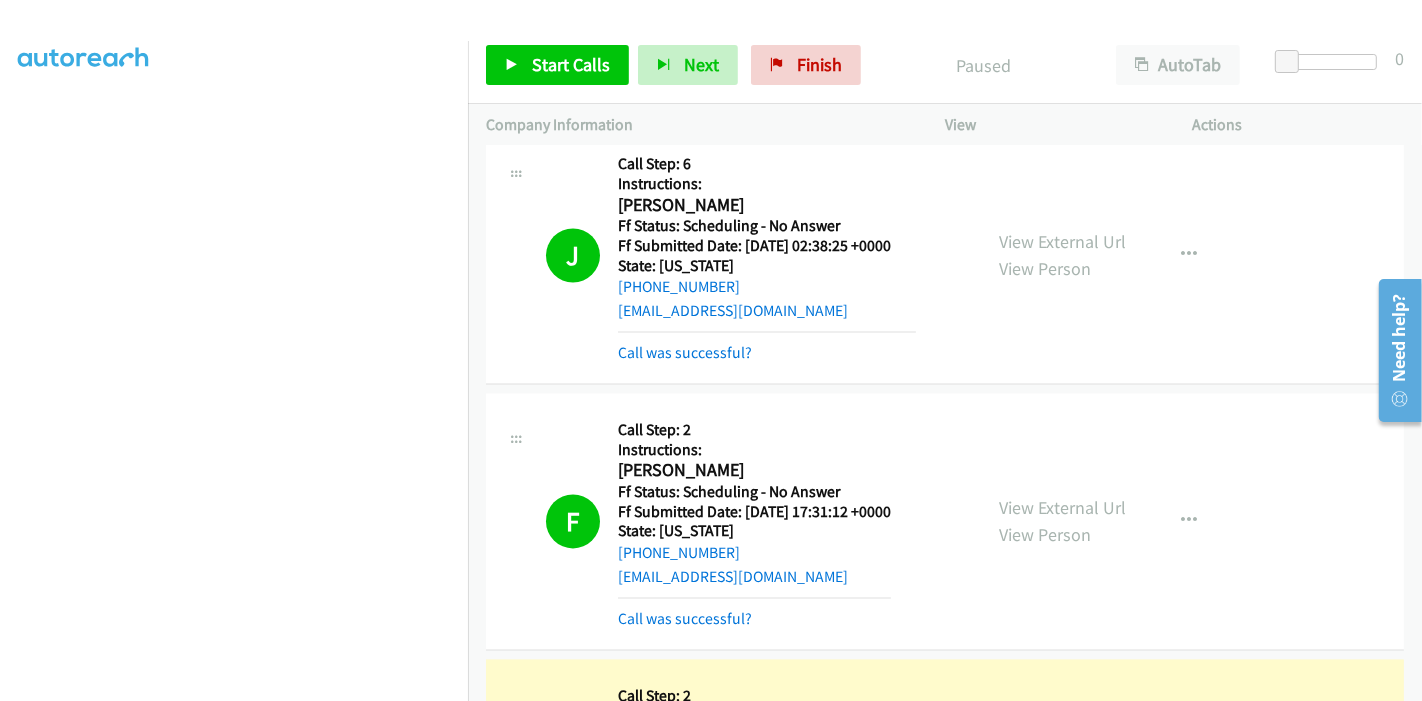 scroll, scrollTop: 3333, scrollLeft: 0, axis: vertical 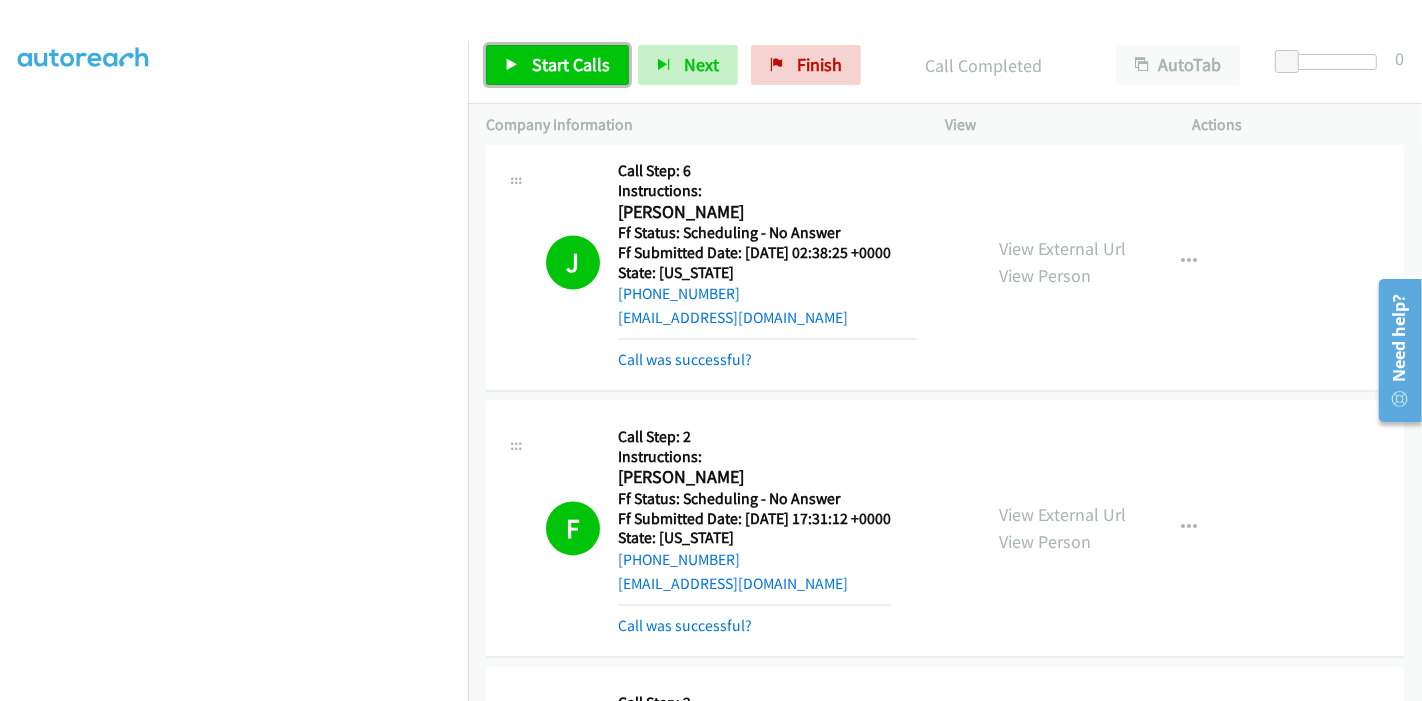 click on "Start Calls" at bounding box center [557, 65] 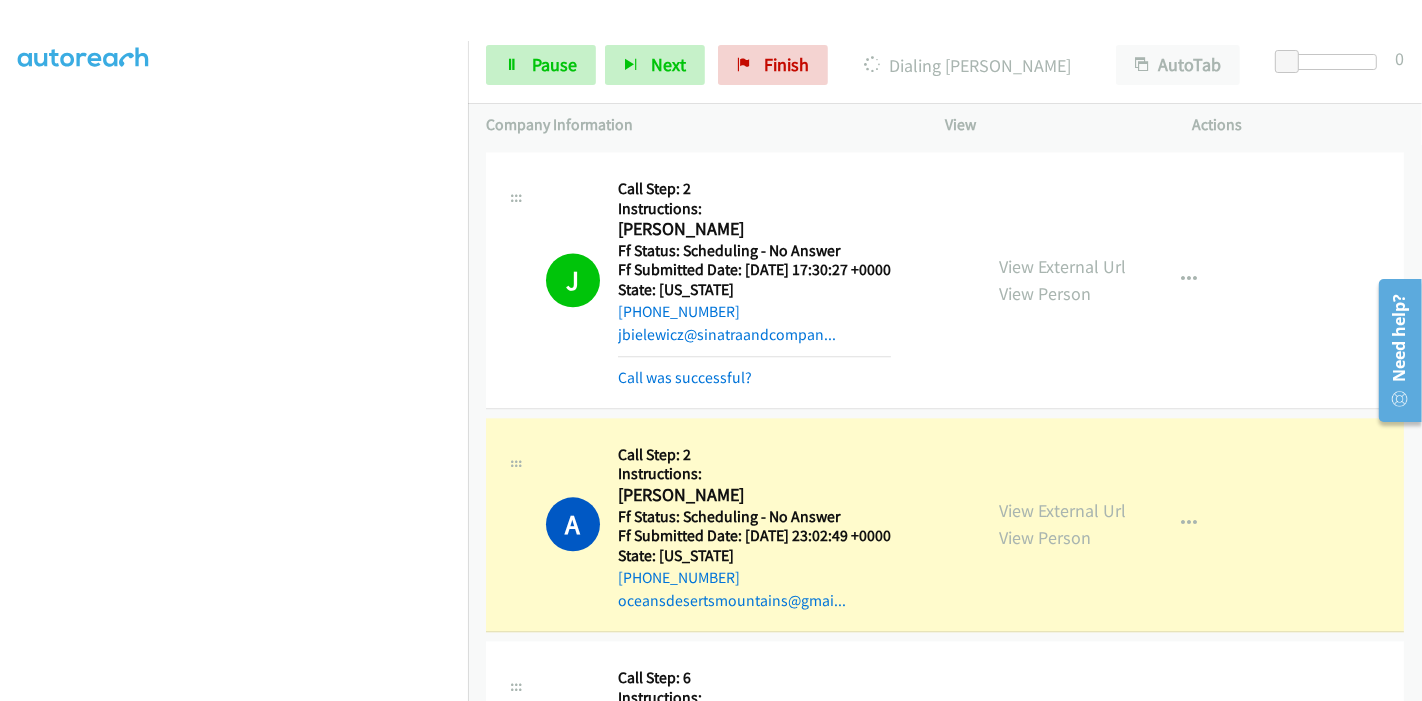 scroll, scrollTop: 3888, scrollLeft: 0, axis: vertical 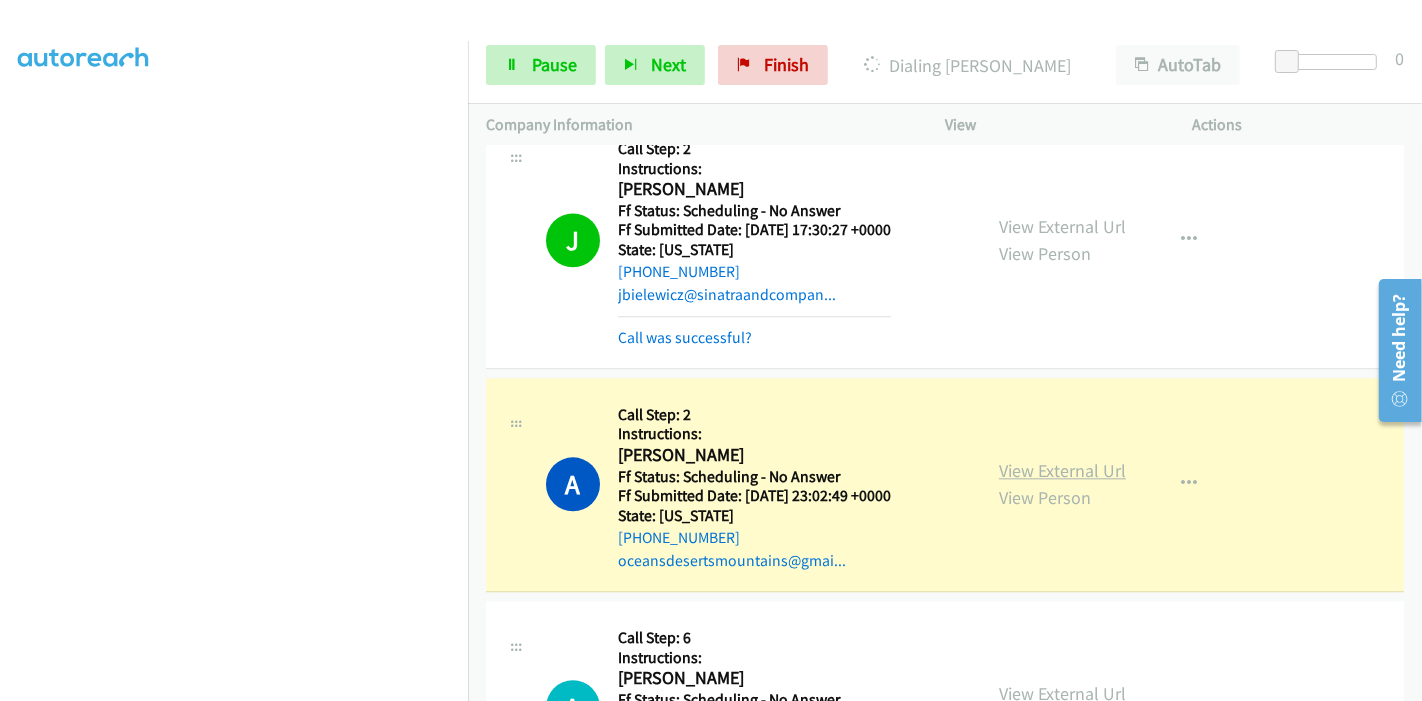 click on "View External Url" at bounding box center (1062, 470) 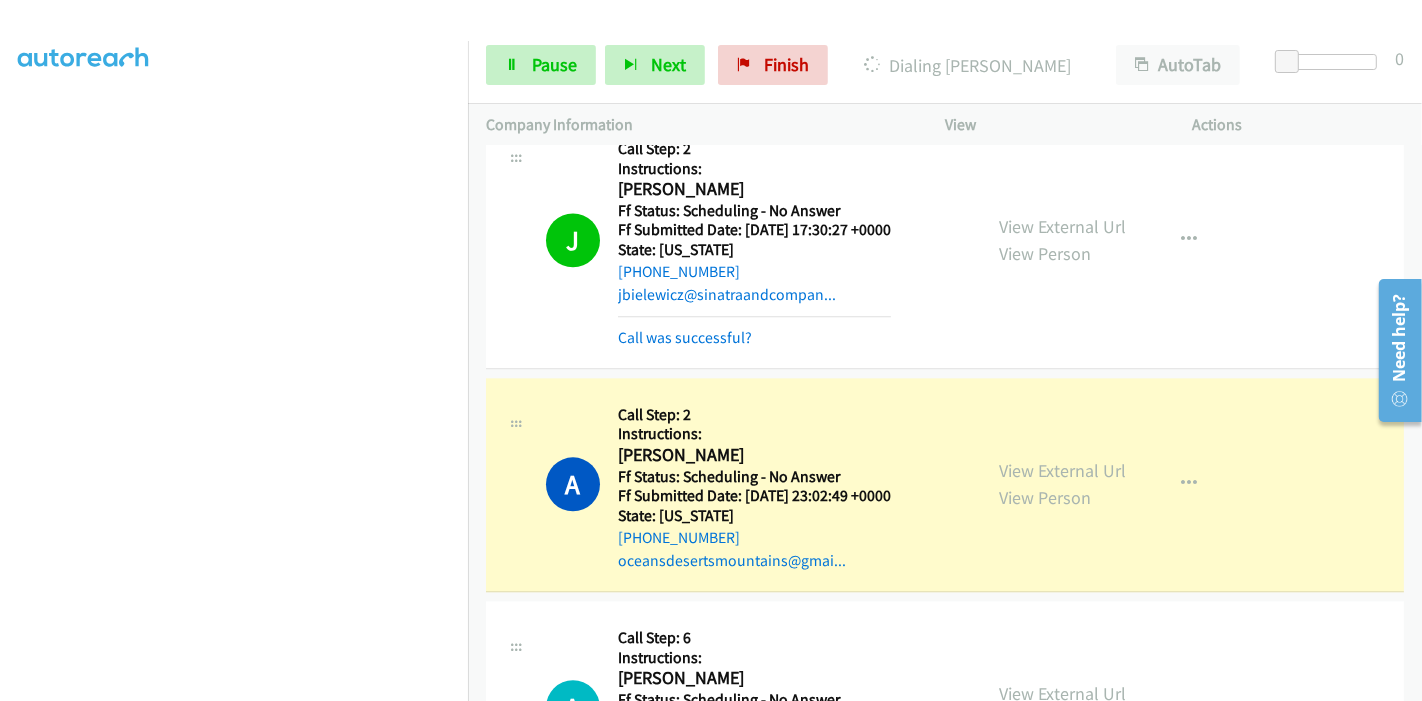 scroll, scrollTop: 0, scrollLeft: 0, axis: both 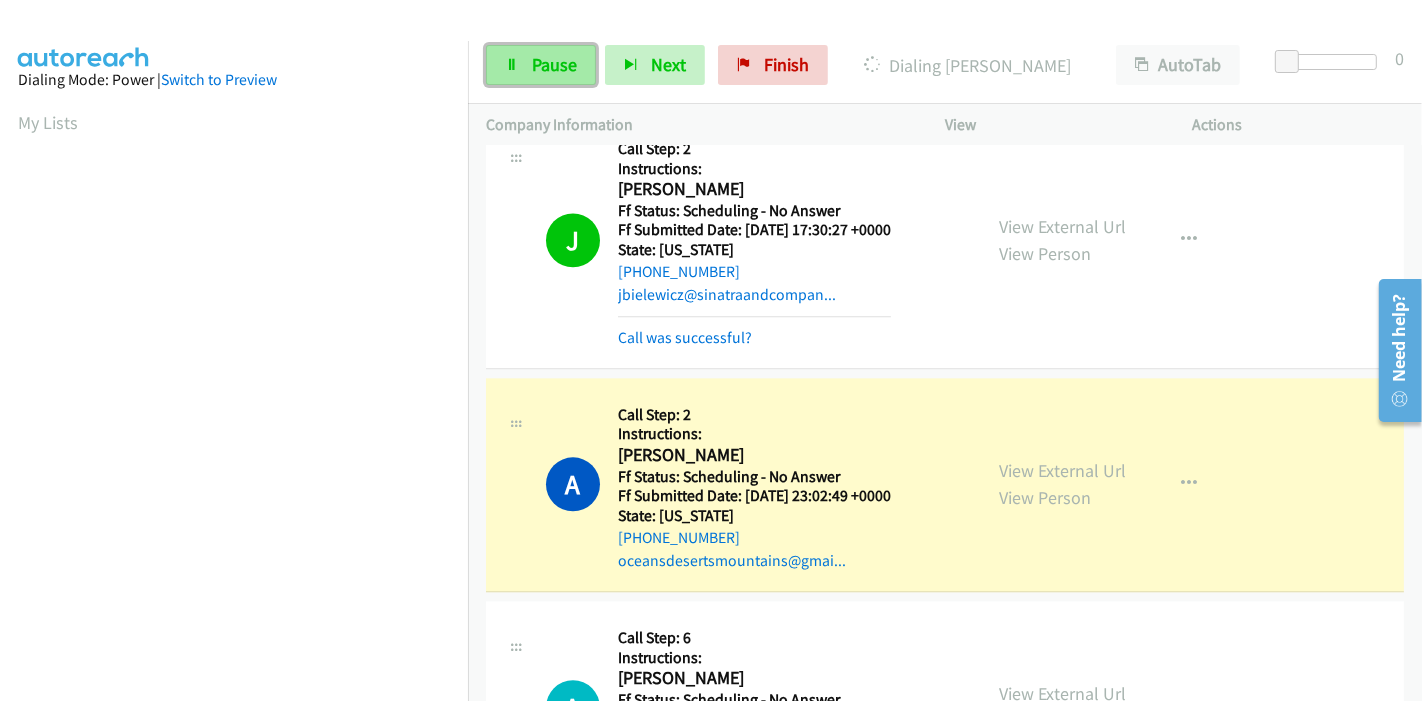 click on "Pause" at bounding box center (554, 64) 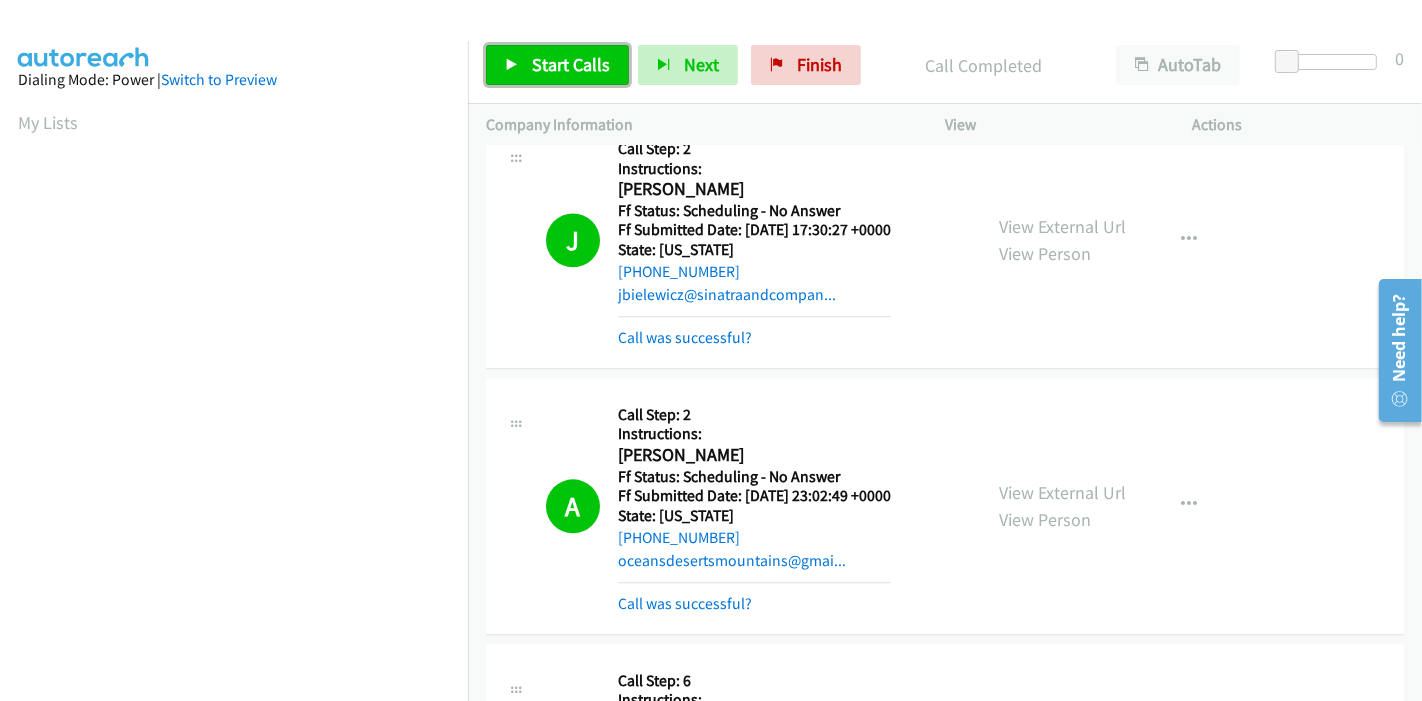 click on "Start Calls" at bounding box center [571, 64] 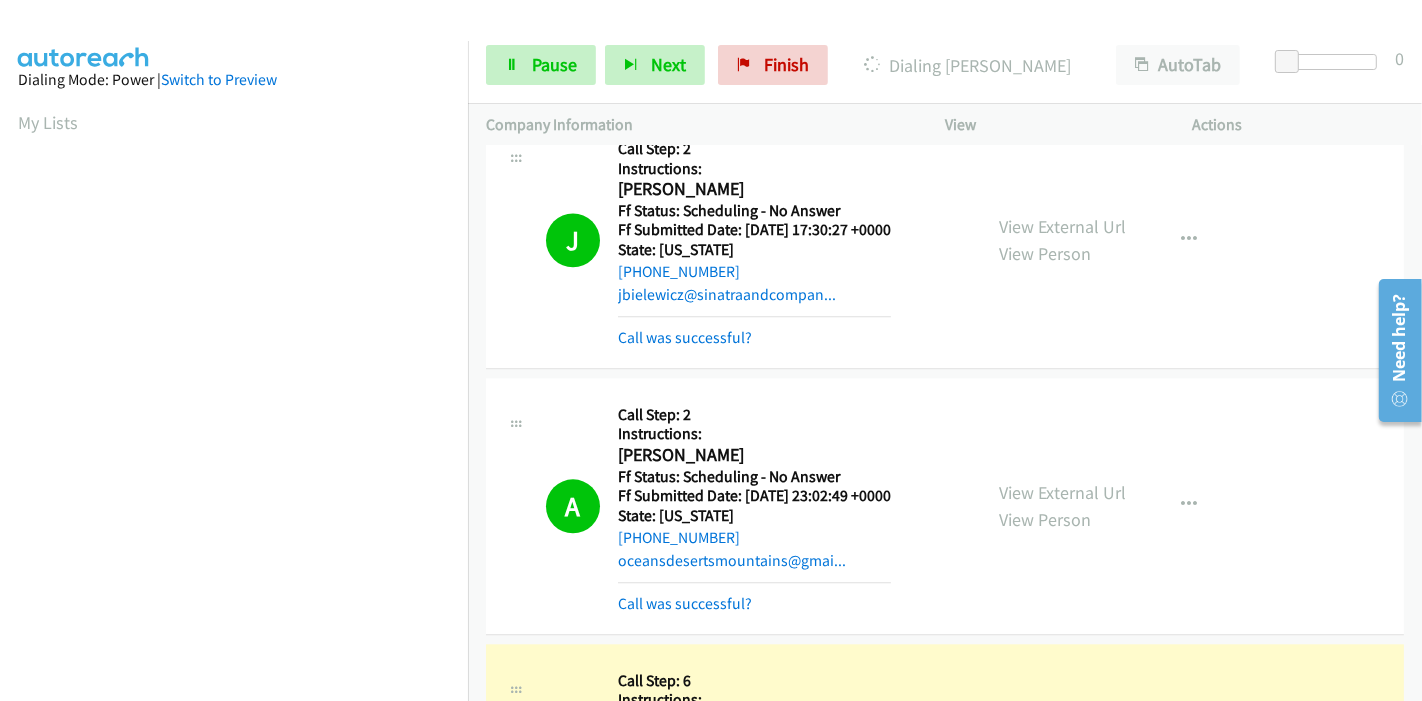 scroll, scrollTop: 4222, scrollLeft: 0, axis: vertical 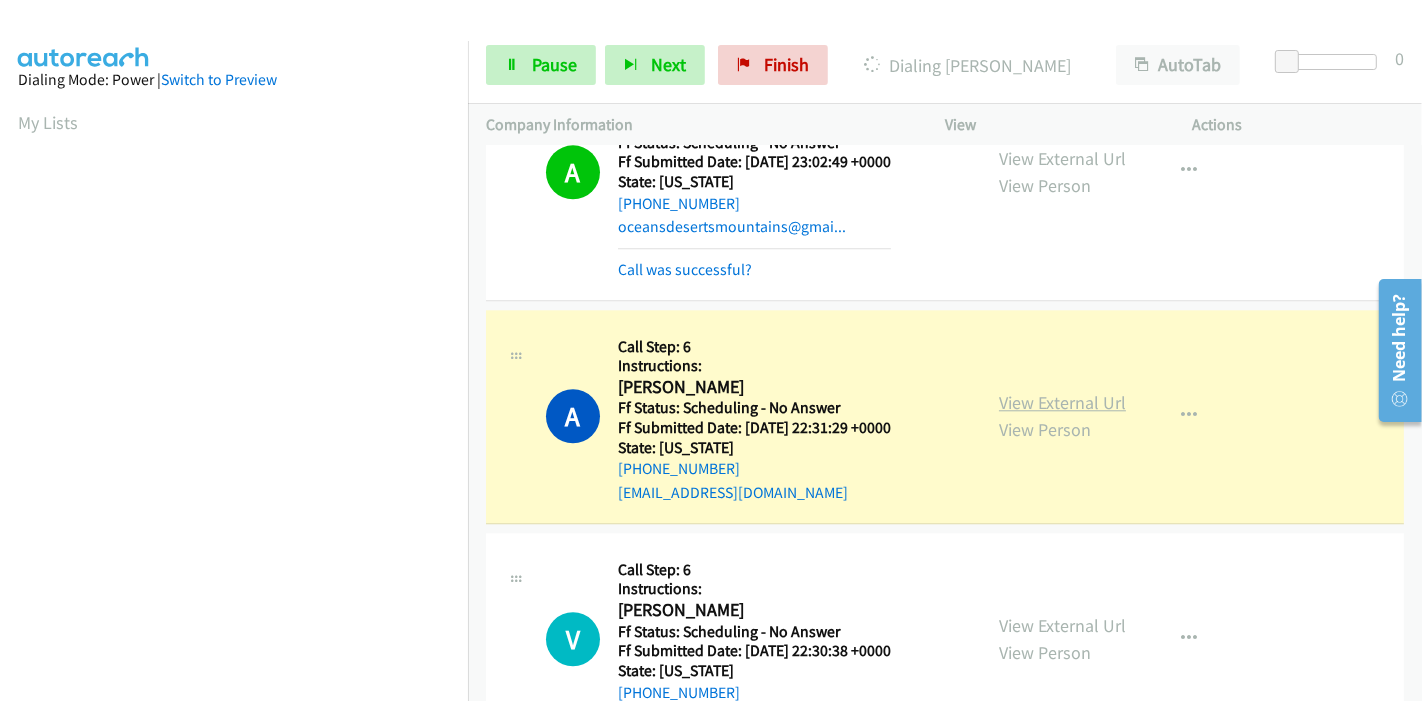 click on "View External Url" at bounding box center (1062, 402) 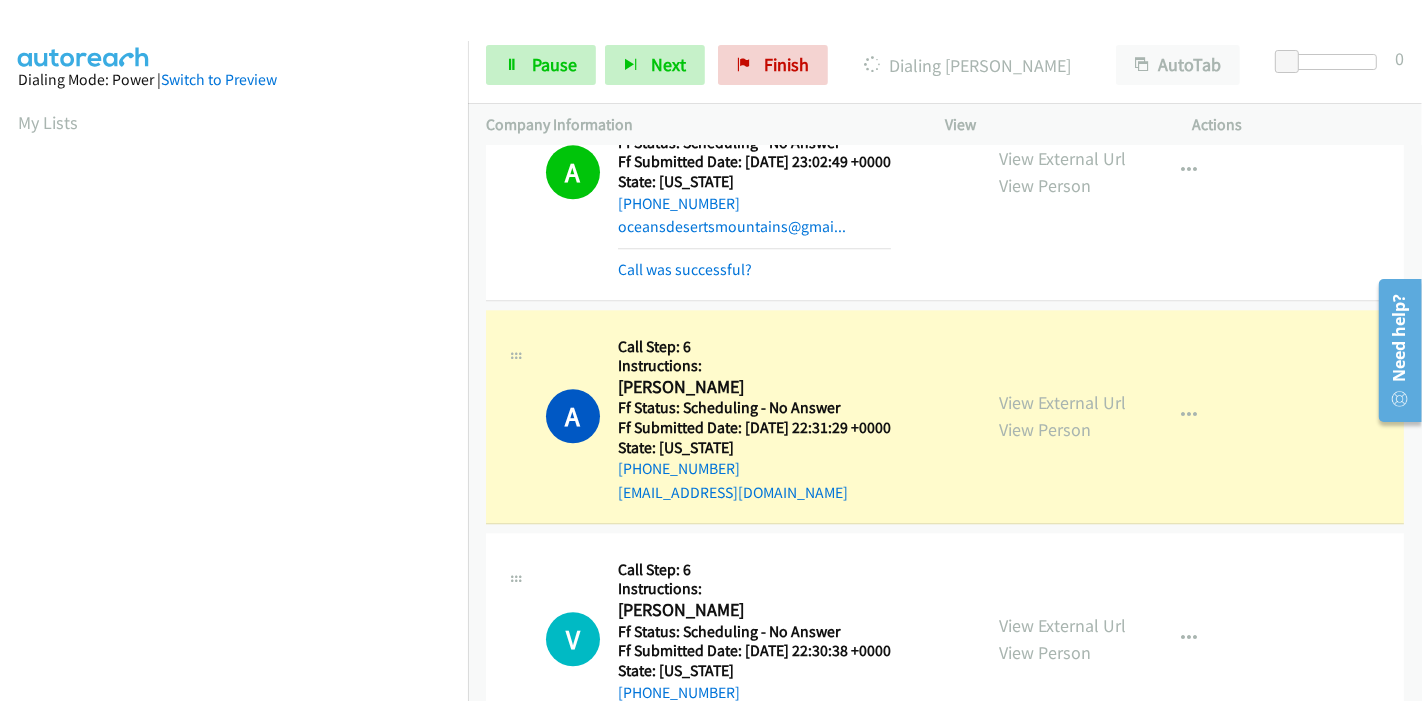 scroll, scrollTop: 422, scrollLeft: 0, axis: vertical 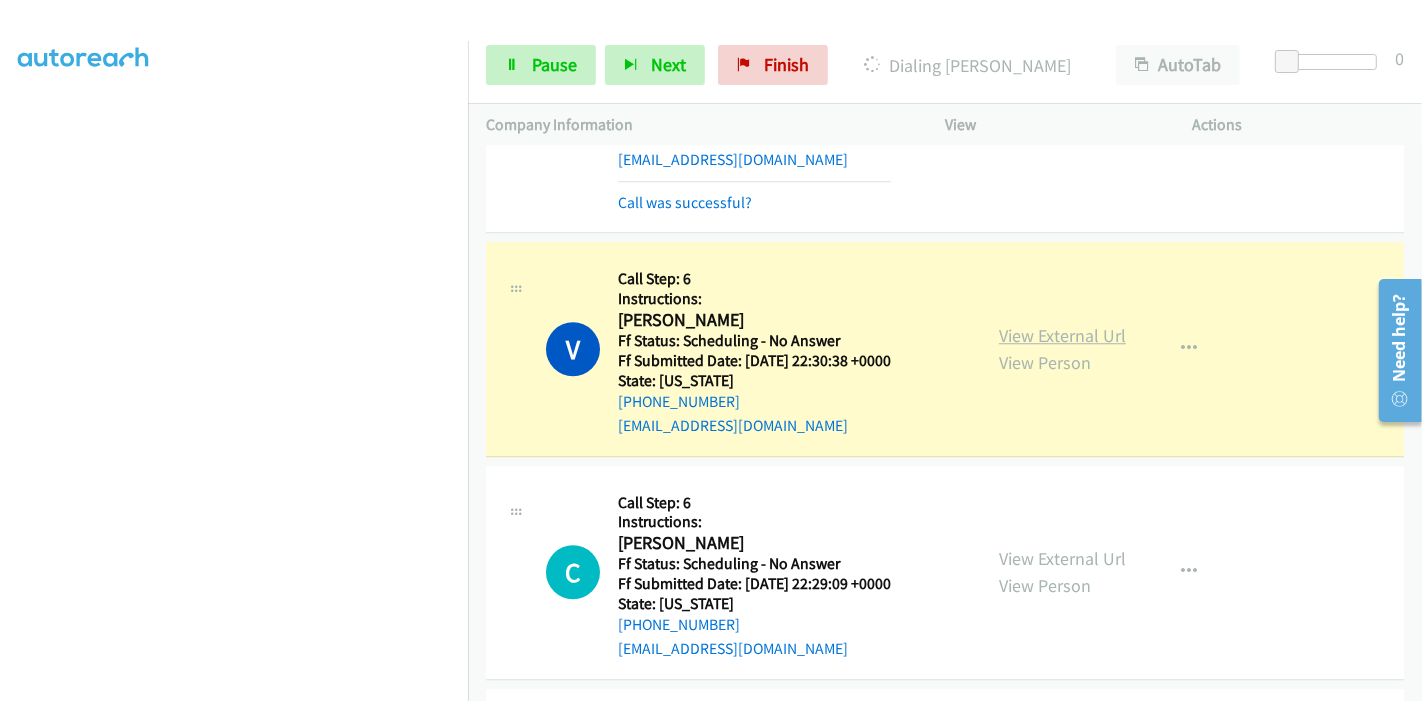 click on "View External Url" at bounding box center (1062, 335) 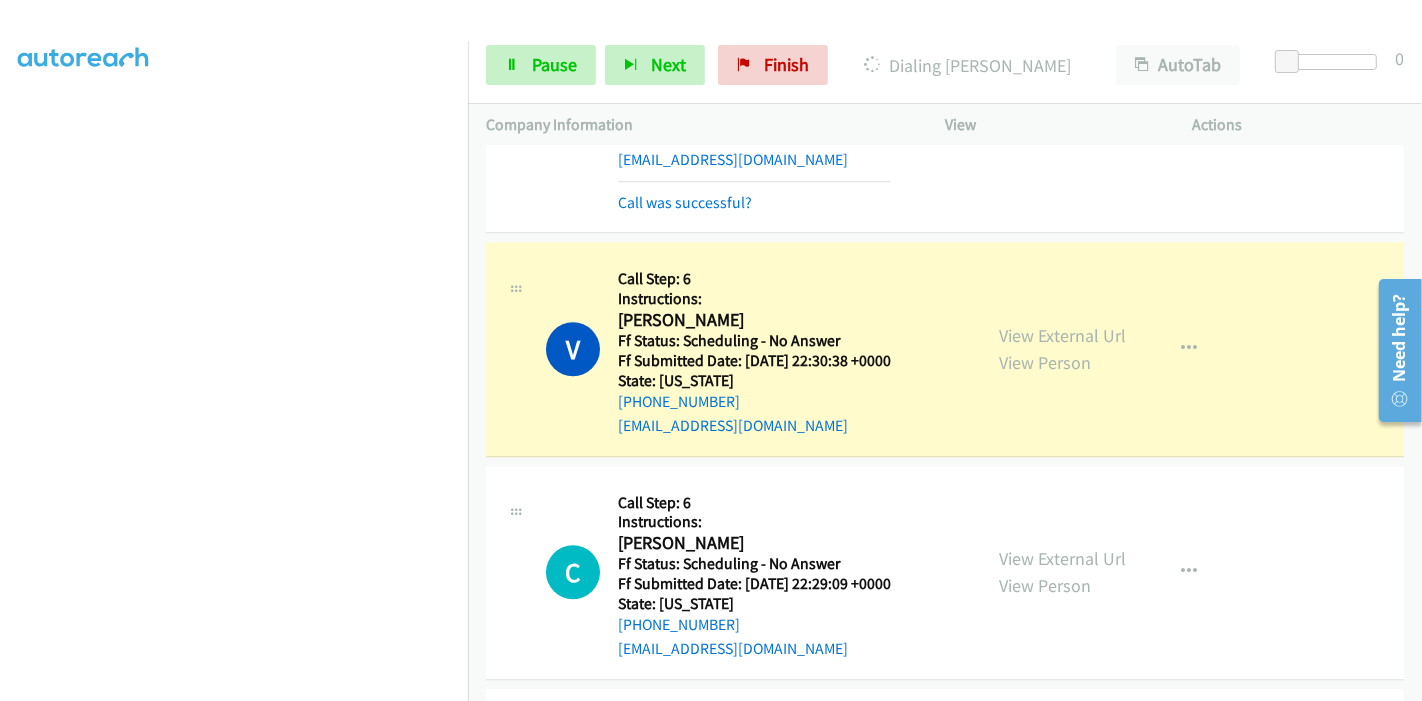 scroll, scrollTop: 0, scrollLeft: 0, axis: both 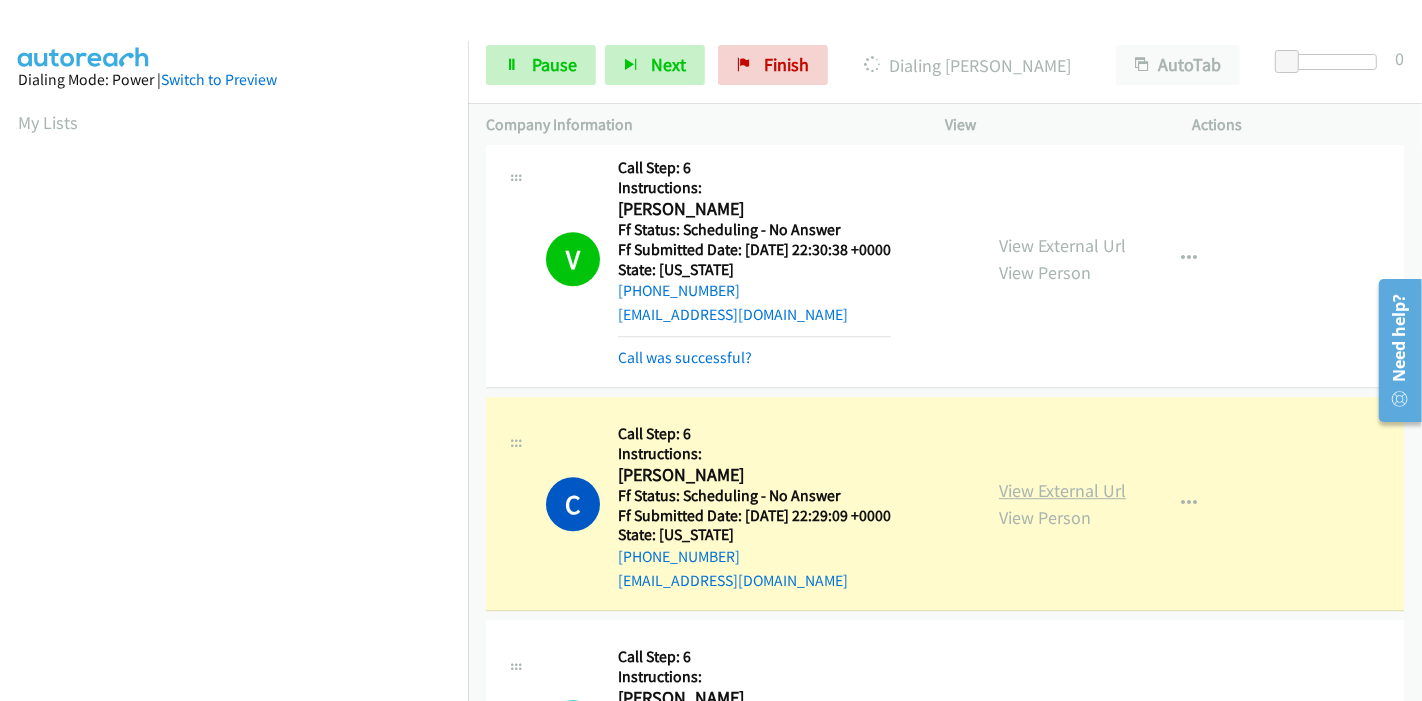 click on "View External Url" at bounding box center (1062, 490) 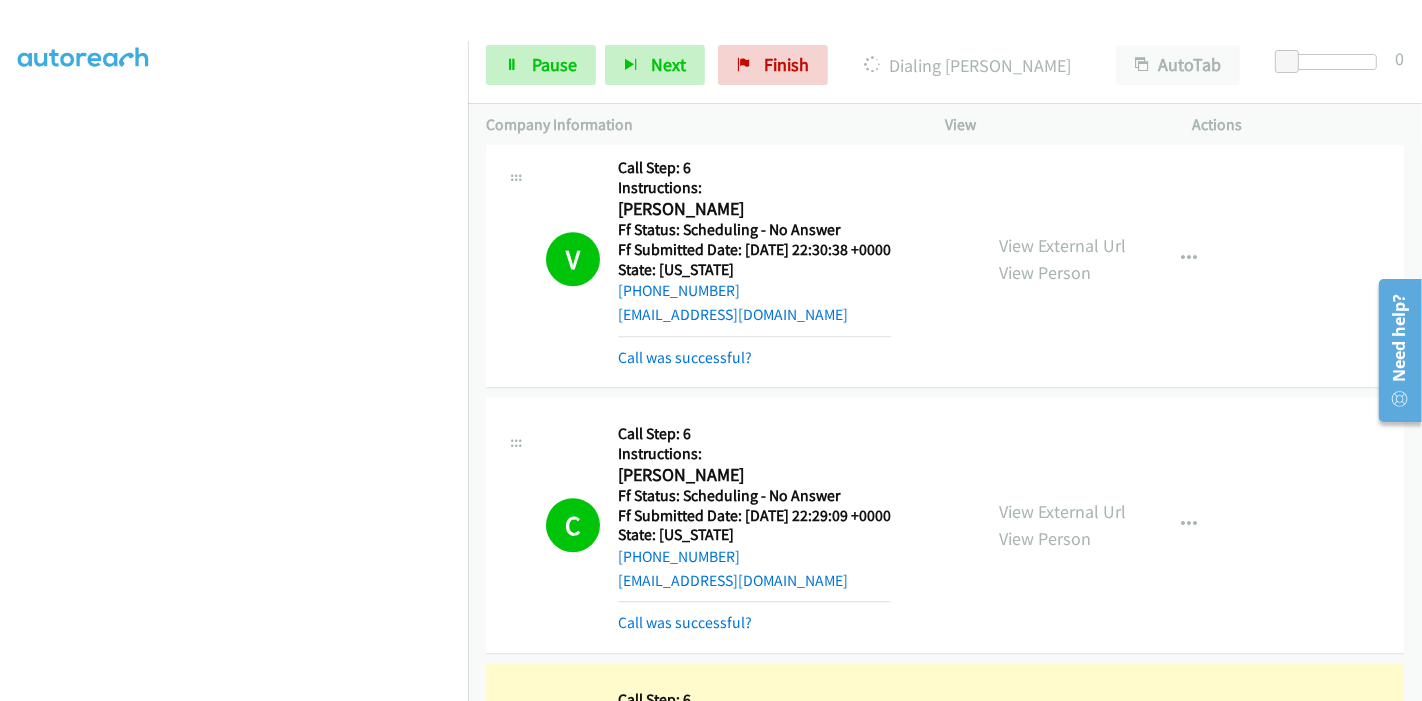 scroll, scrollTop: 222, scrollLeft: 0, axis: vertical 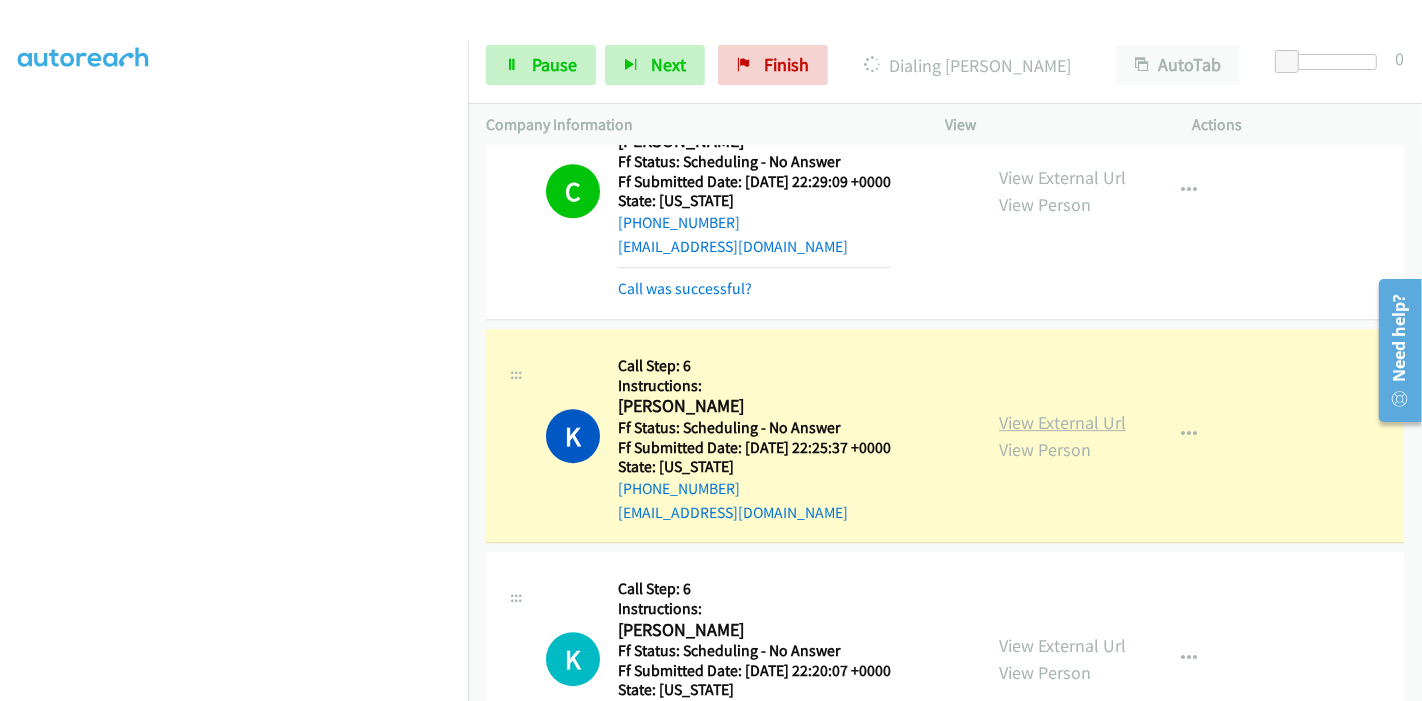 click on "View External Url" at bounding box center [1062, 422] 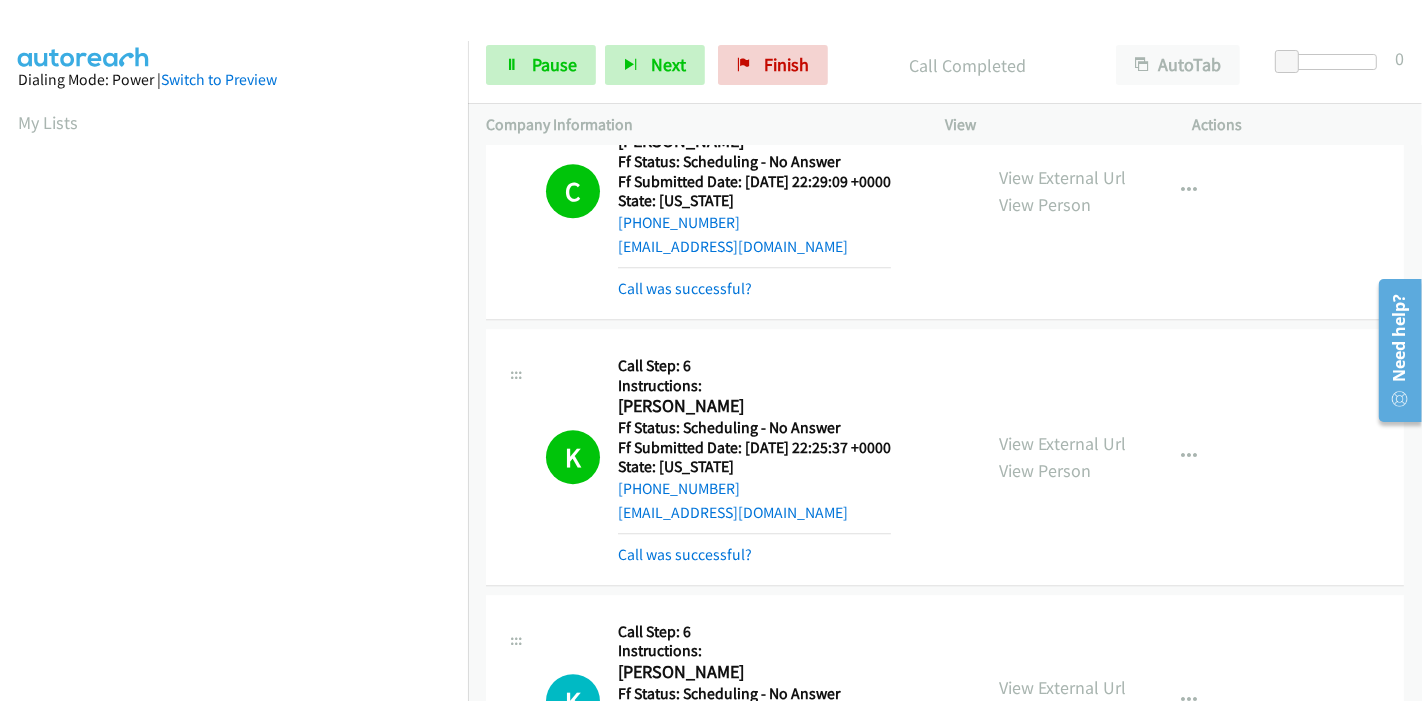 scroll, scrollTop: 422, scrollLeft: 0, axis: vertical 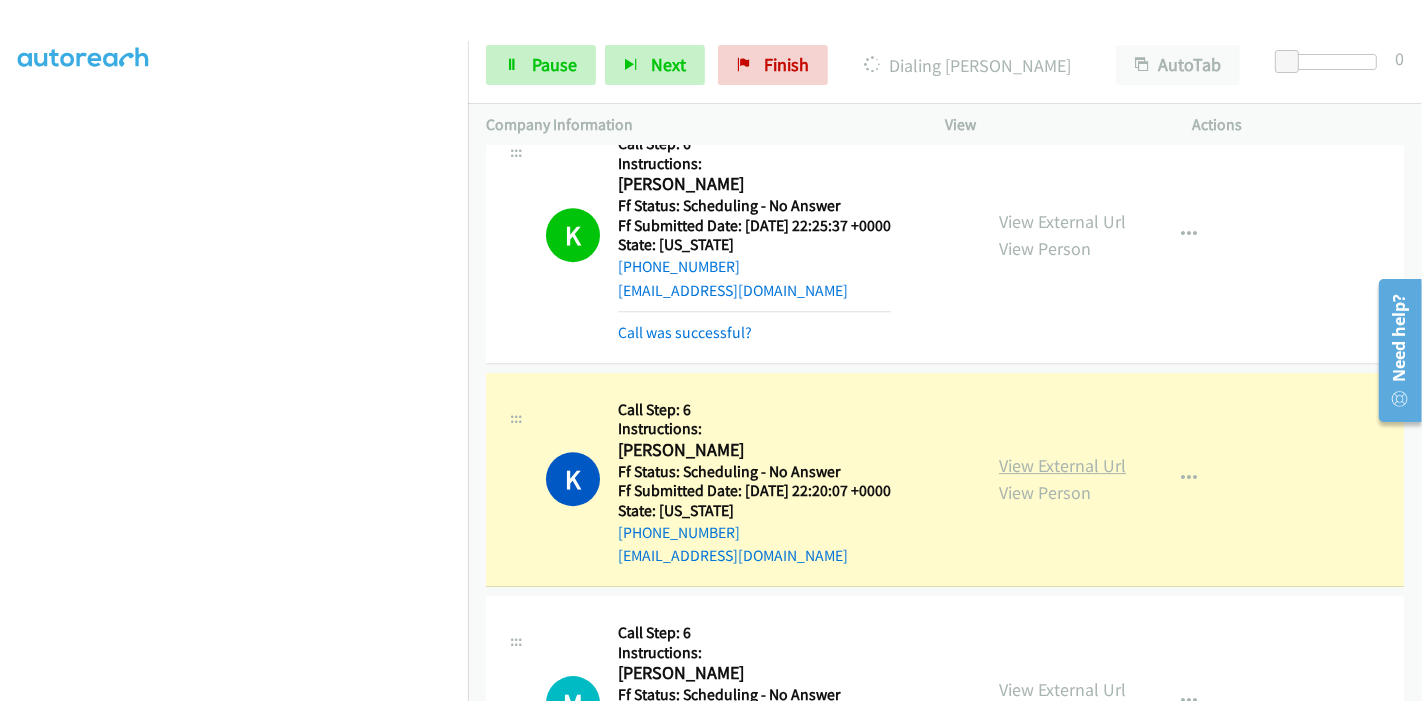 click on "View External Url" at bounding box center [1062, 465] 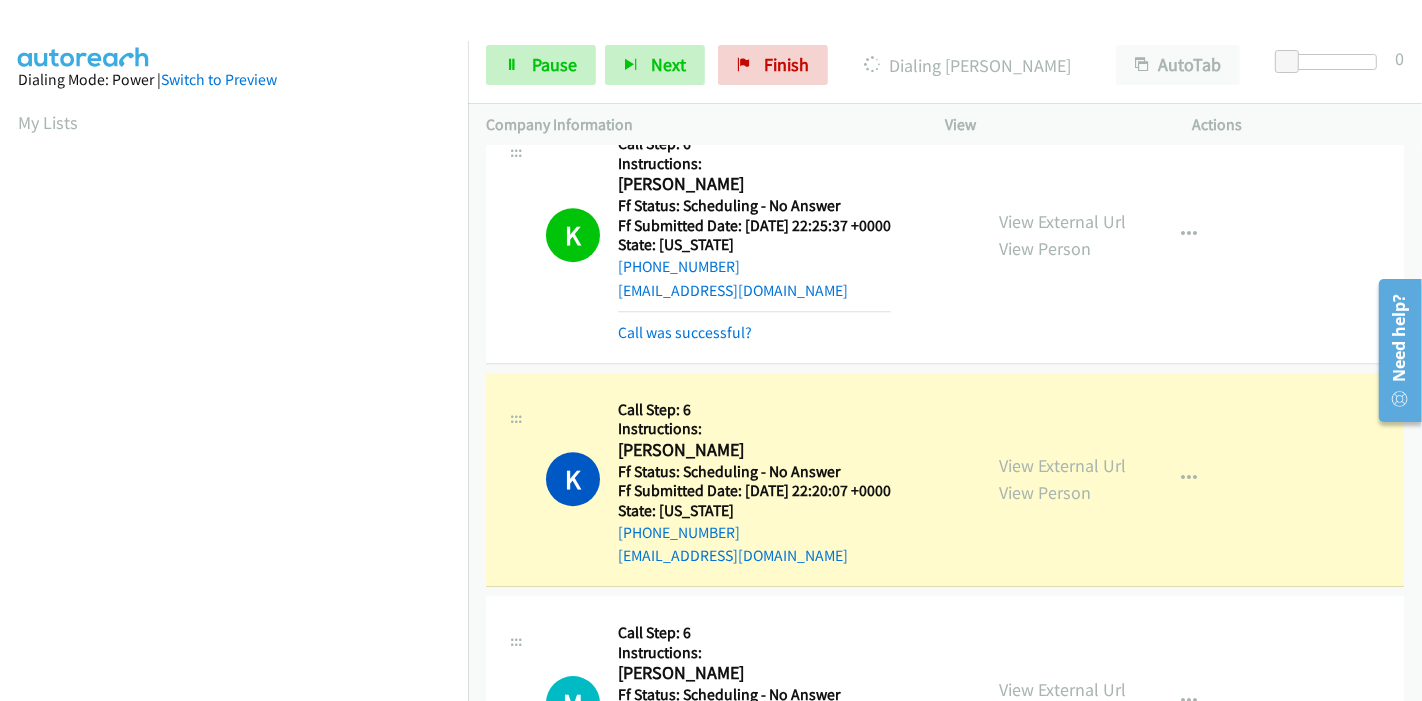 scroll, scrollTop: 422, scrollLeft: 0, axis: vertical 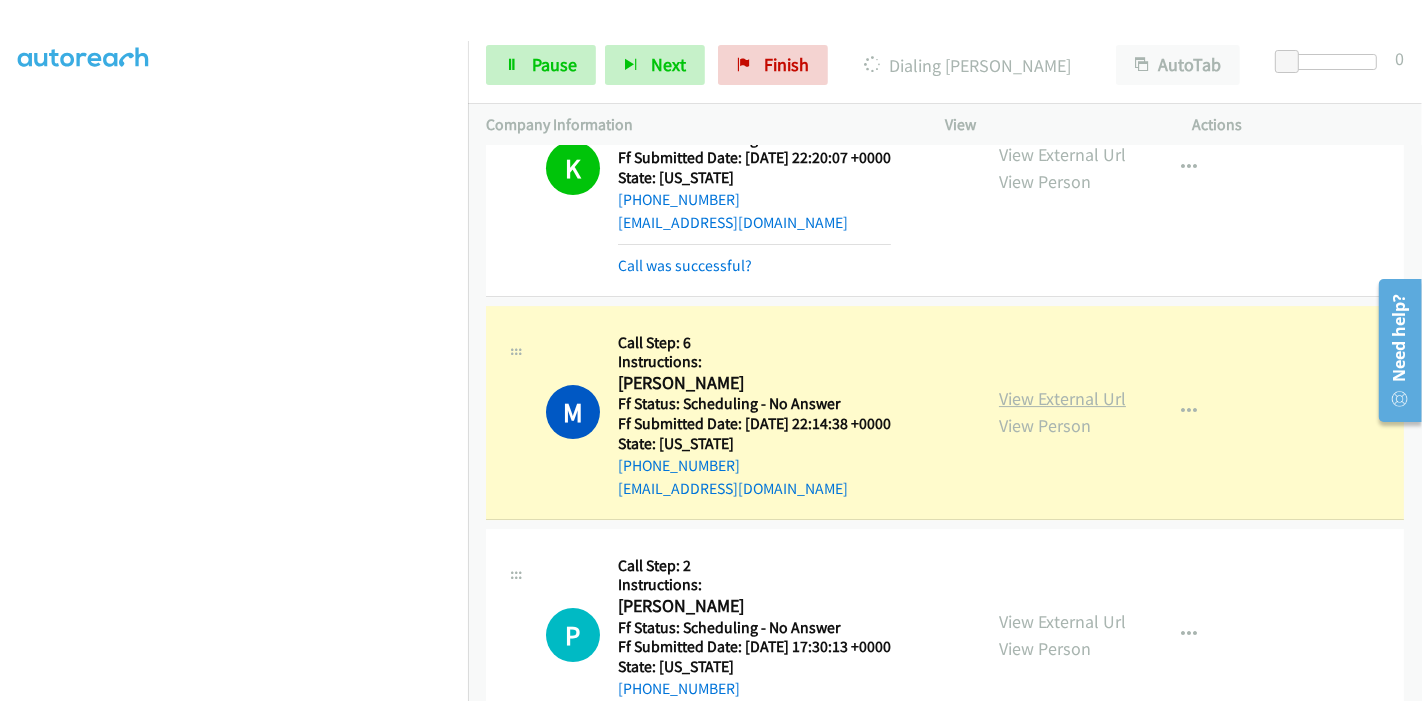 click on "View External Url" at bounding box center [1062, 398] 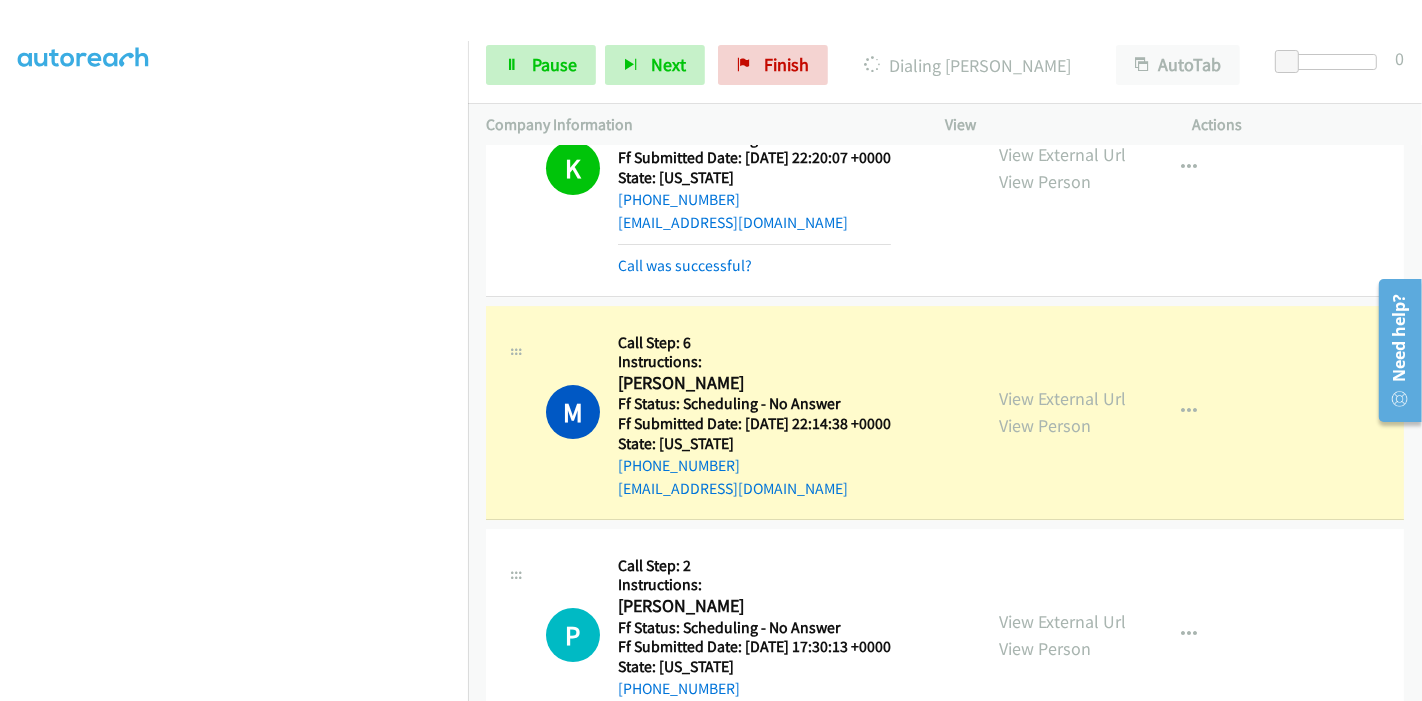 scroll, scrollTop: 0, scrollLeft: 0, axis: both 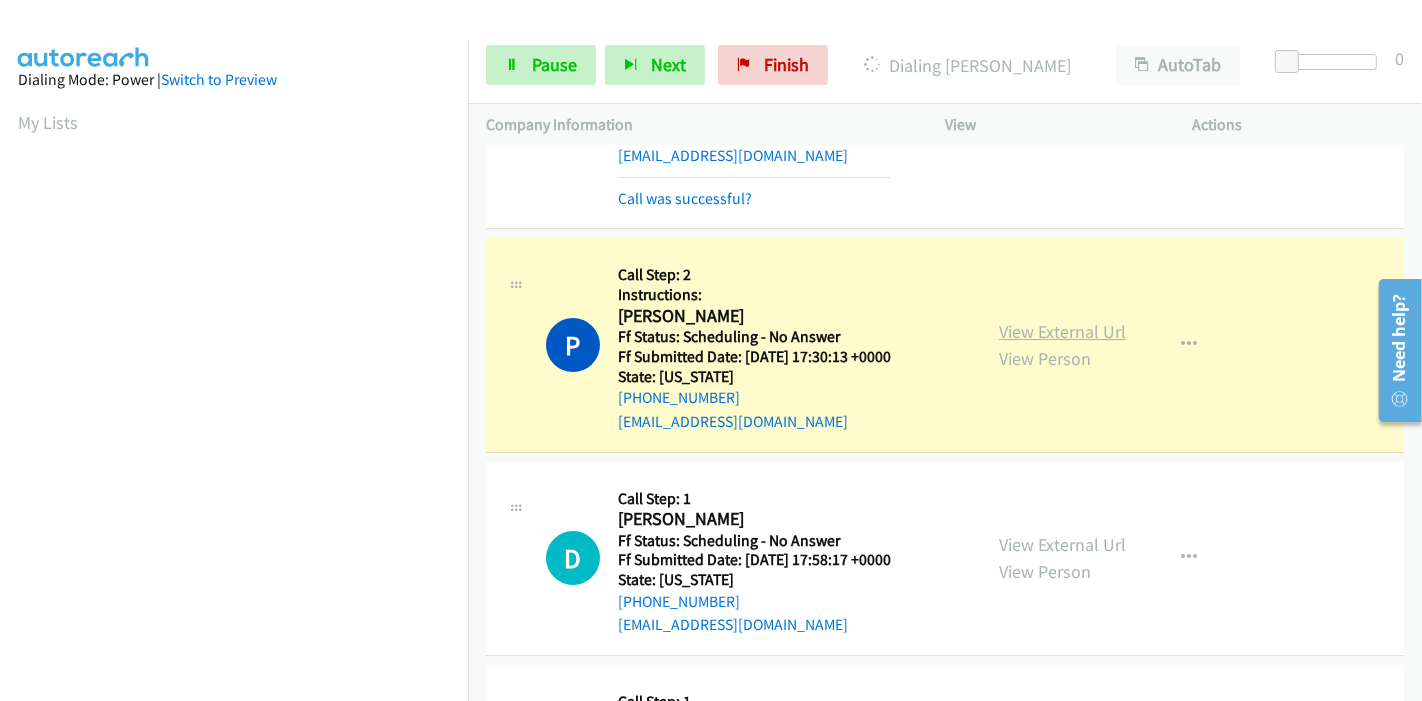 click on "View External Url" at bounding box center [1062, 331] 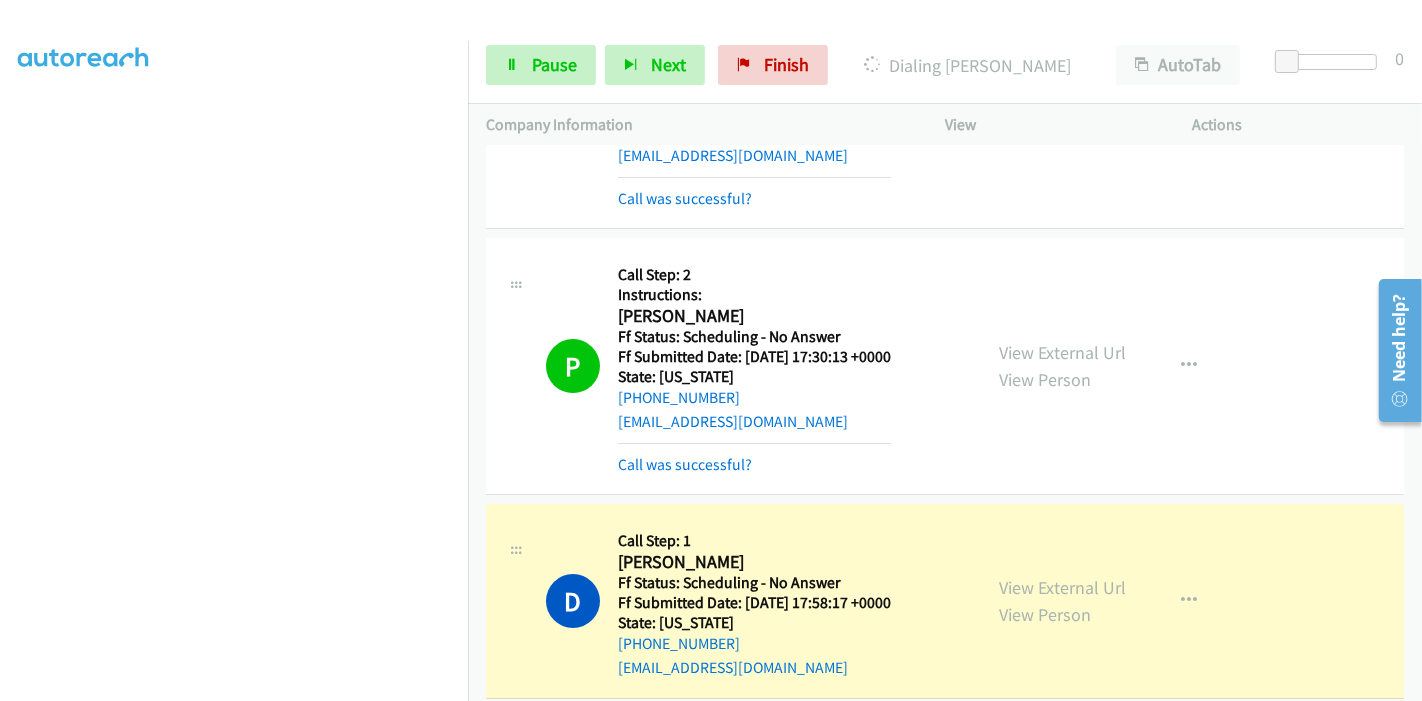 scroll, scrollTop: 0, scrollLeft: 0, axis: both 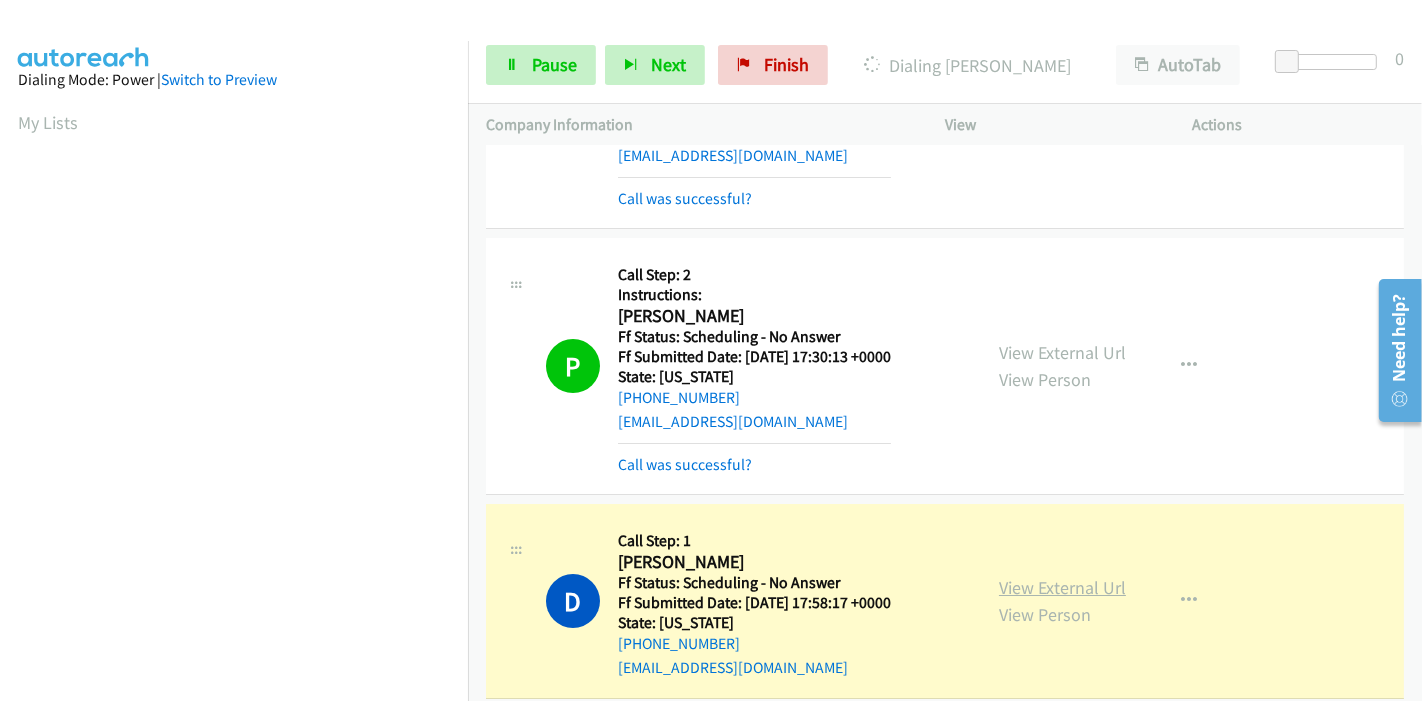 click on "View External Url" at bounding box center [1062, 587] 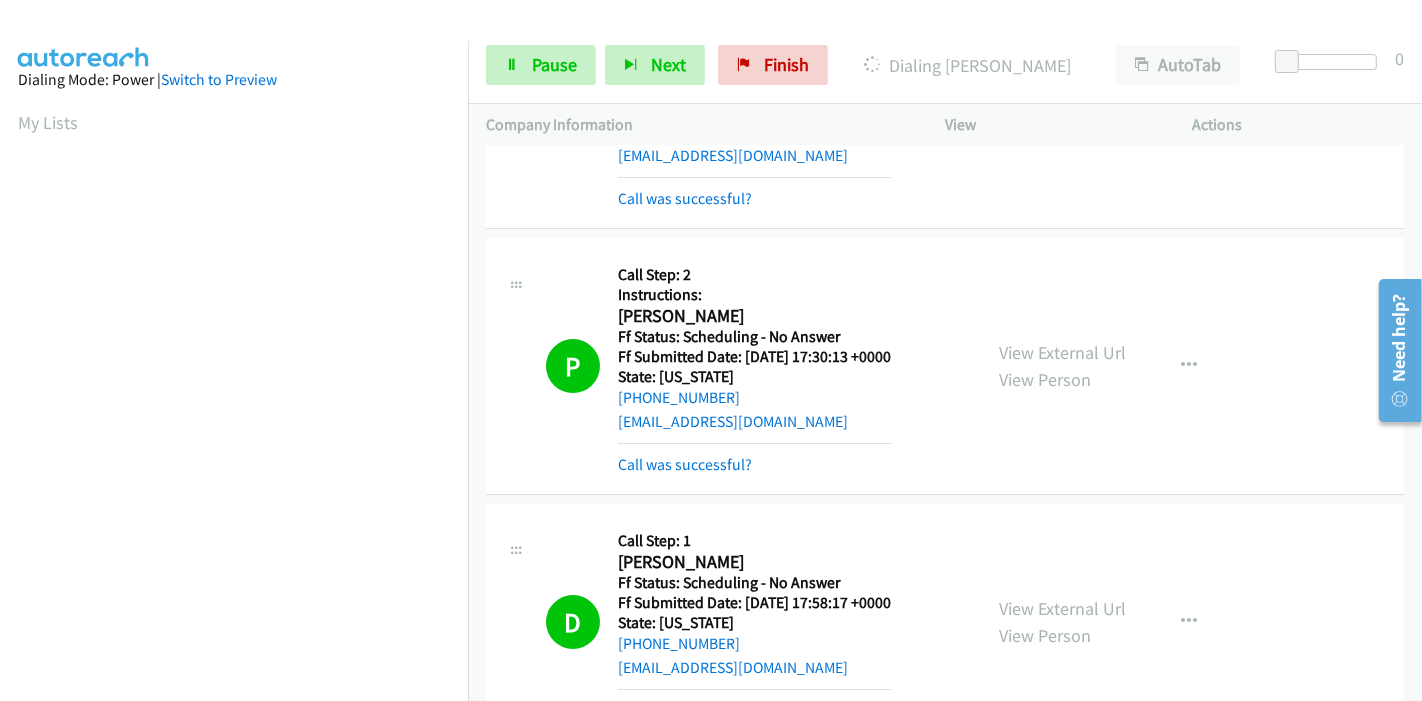 scroll, scrollTop: 422, scrollLeft: 0, axis: vertical 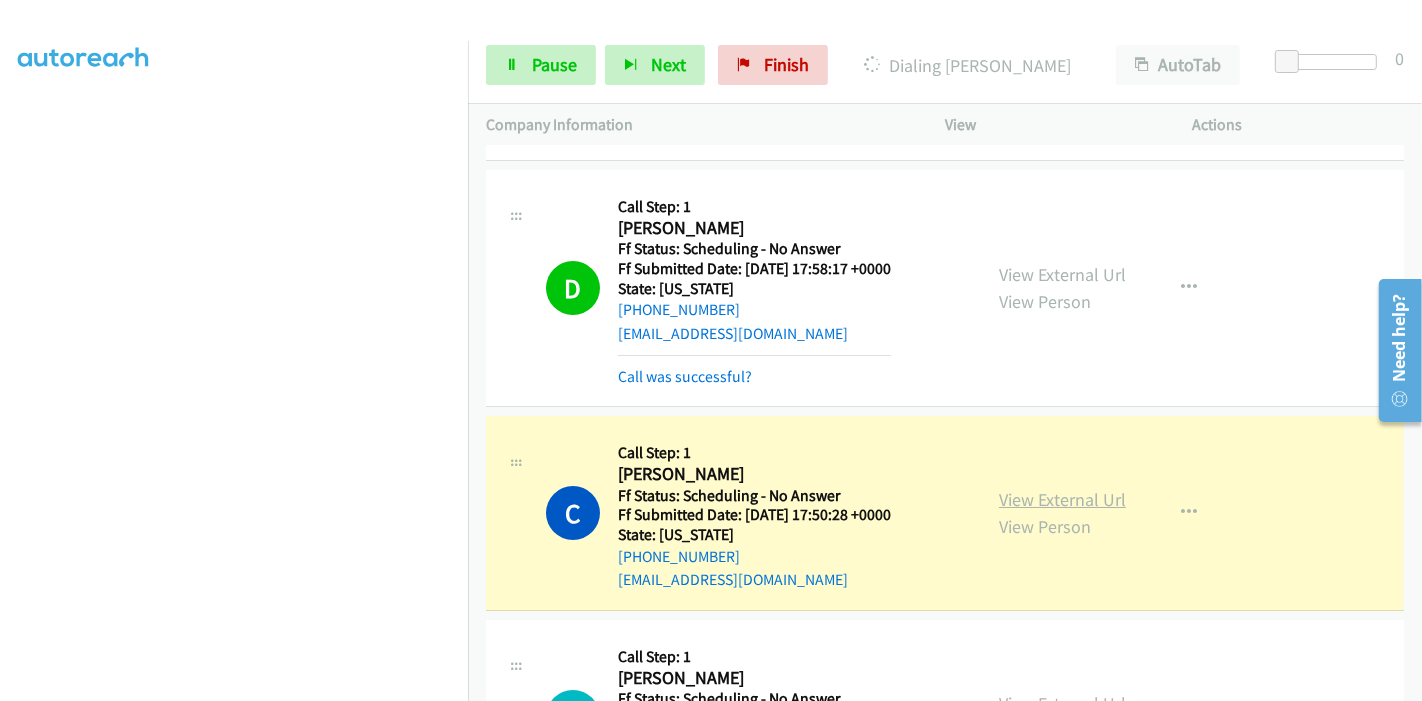 click on "View External Url" at bounding box center [1062, 499] 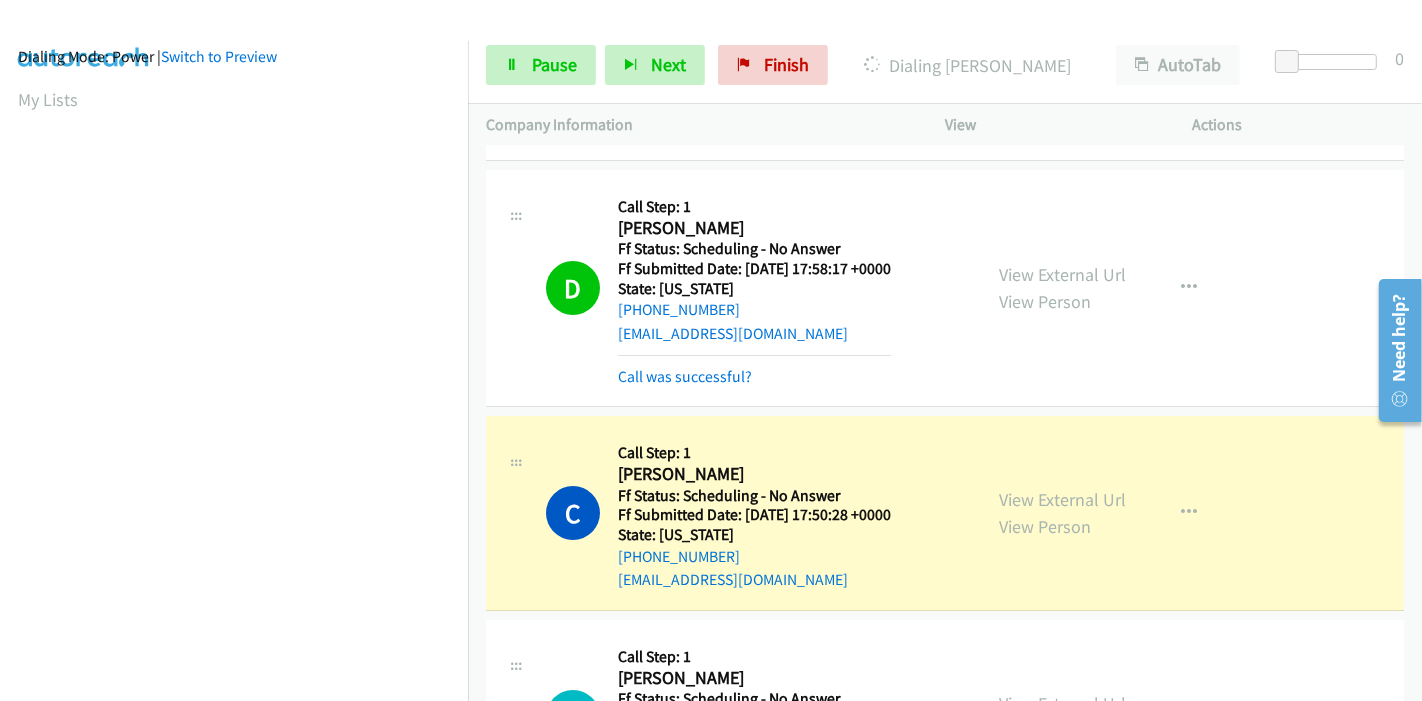 scroll, scrollTop: 357, scrollLeft: 0, axis: vertical 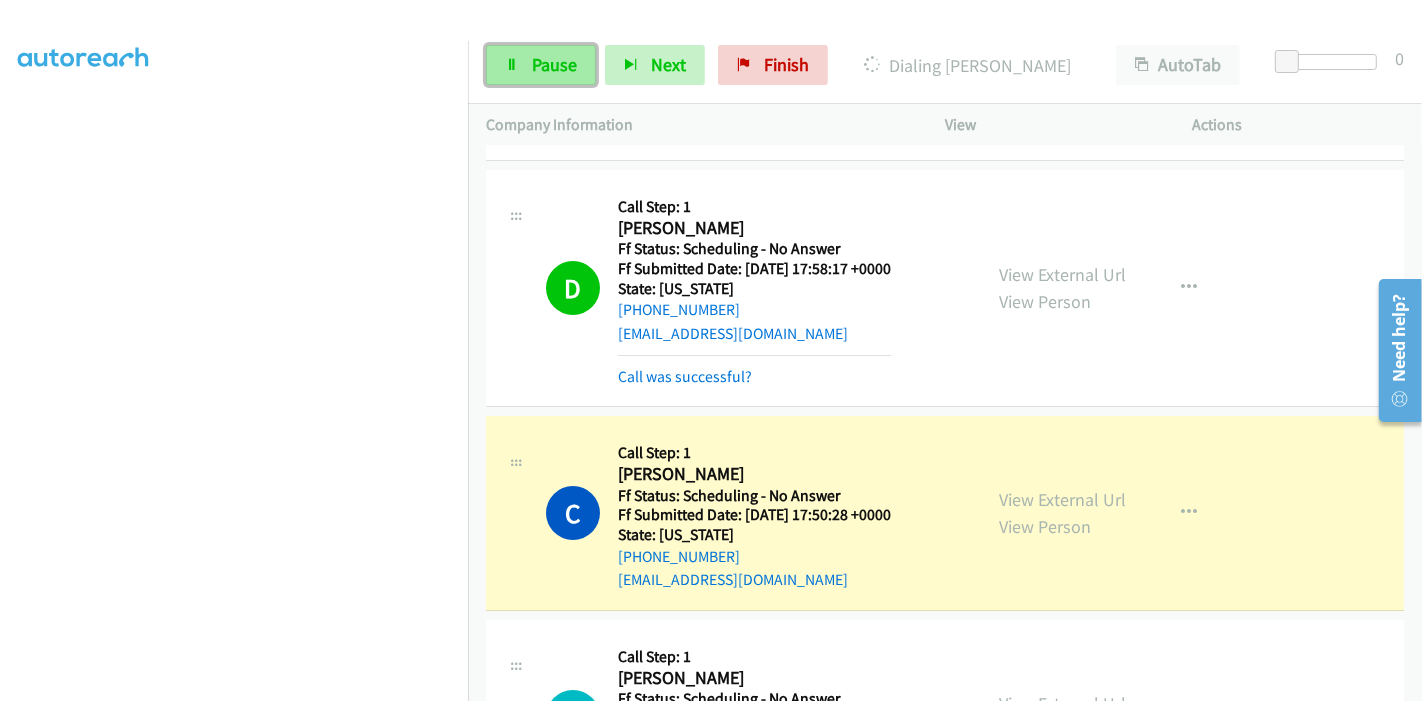 click on "Pause" at bounding box center [554, 64] 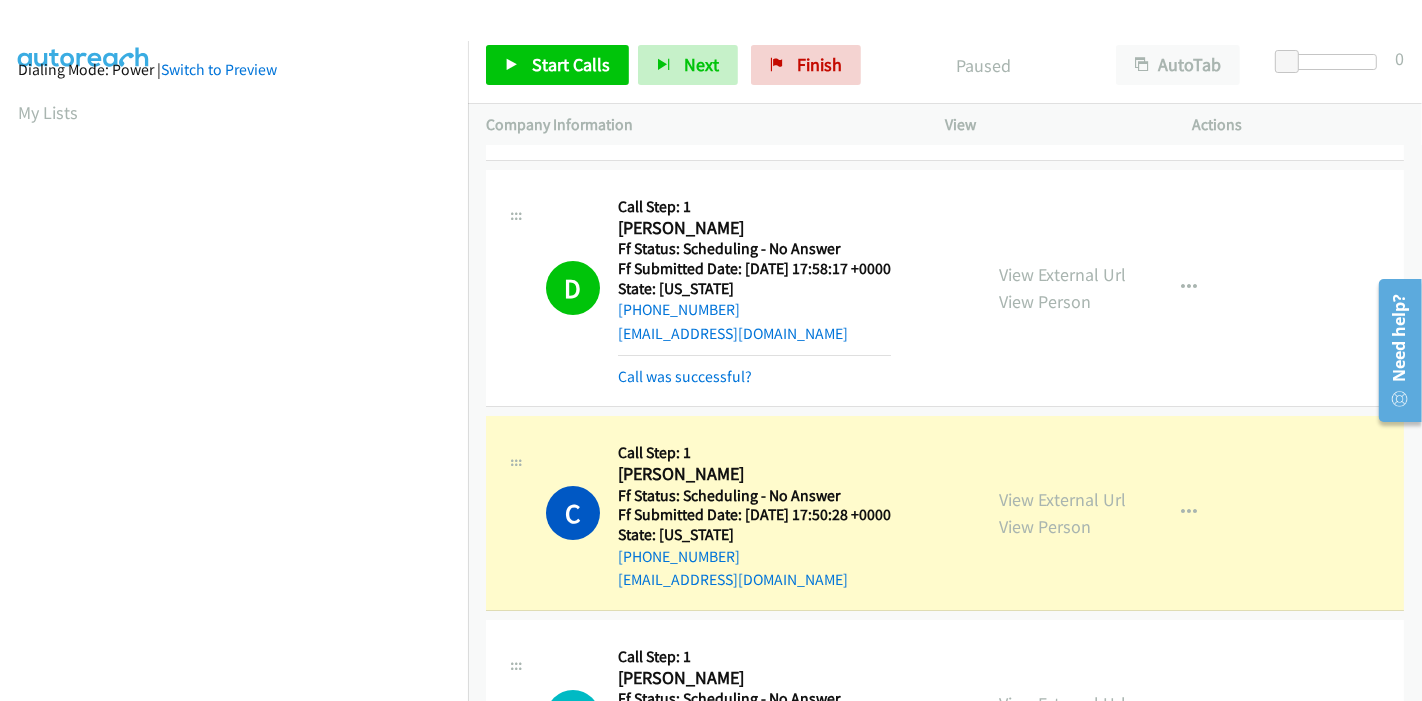 scroll, scrollTop: 0, scrollLeft: 0, axis: both 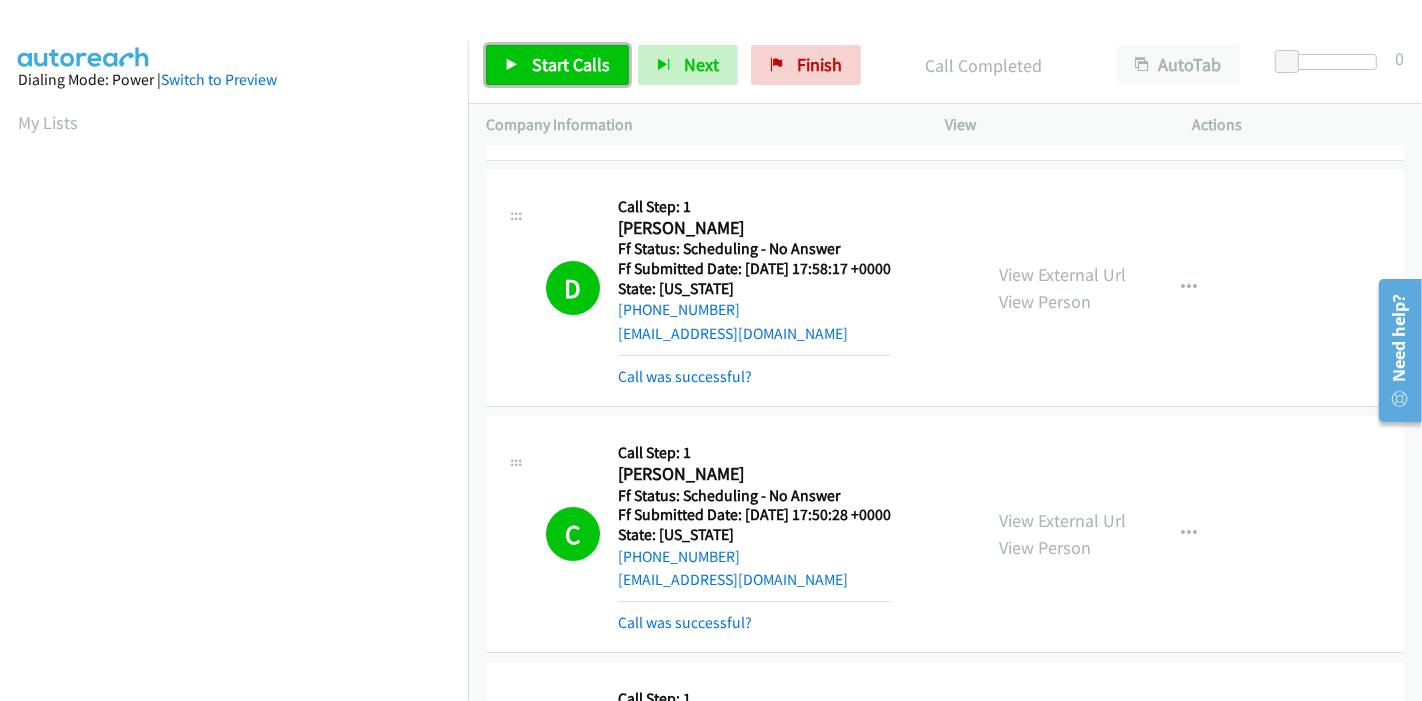 click on "Start Calls" at bounding box center (557, 65) 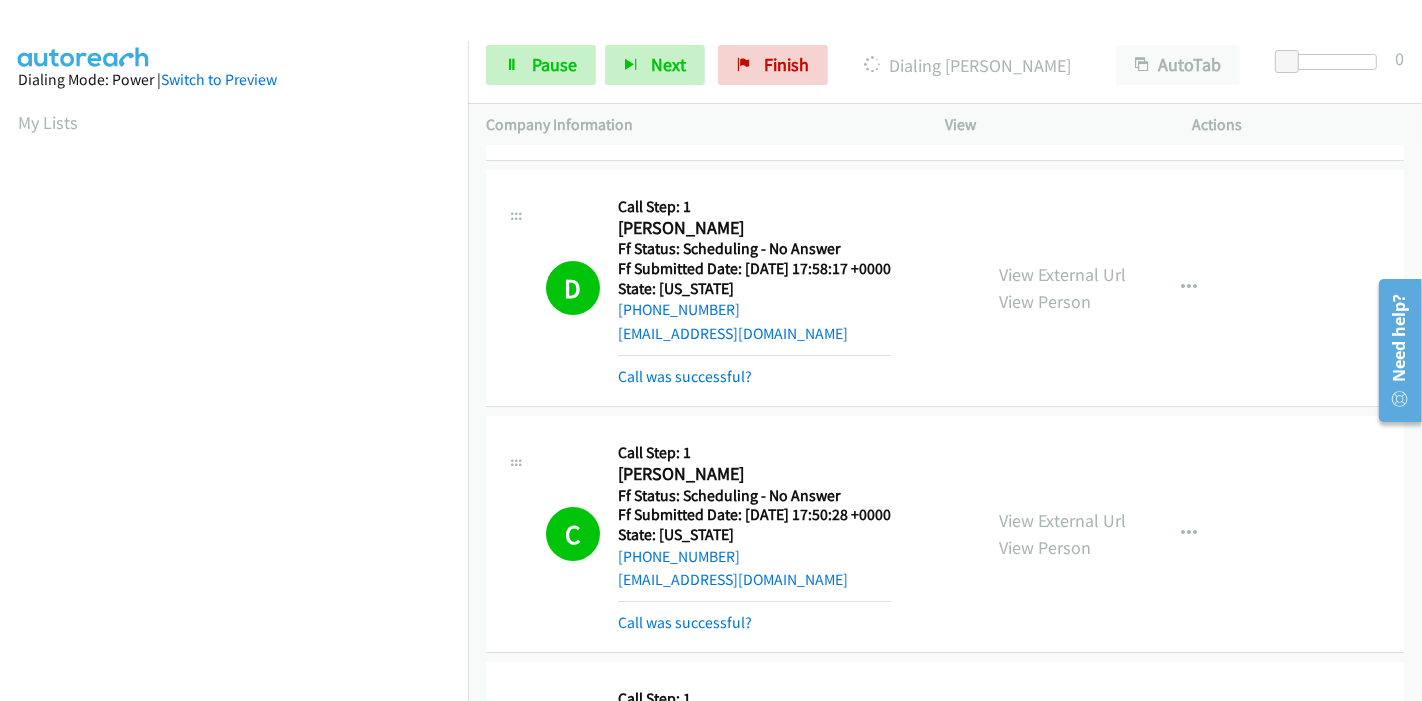 scroll, scrollTop: 422, scrollLeft: 0, axis: vertical 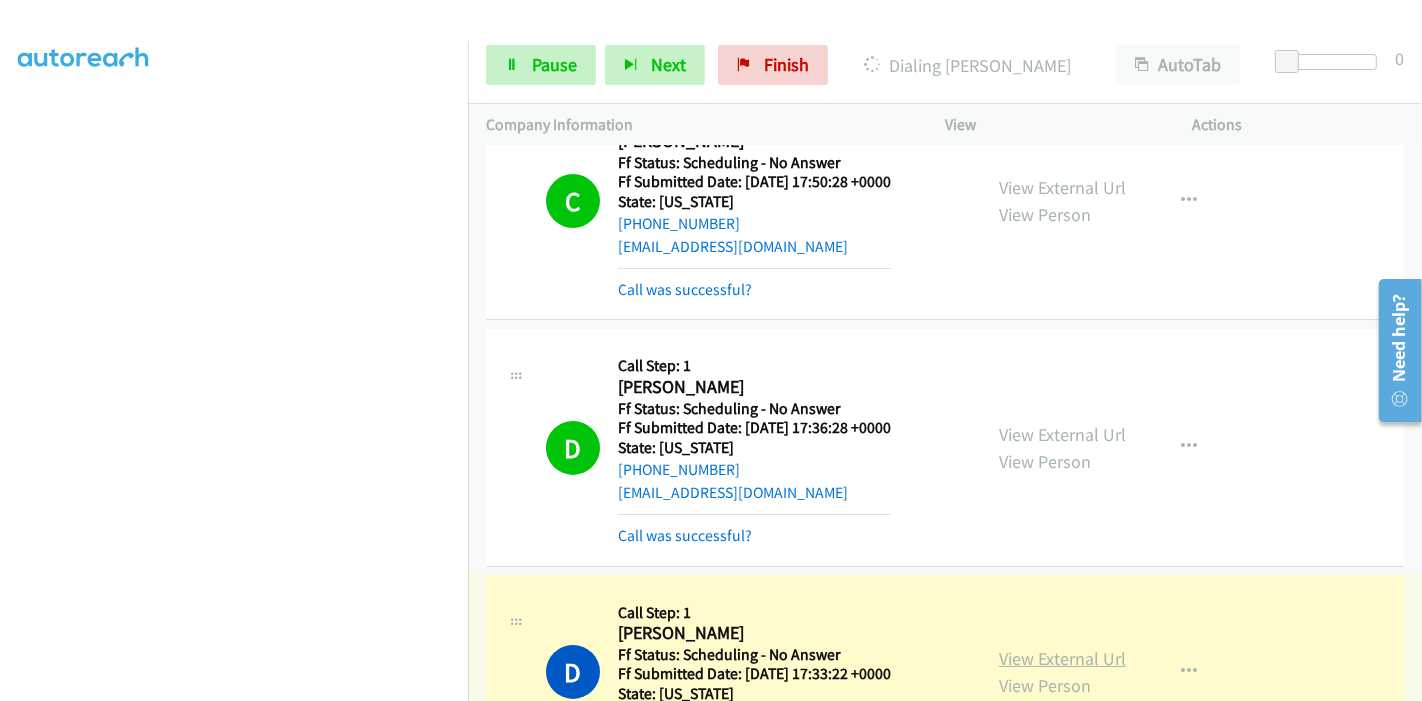 click on "View External Url" at bounding box center (1062, 658) 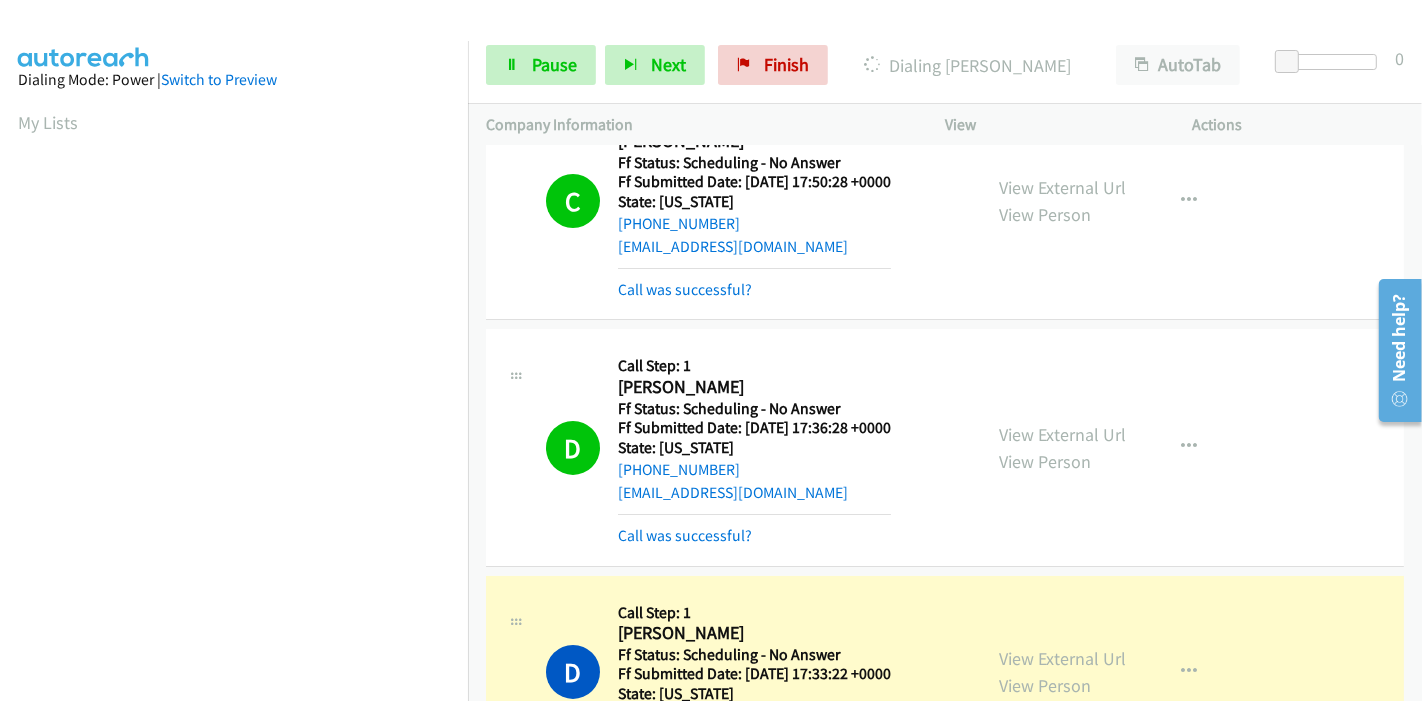 scroll, scrollTop: 422, scrollLeft: 0, axis: vertical 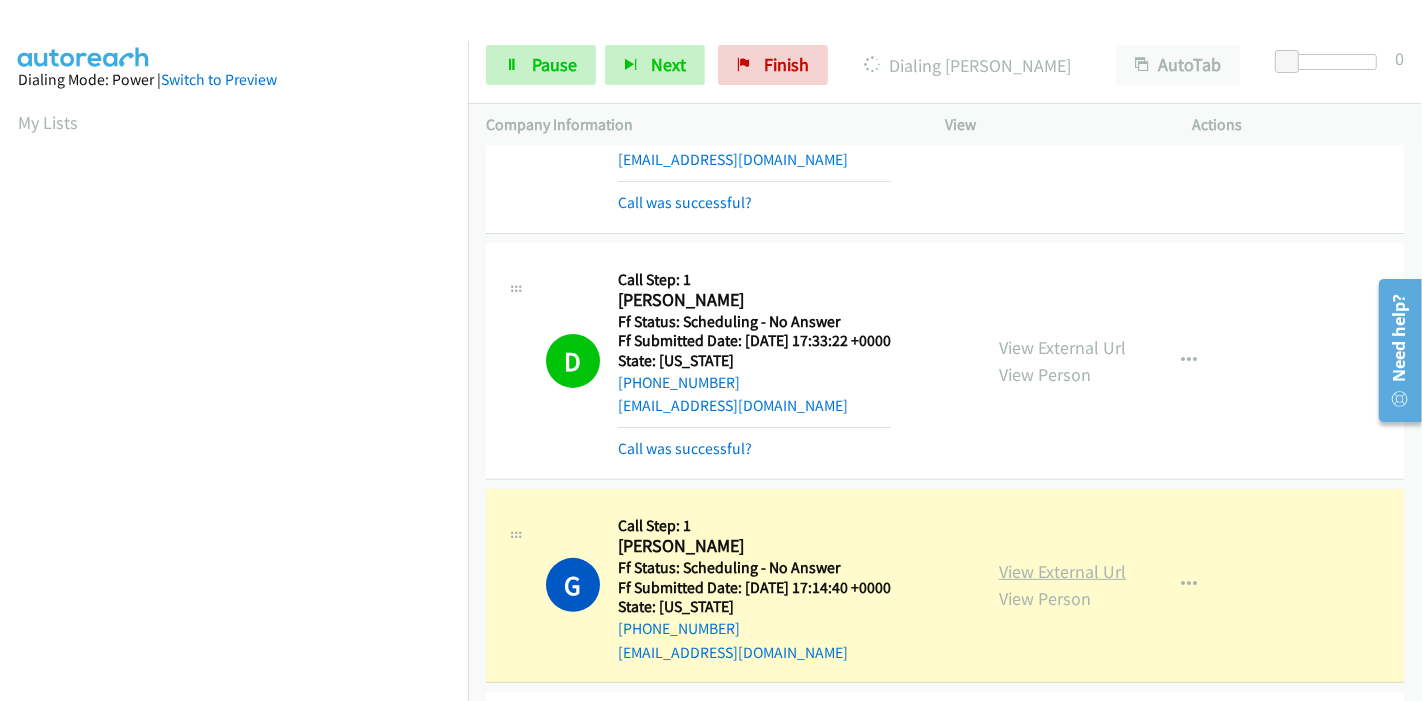 click on "View External Url" at bounding box center (1062, 571) 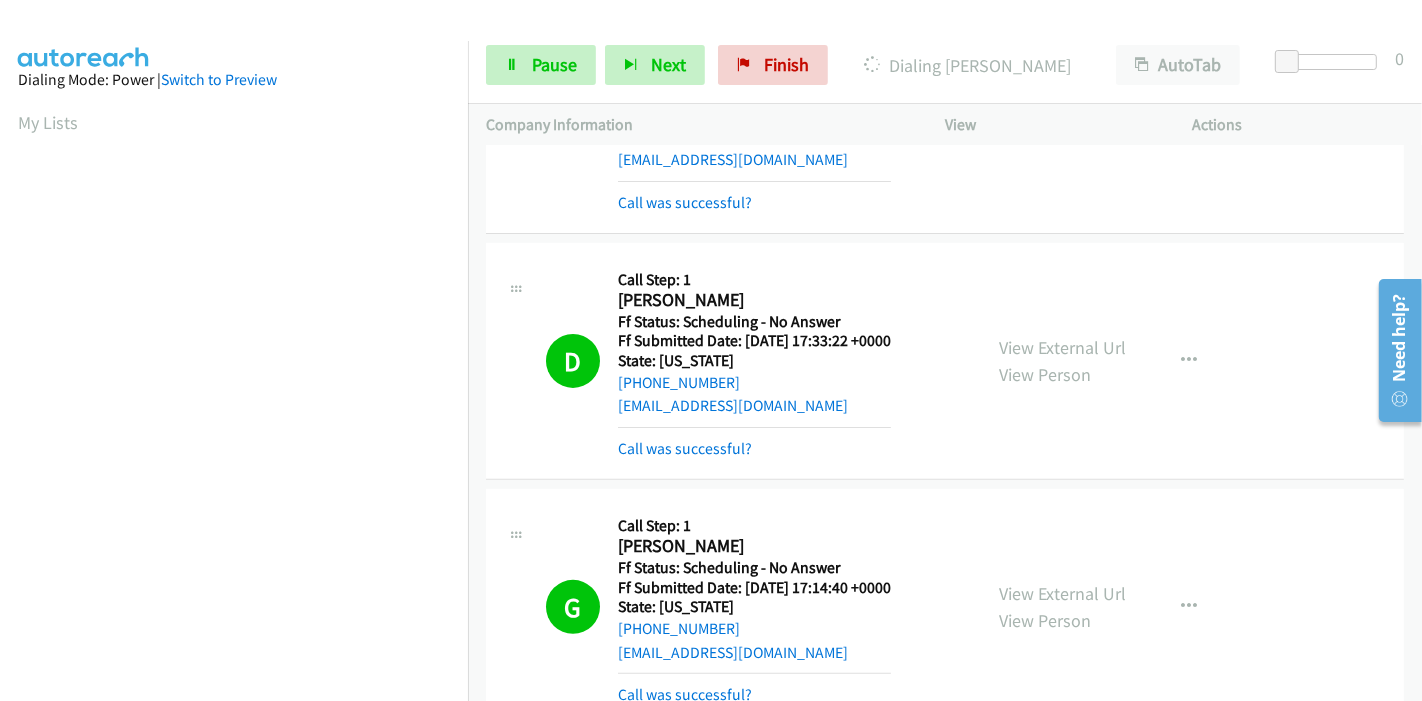 scroll, scrollTop: 422, scrollLeft: 0, axis: vertical 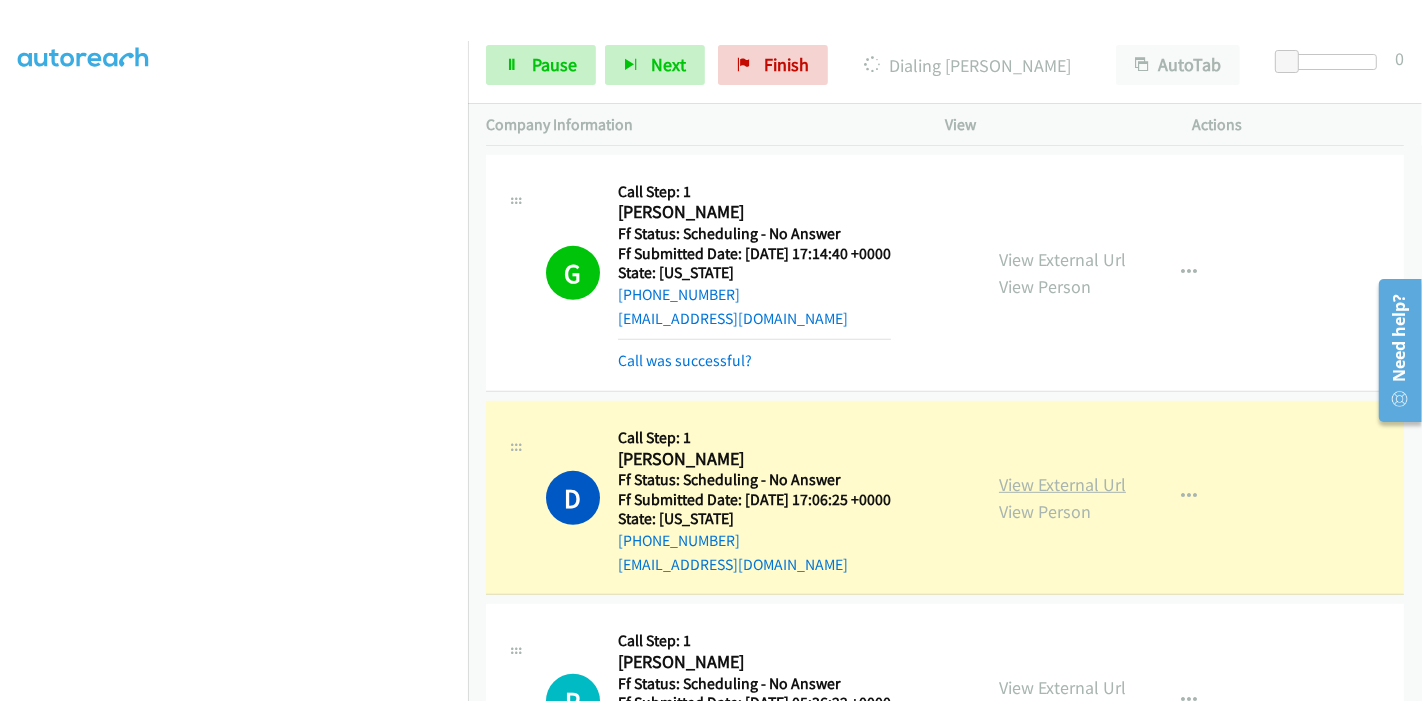 click on "View External Url" at bounding box center (1062, 484) 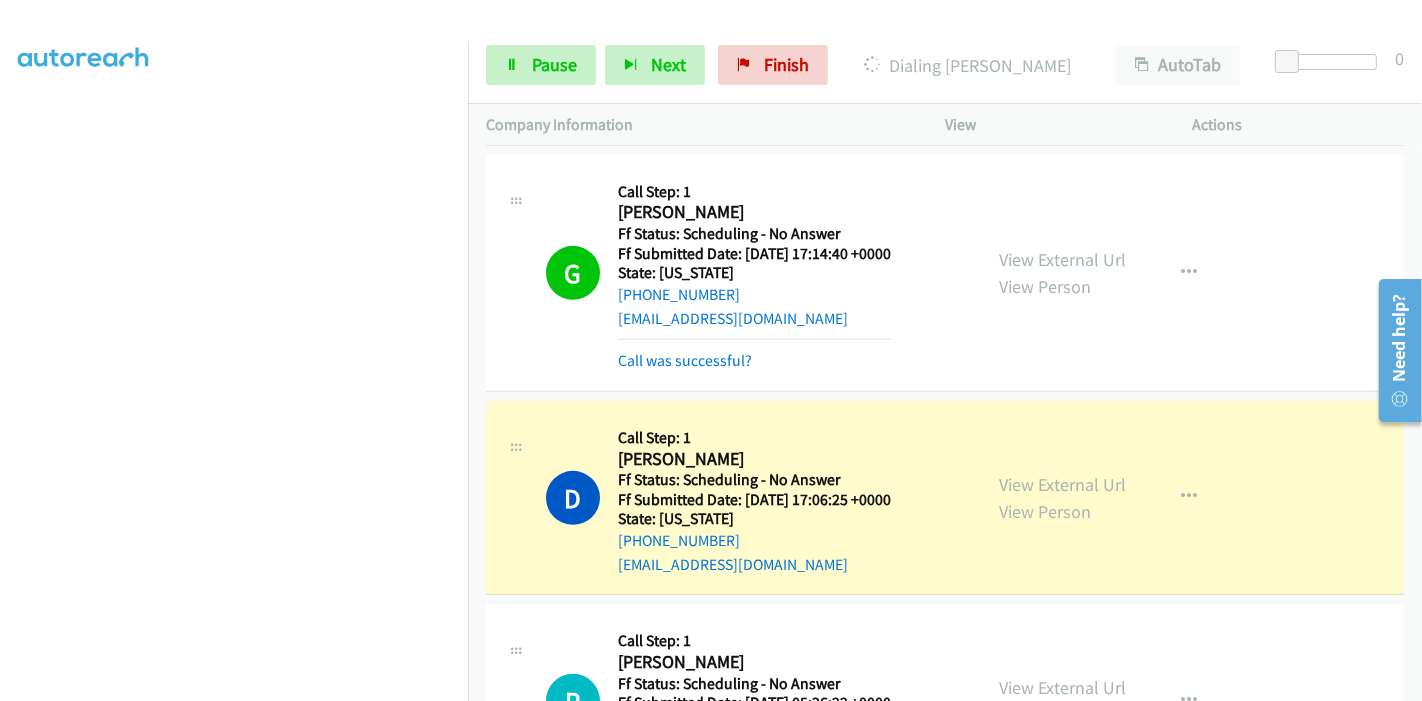 scroll, scrollTop: 0, scrollLeft: 0, axis: both 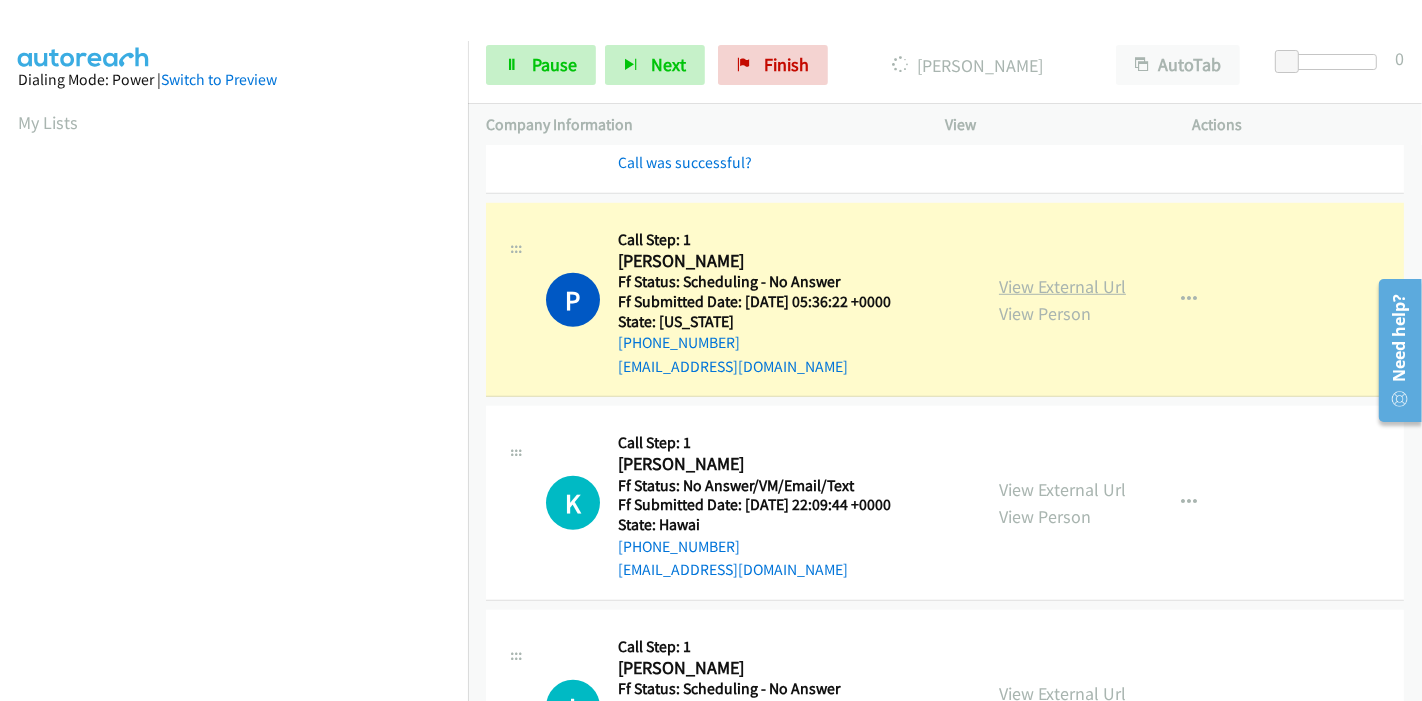 click on "View External Url" at bounding box center (1062, 286) 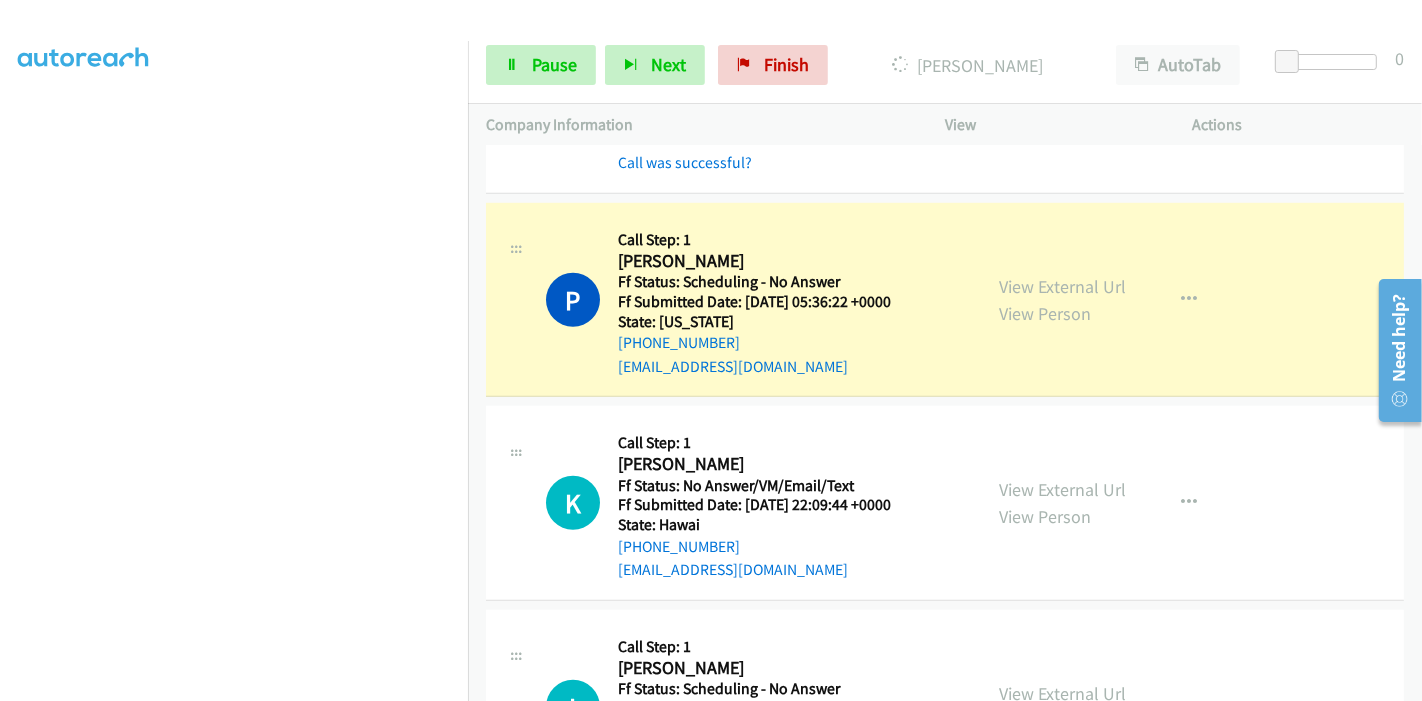 scroll, scrollTop: 0, scrollLeft: 0, axis: both 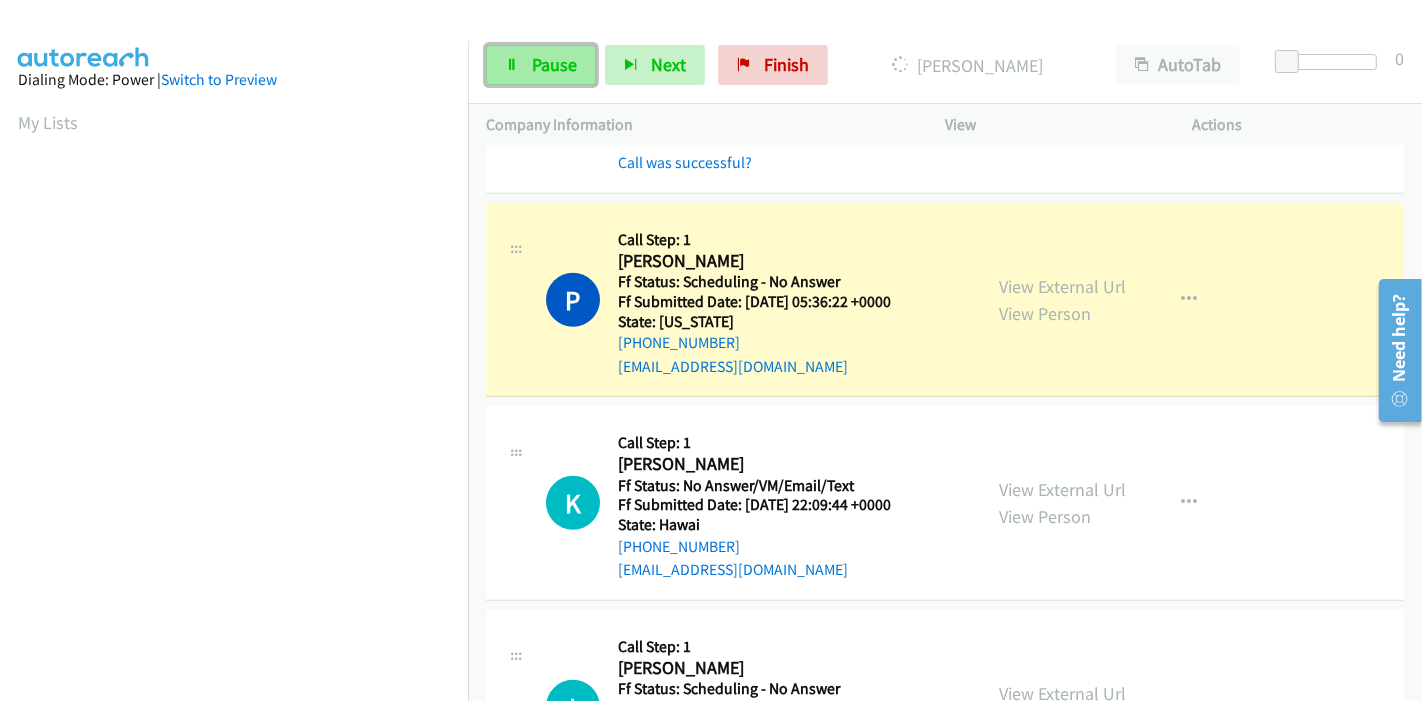 click on "Pause" at bounding box center (554, 64) 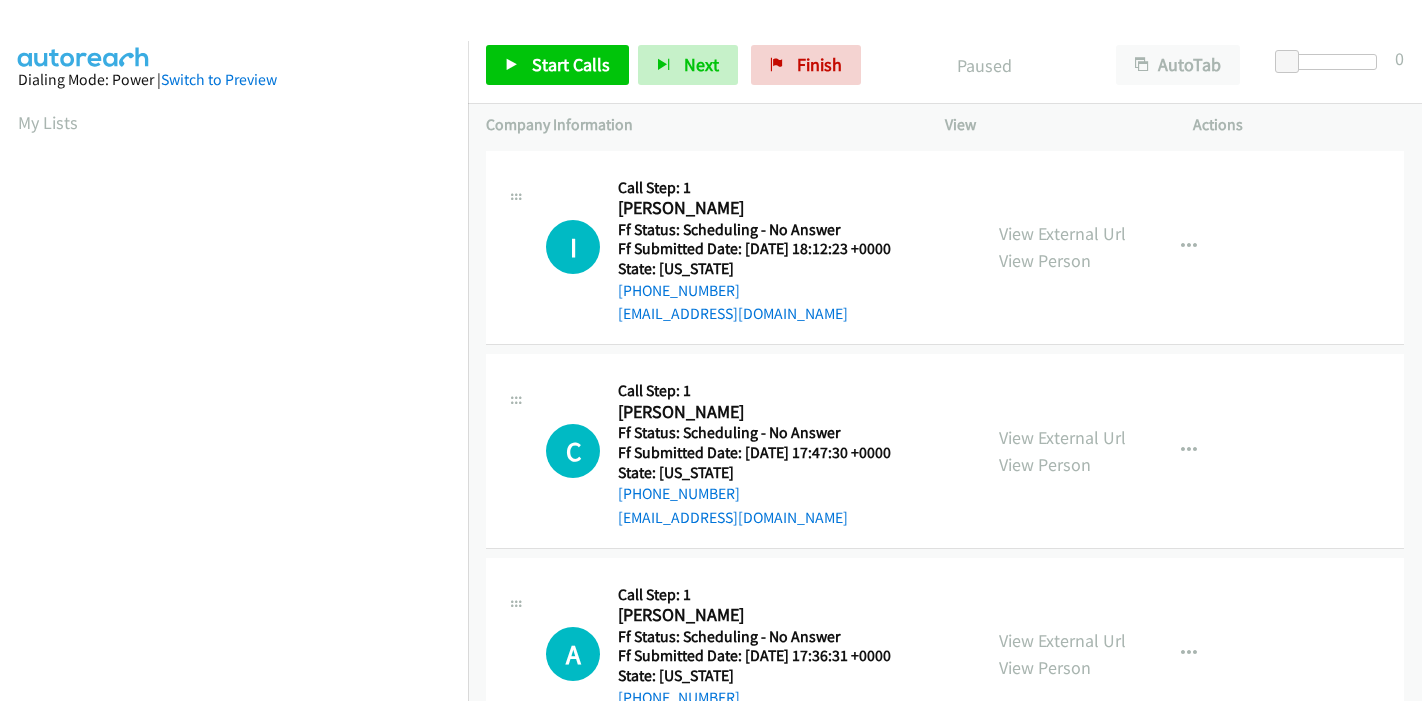 scroll, scrollTop: 0, scrollLeft: 0, axis: both 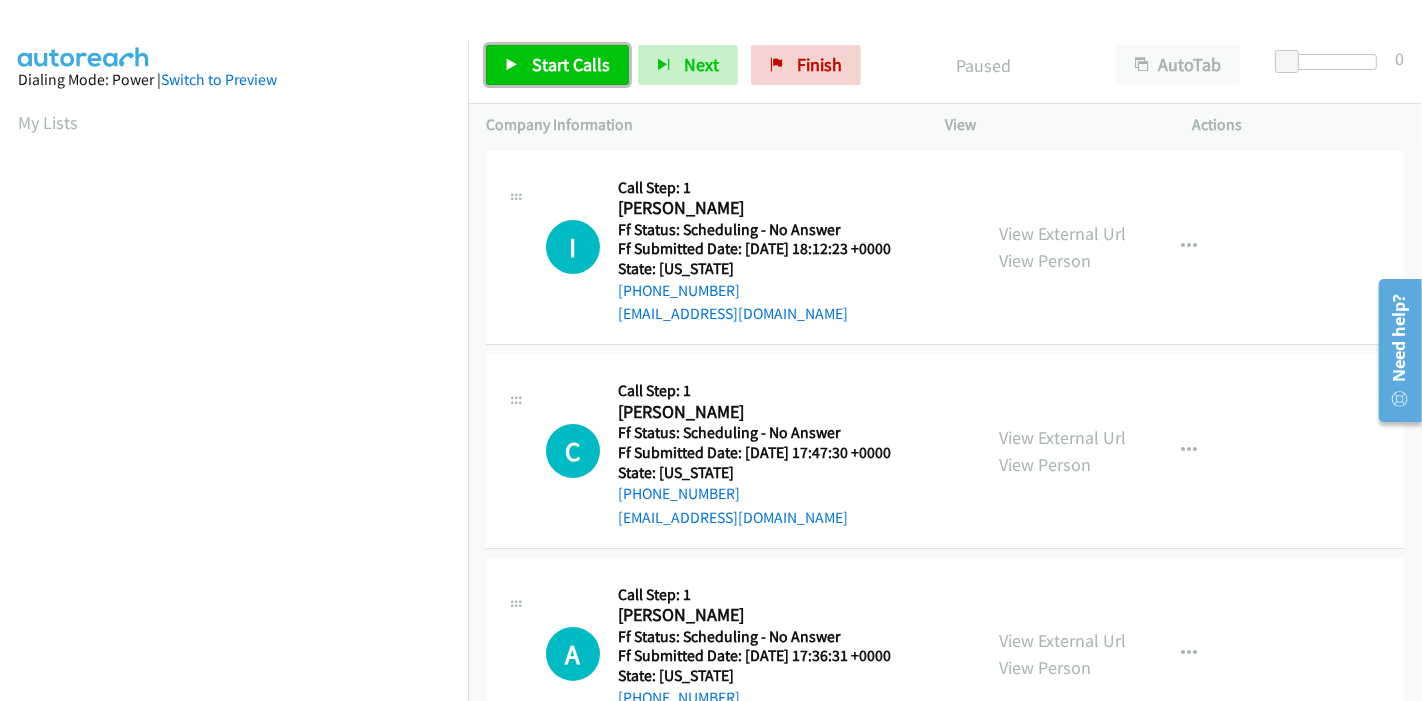 click on "Start Calls" at bounding box center (571, 64) 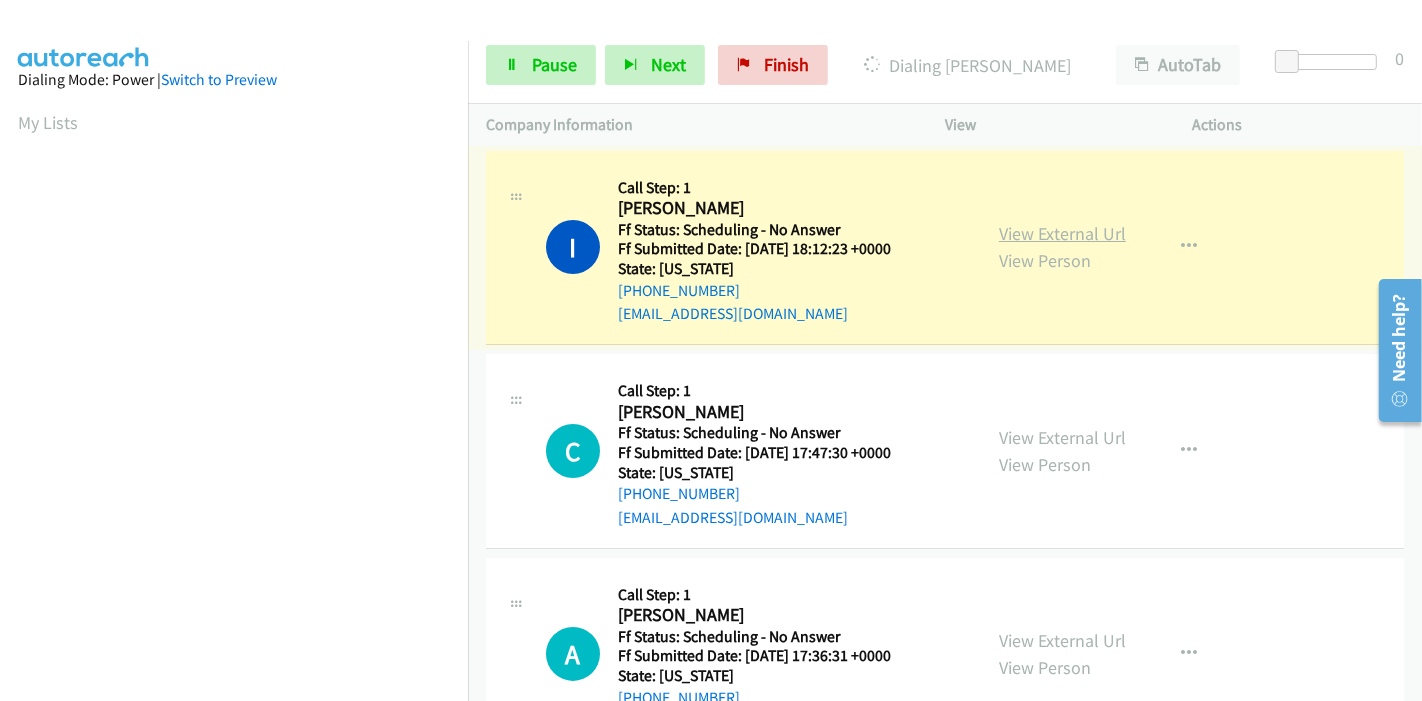 click on "View External Url" at bounding box center [1062, 233] 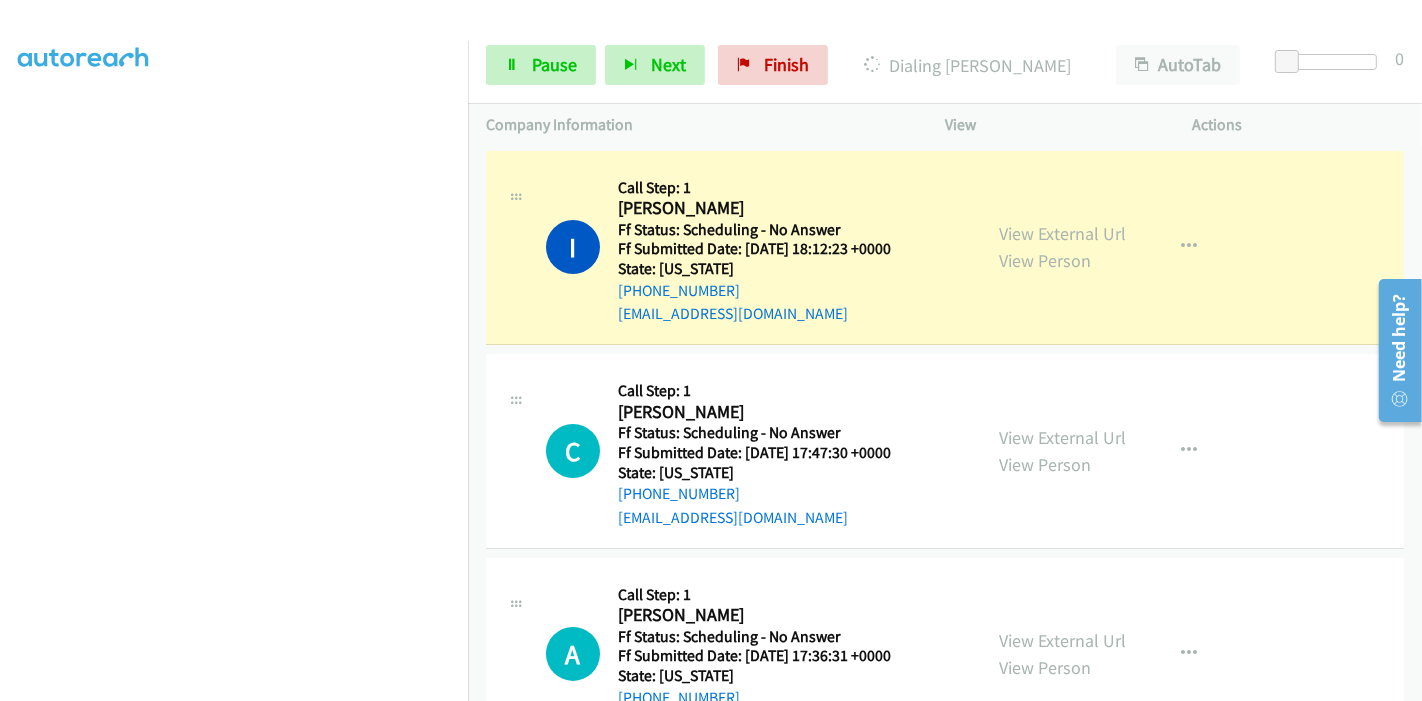 scroll, scrollTop: 0, scrollLeft: 0, axis: both 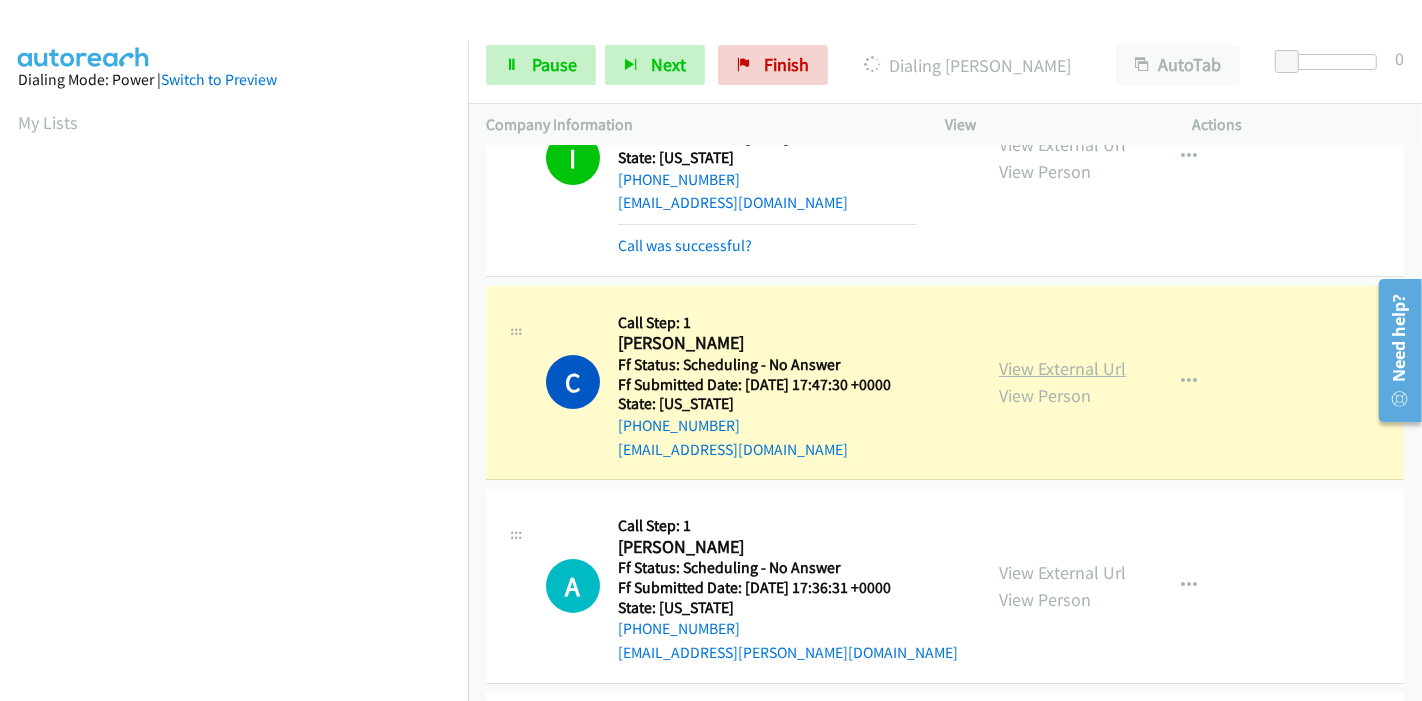click on "View External Url" at bounding box center (1062, 368) 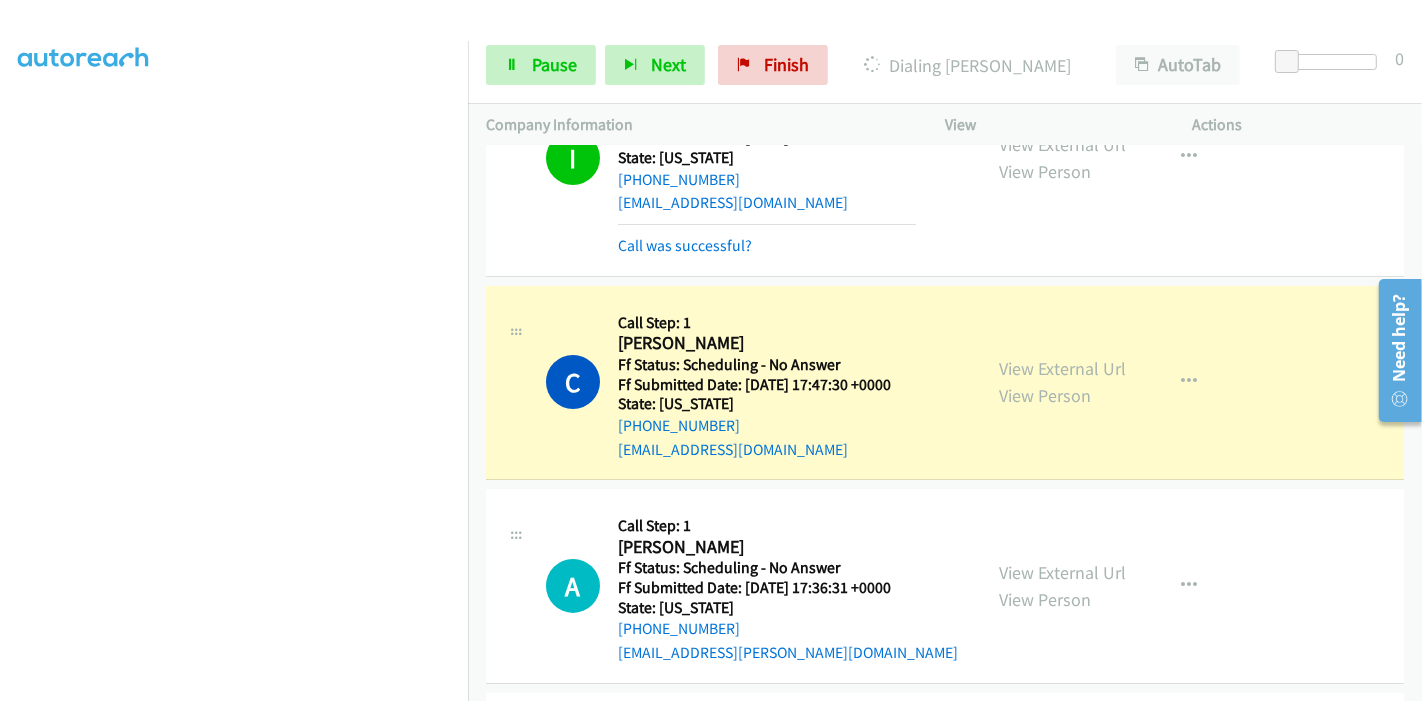 scroll, scrollTop: 333, scrollLeft: 0, axis: vertical 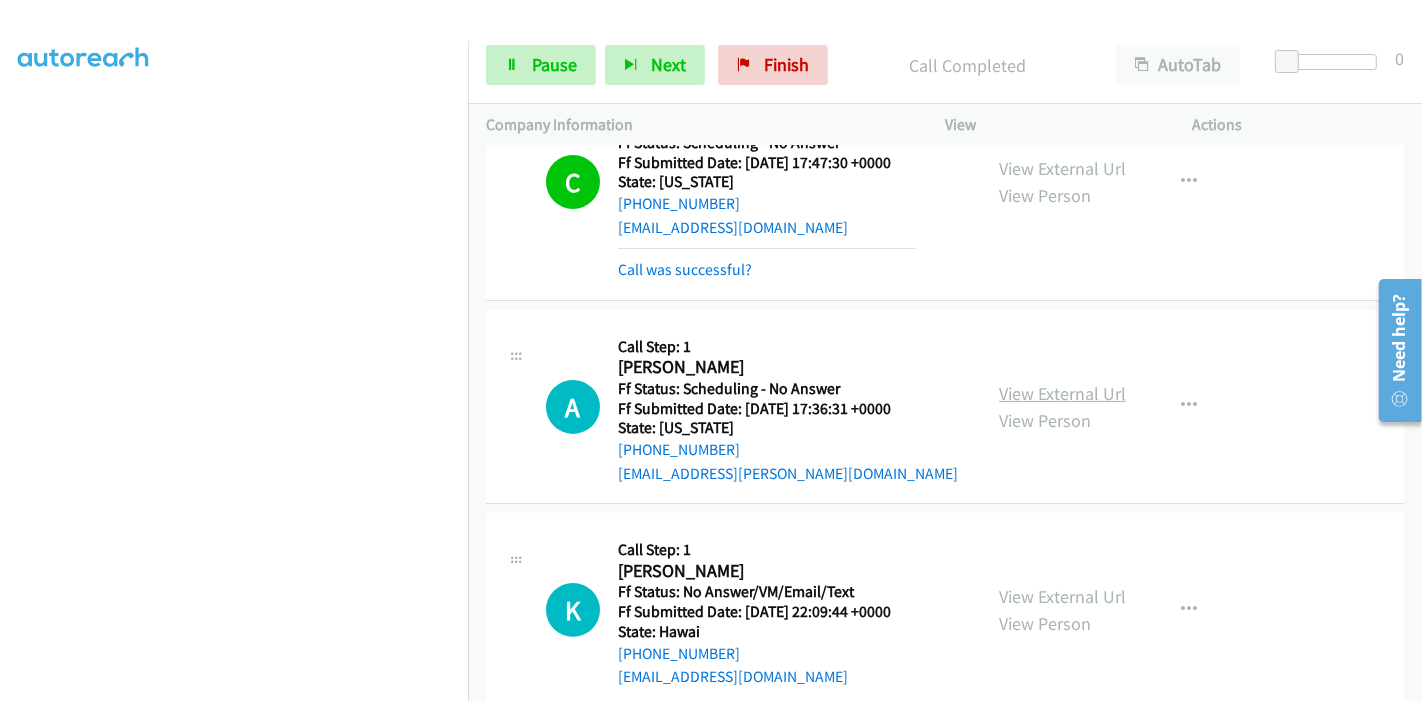 click on "View External Url" at bounding box center [1062, 393] 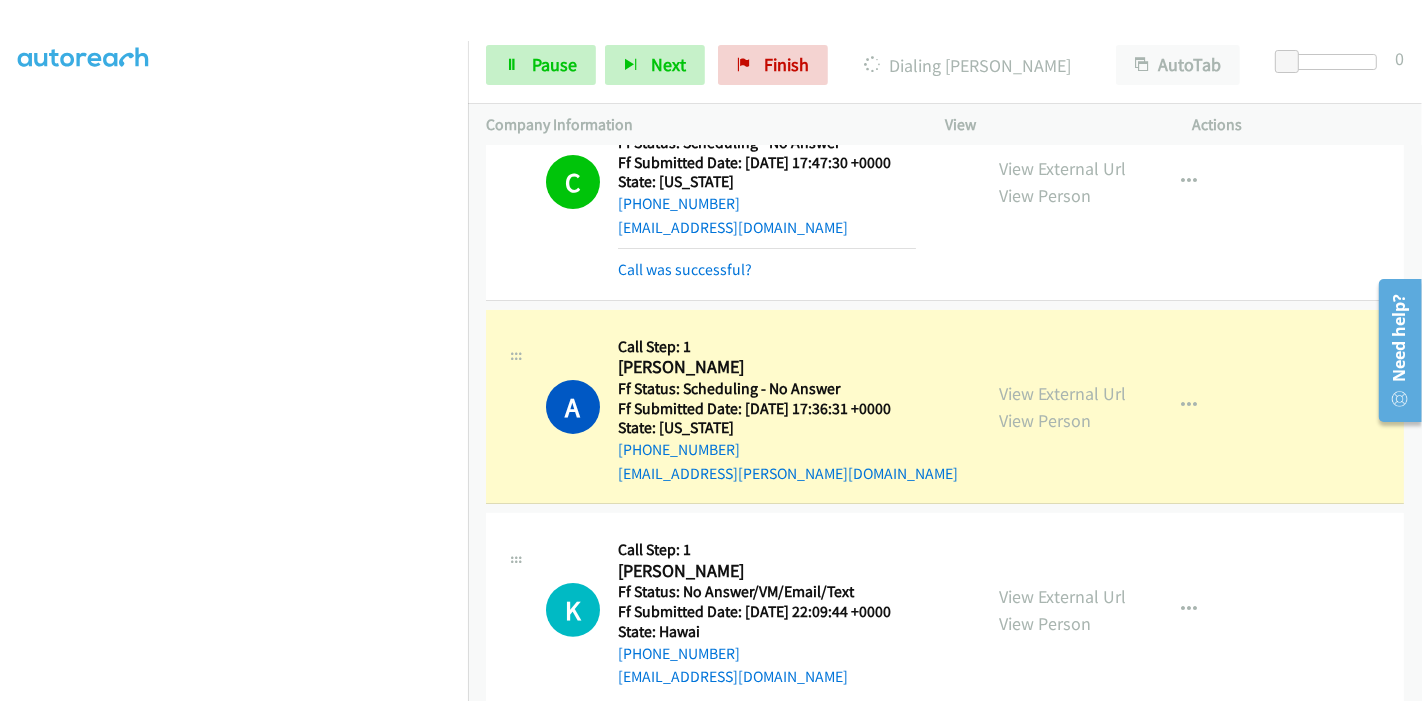 scroll, scrollTop: 0, scrollLeft: 0, axis: both 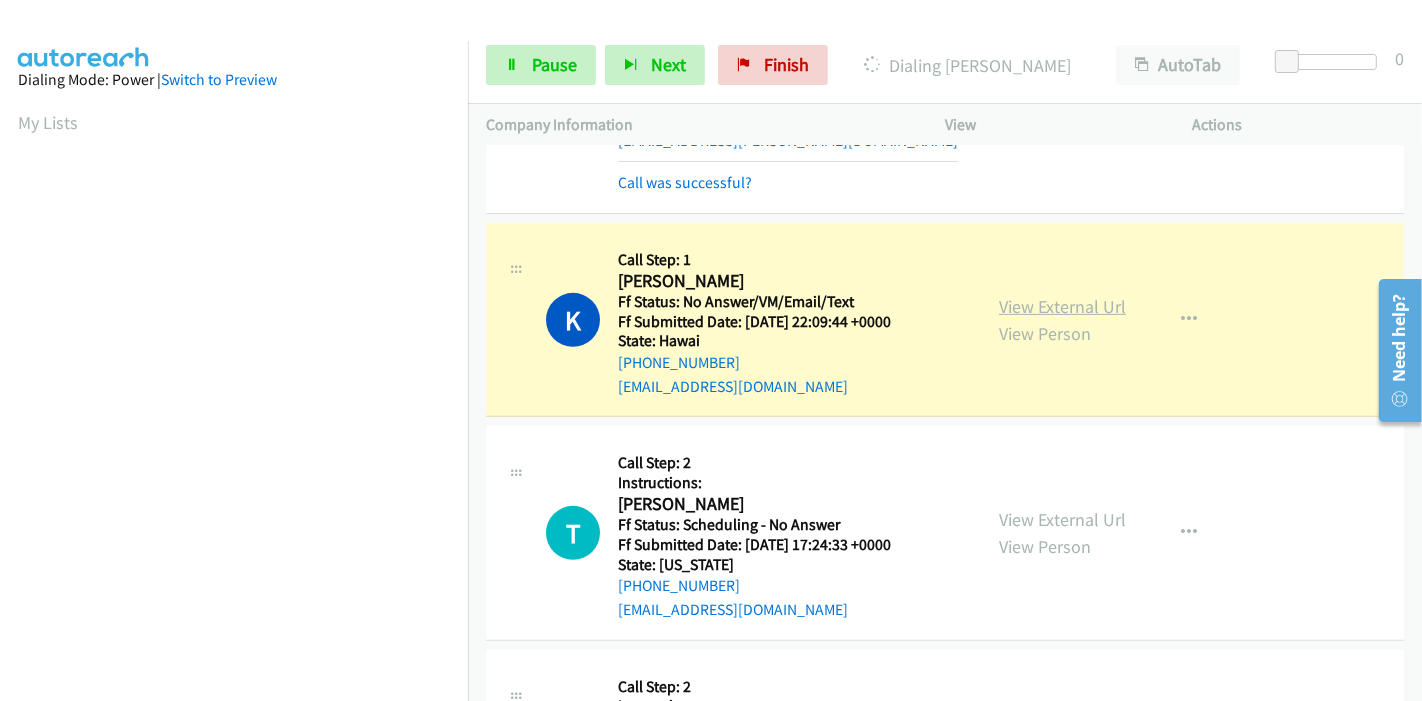 click on "View External Url" at bounding box center (1062, 306) 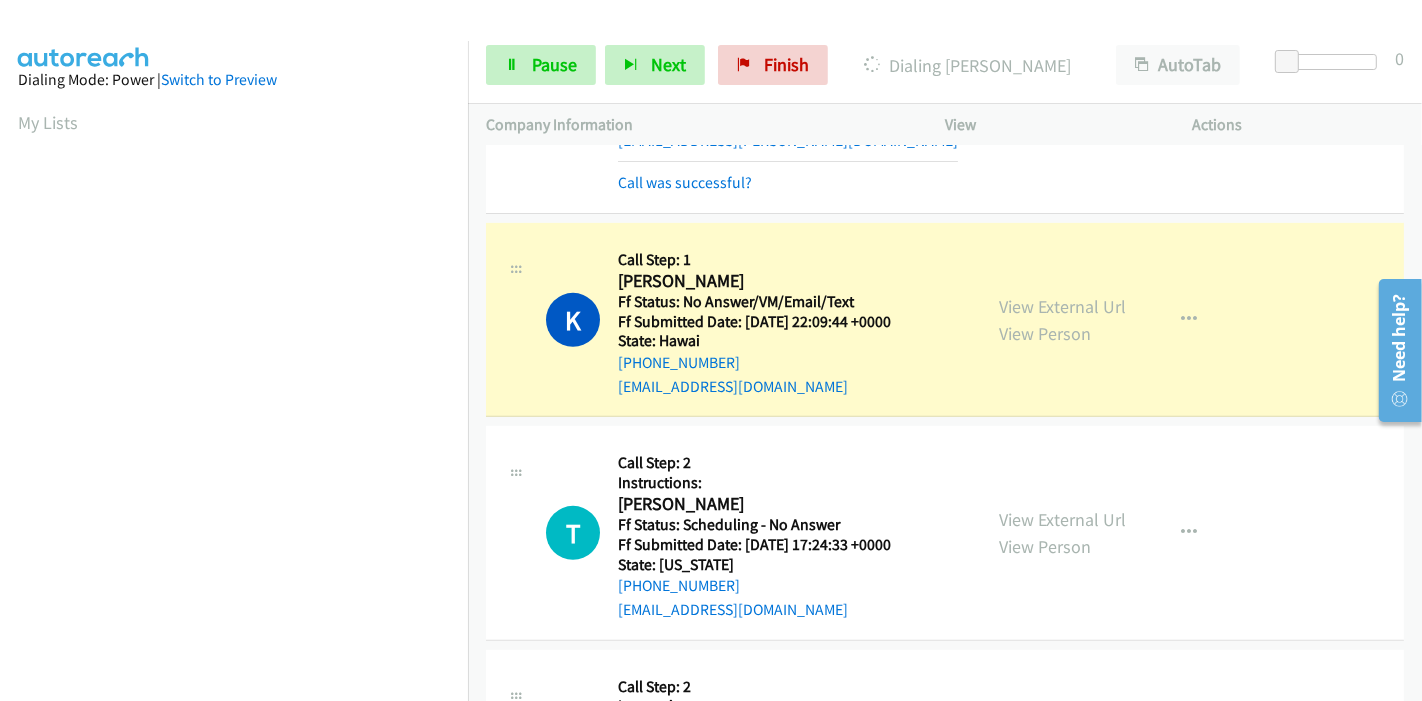 scroll, scrollTop: 422, scrollLeft: 0, axis: vertical 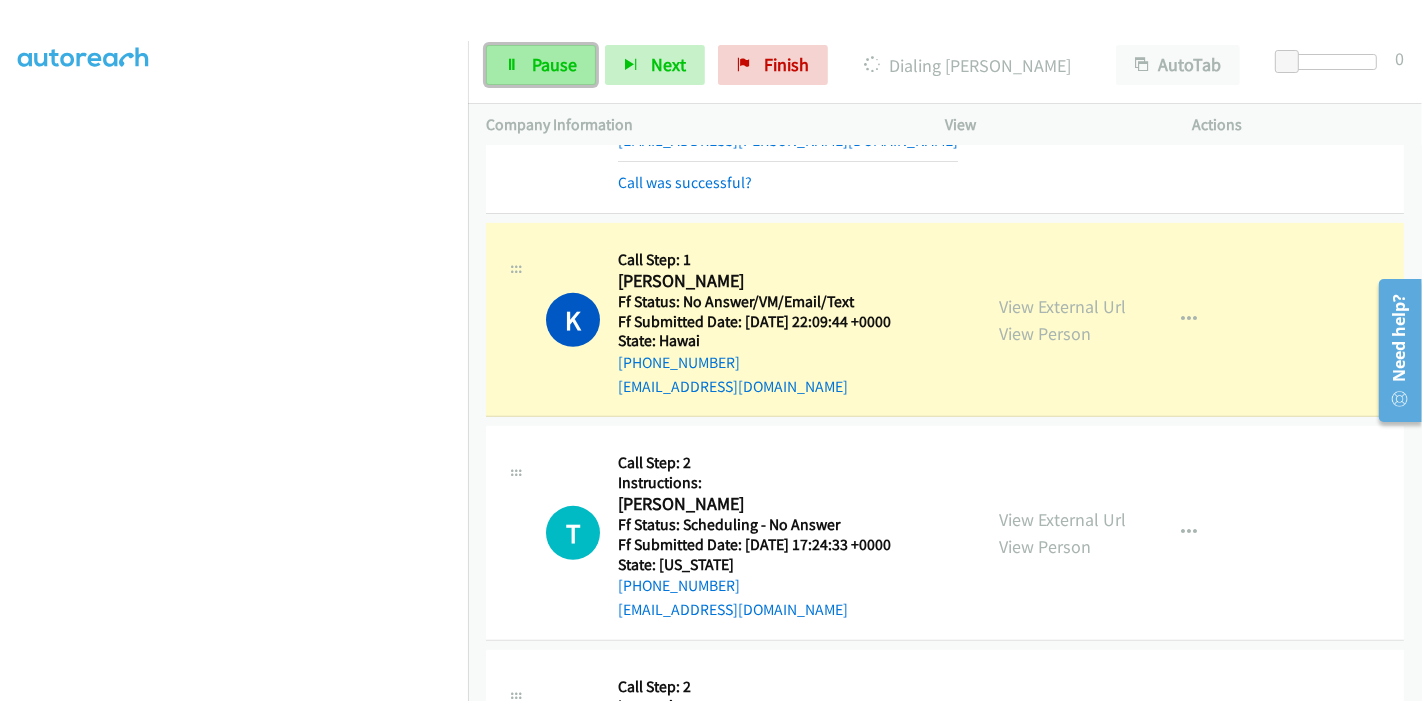 click on "Pause" at bounding box center [541, 65] 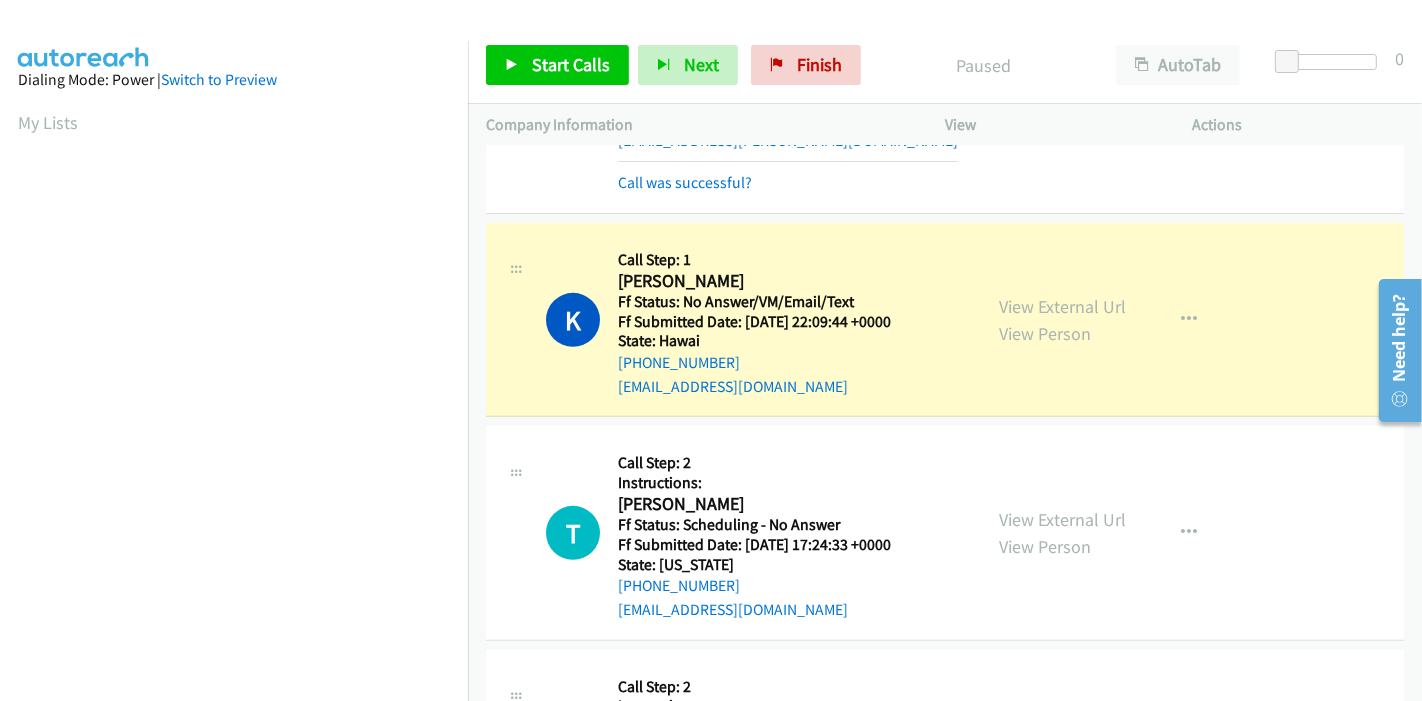 scroll, scrollTop: 422, scrollLeft: 0, axis: vertical 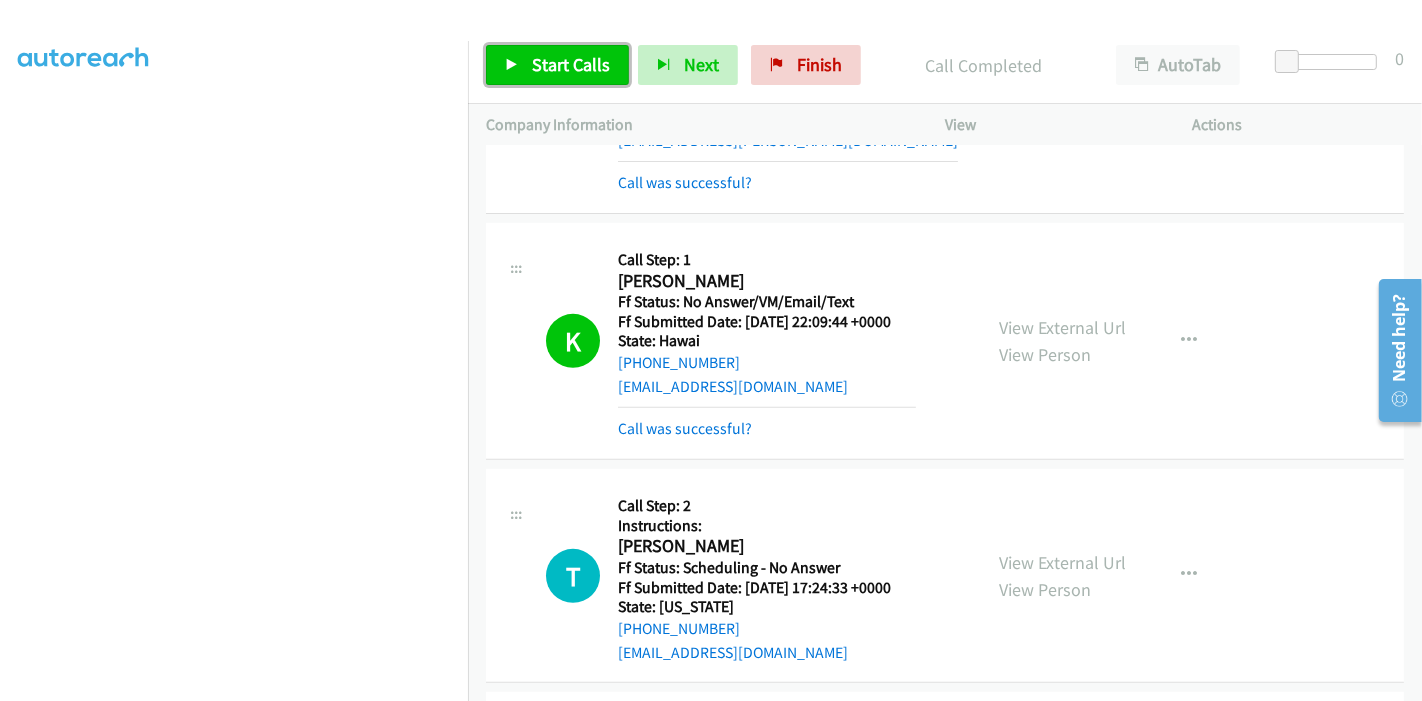 click on "K
Callback Scheduled
Call Step: 1
[PERSON_NAME]
America/Los_Angeles
Ff Status: No Answer/VM/Email/Text
Ff Submitted Date: [DATE] 22:09:44 +0000
State: [GEOGRAPHIC_DATA]
[PHONE_NUMBER]
[EMAIL_ADDRESS][DOMAIN_NAME]
Call was successful?
View External Url
View Person
View External Url
Email
Schedule/Manage Callback
Skip Call
Add to do not call list" at bounding box center [945, 341] 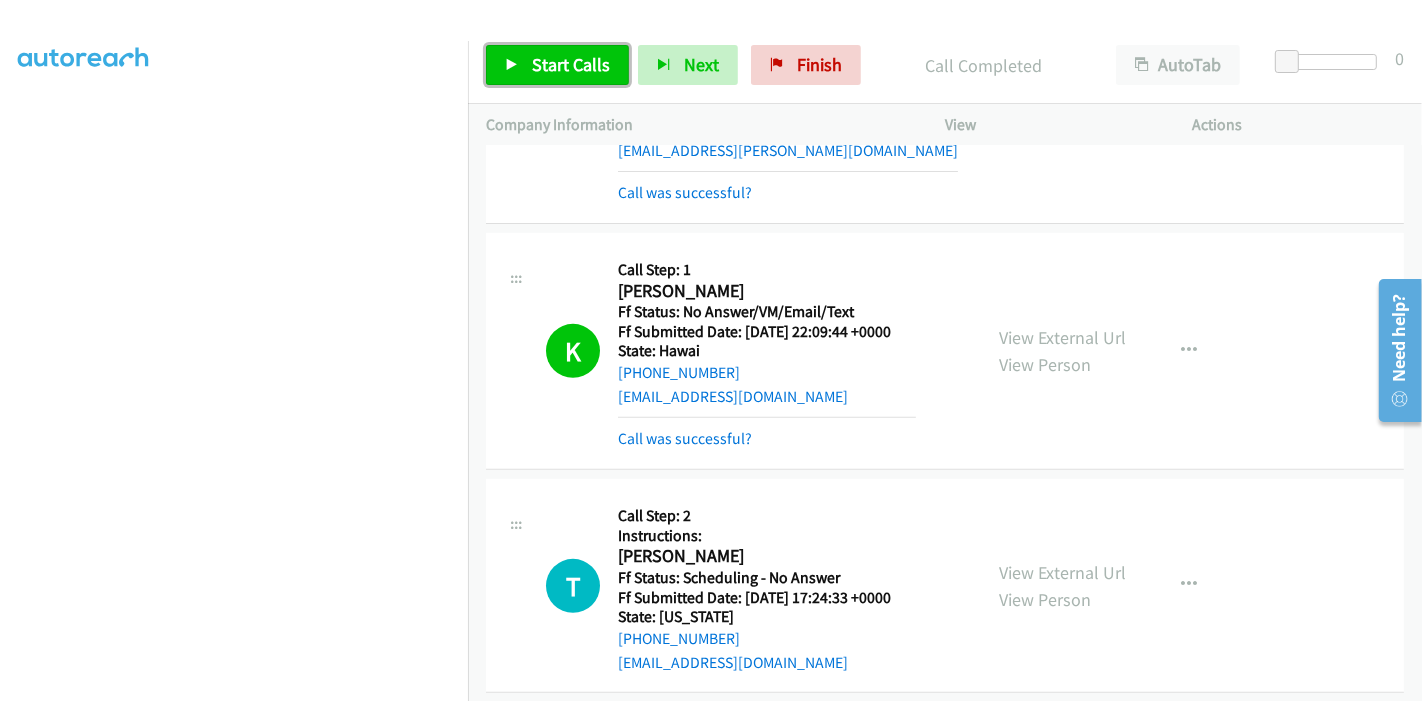 scroll, scrollTop: 777, scrollLeft: 0, axis: vertical 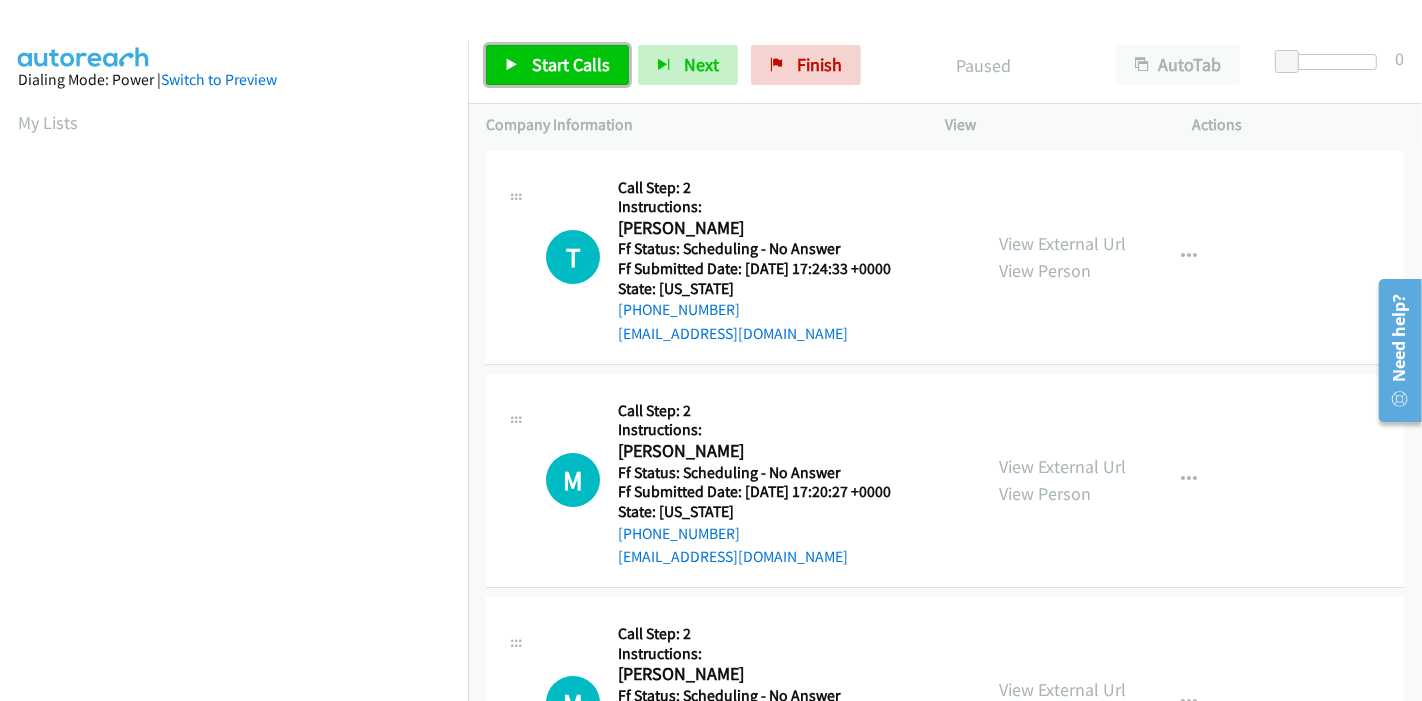 click on "Start Calls" at bounding box center (557, 65) 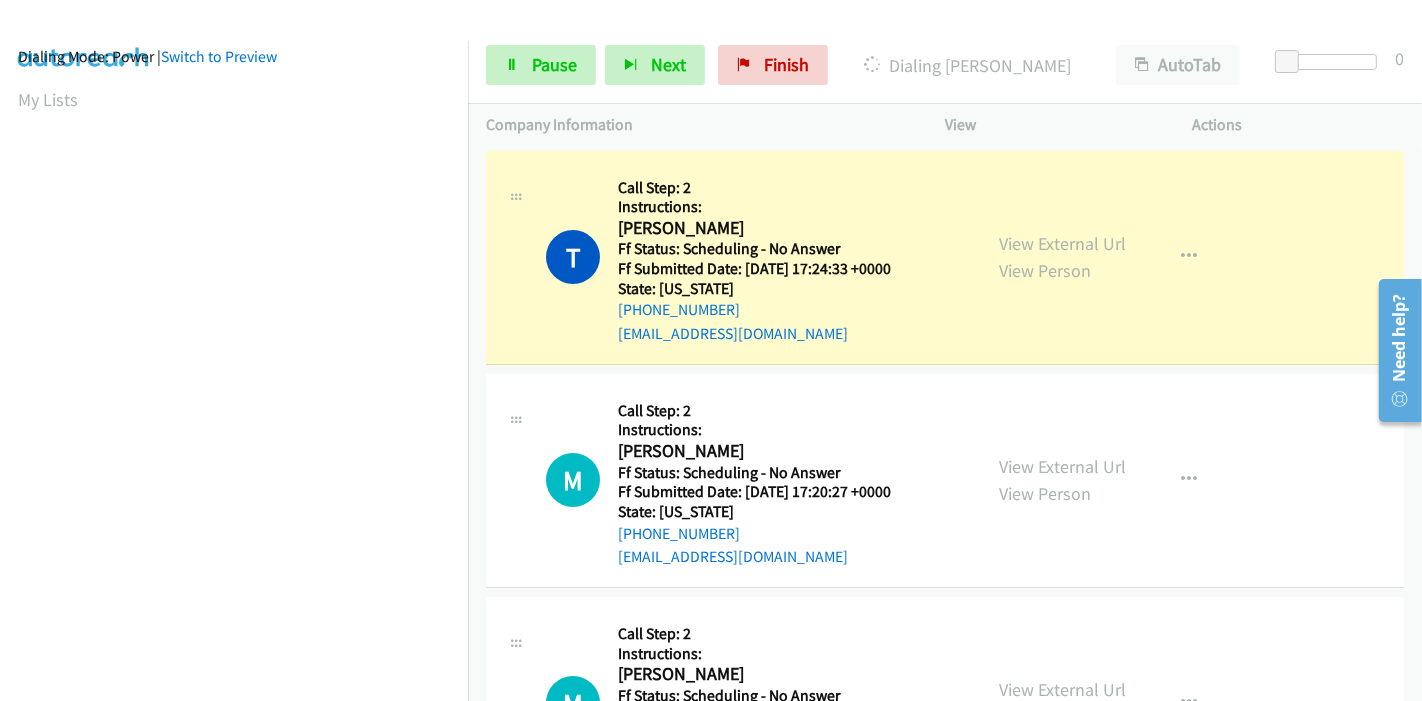 scroll, scrollTop: 422, scrollLeft: 0, axis: vertical 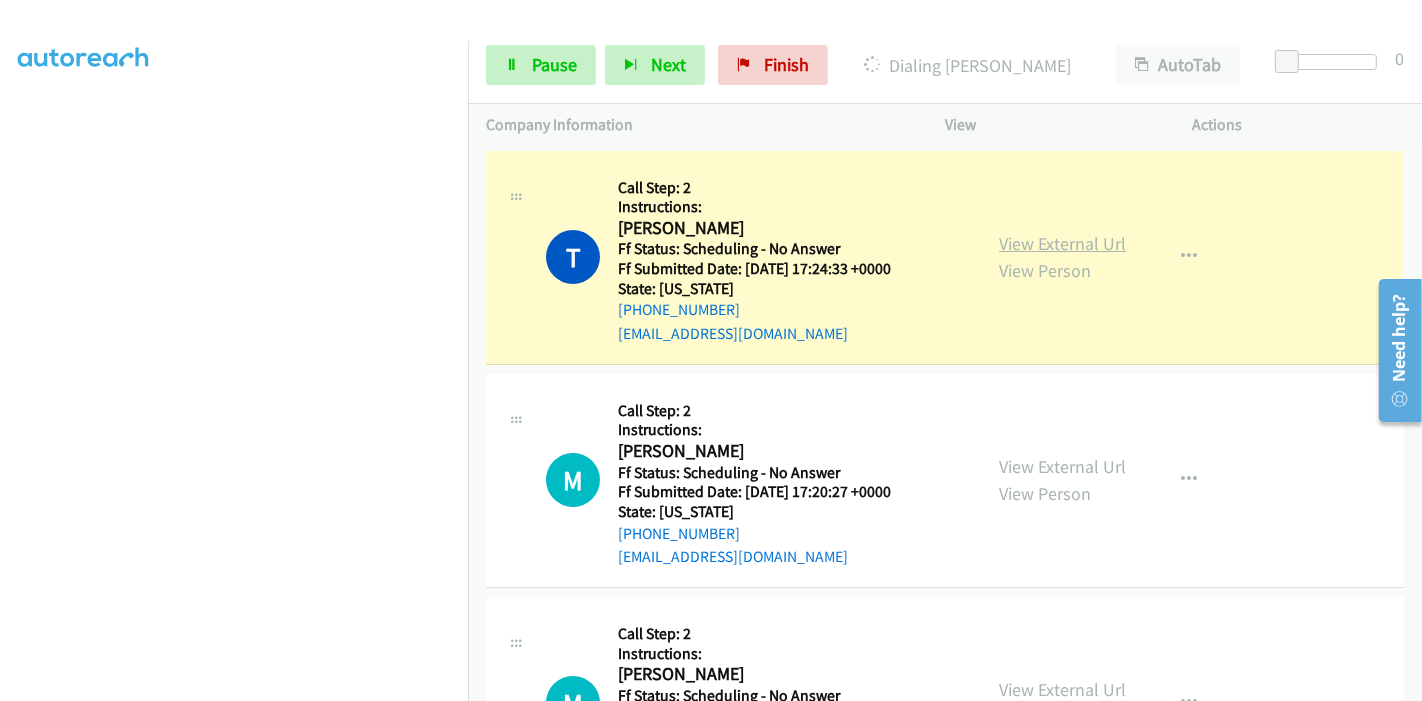 click on "View External Url" at bounding box center [1062, 243] 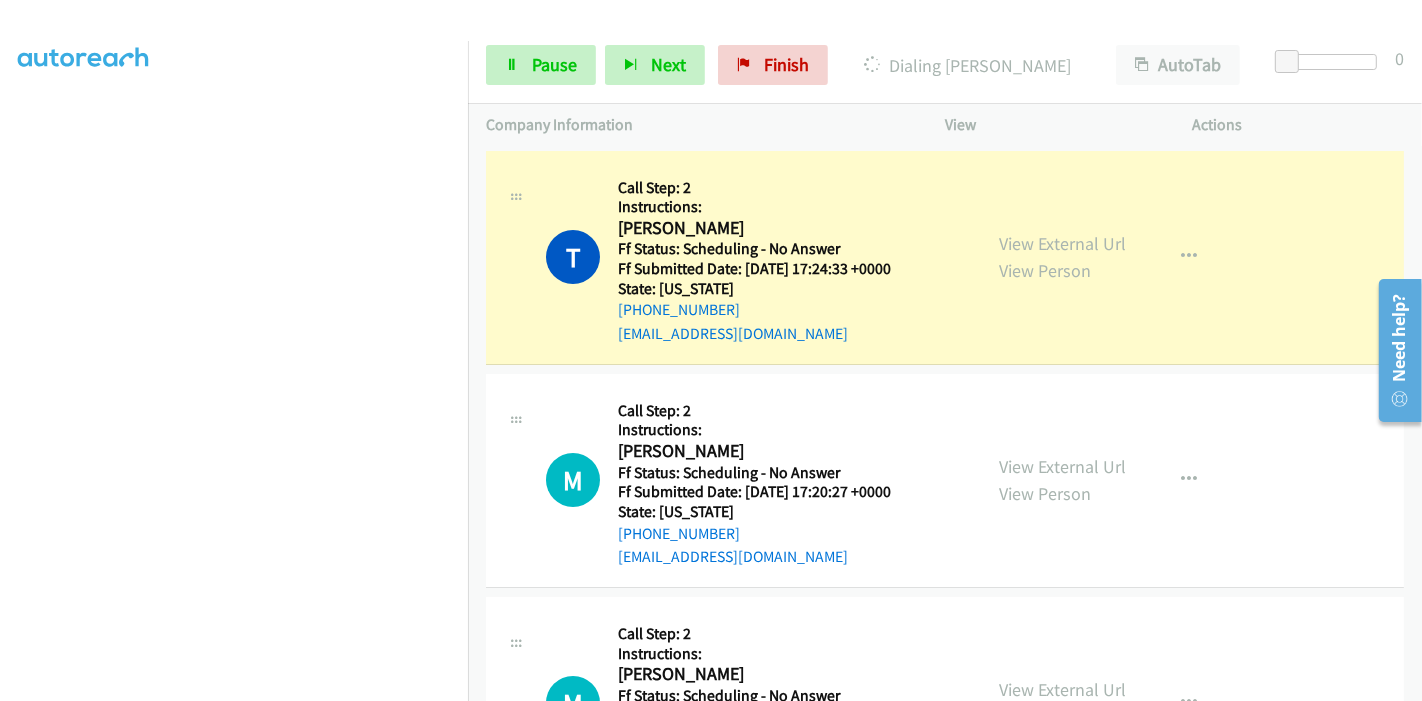 scroll, scrollTop: 0, scrollLeft: 0, axis: both 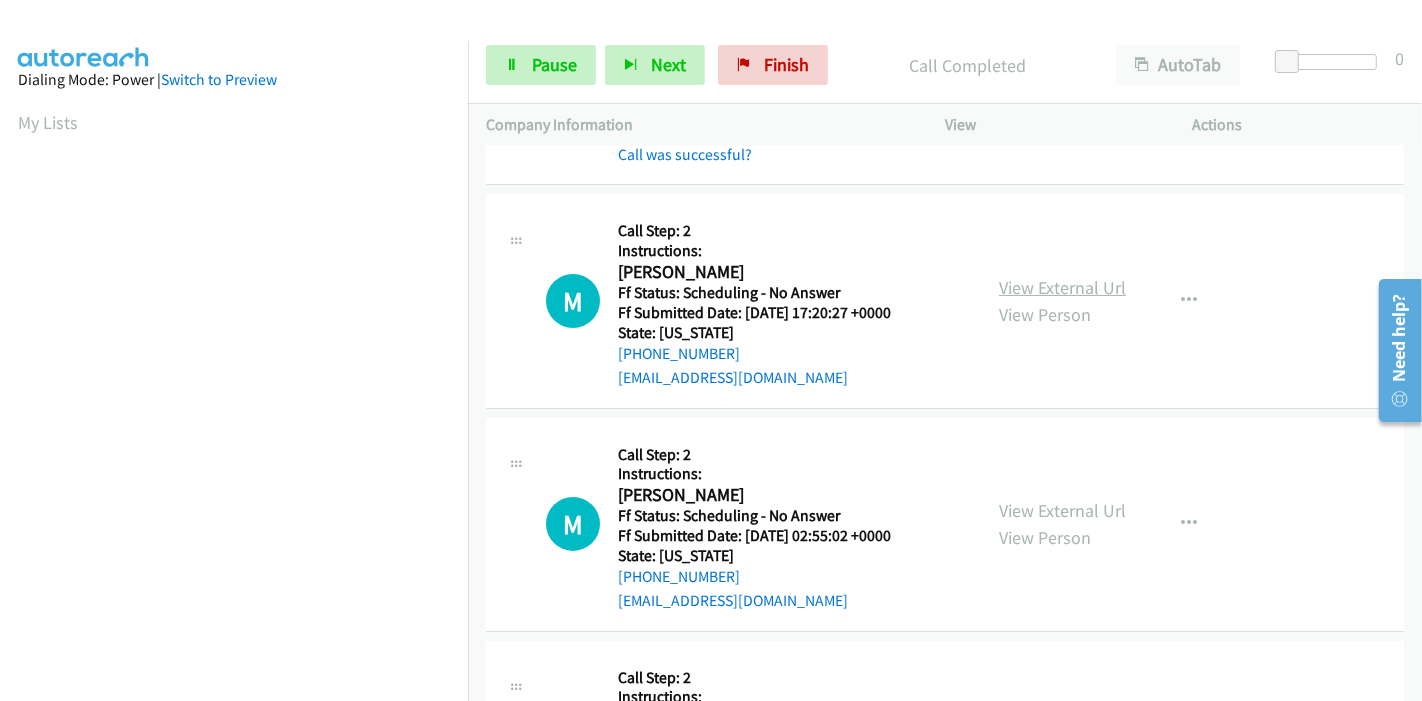 click on "View External Url" at bounding box center [1062, 287] 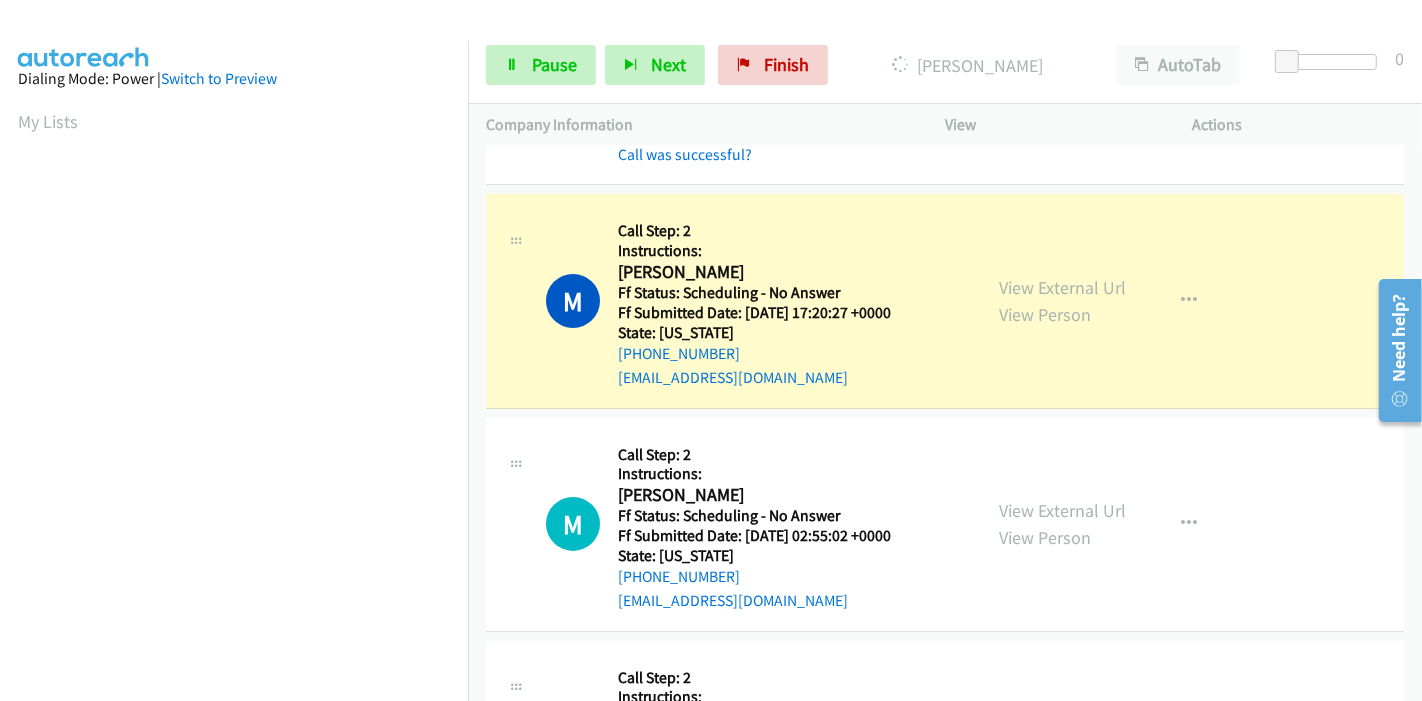 scroll, scrollTop: 0, scrollLeft: 0, axis: both 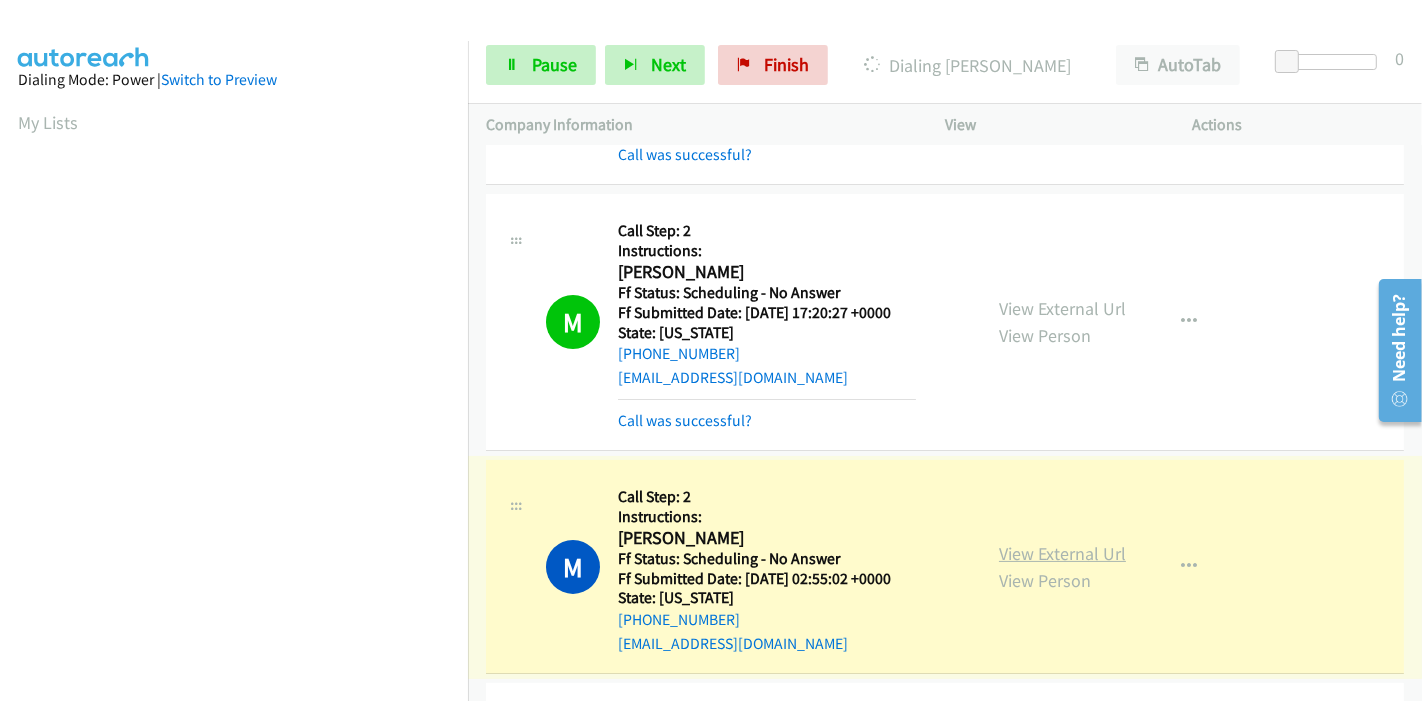 click on "View External Url" at bounding box center [1062, 553] 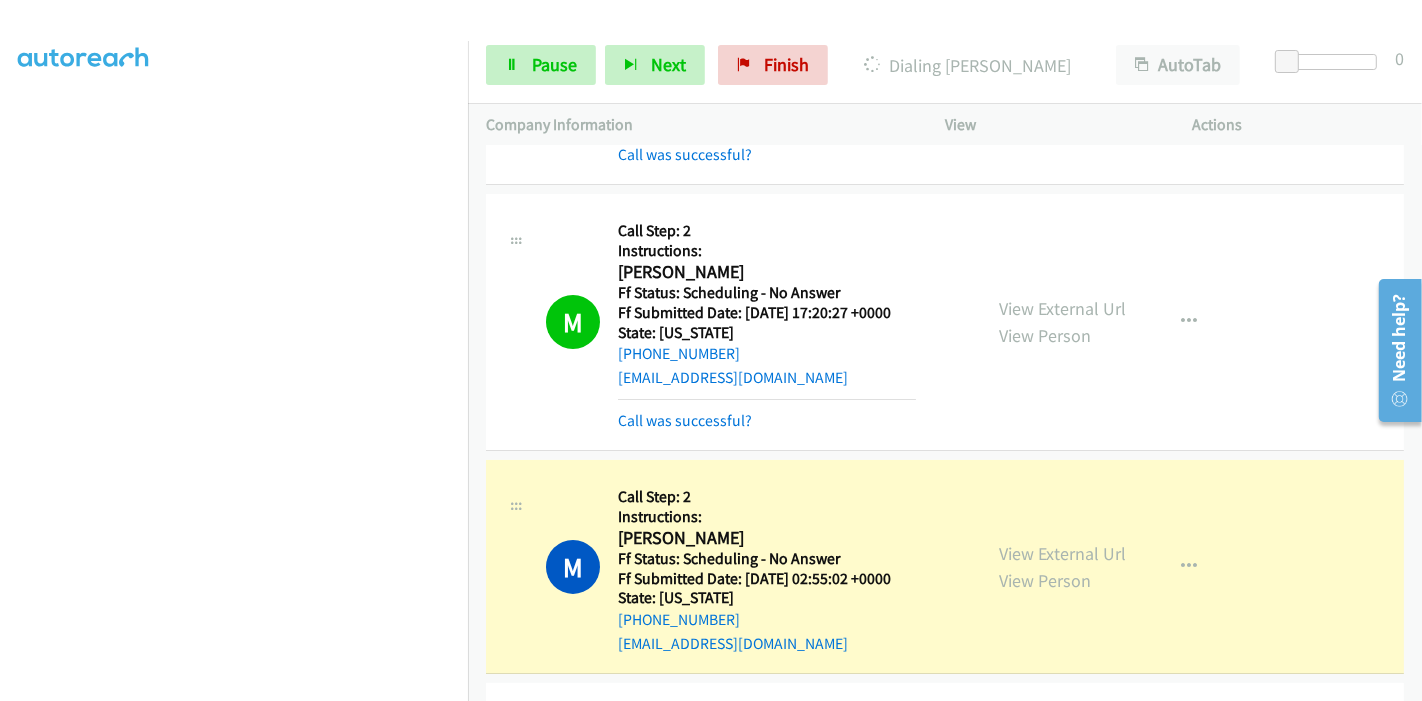 scroll, scrollTop: 0, scrollLeft: 0, axis: both 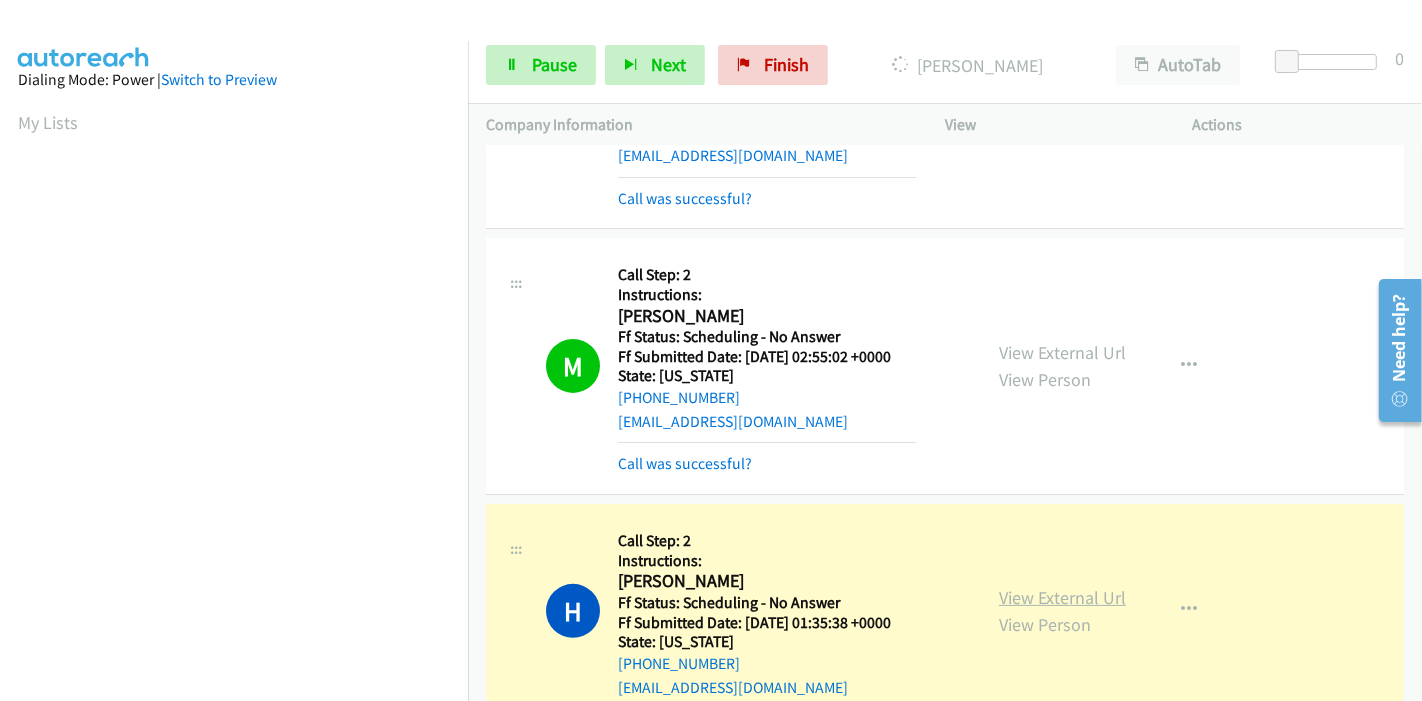click on "View External Url" at bounding box center (1062, 597) 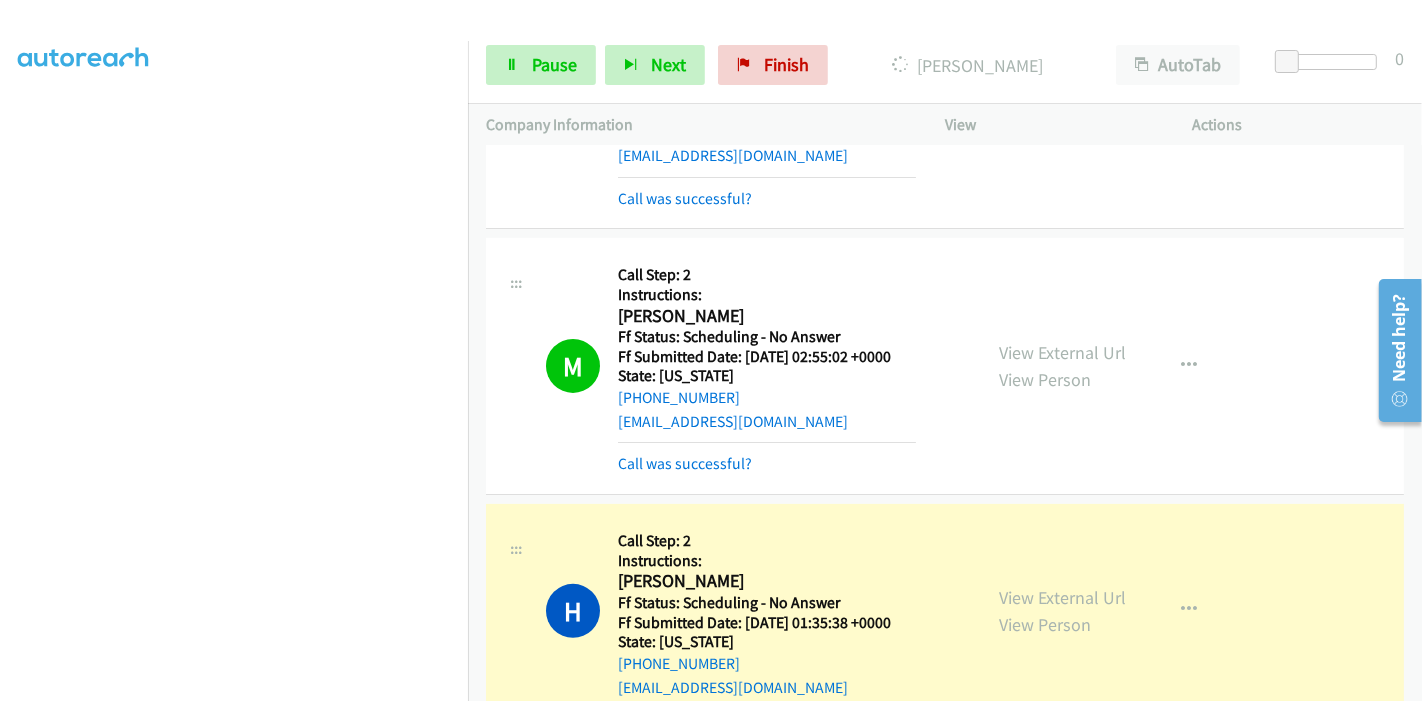 scroll, scrollTop: 0, scrollLeft: 0, axis: both 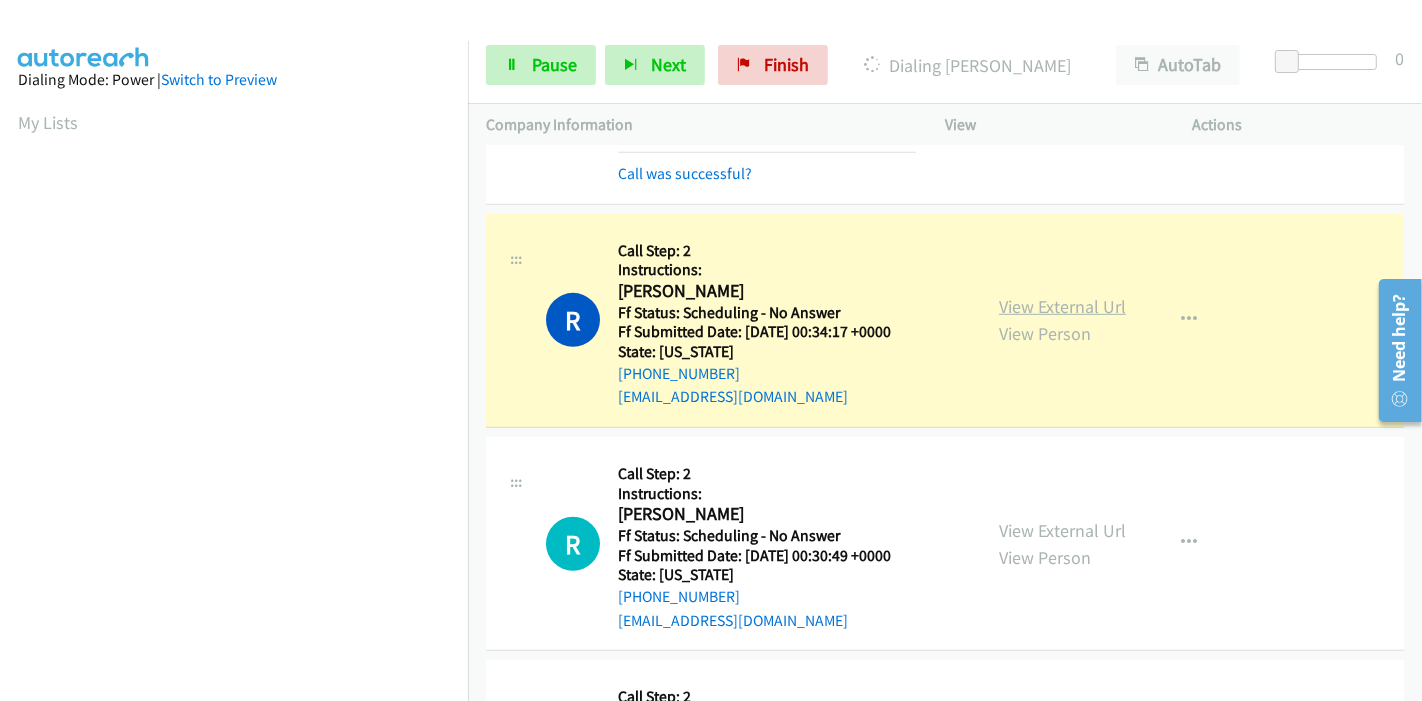 click on "View External Url" at bounding box center (1062, 306) 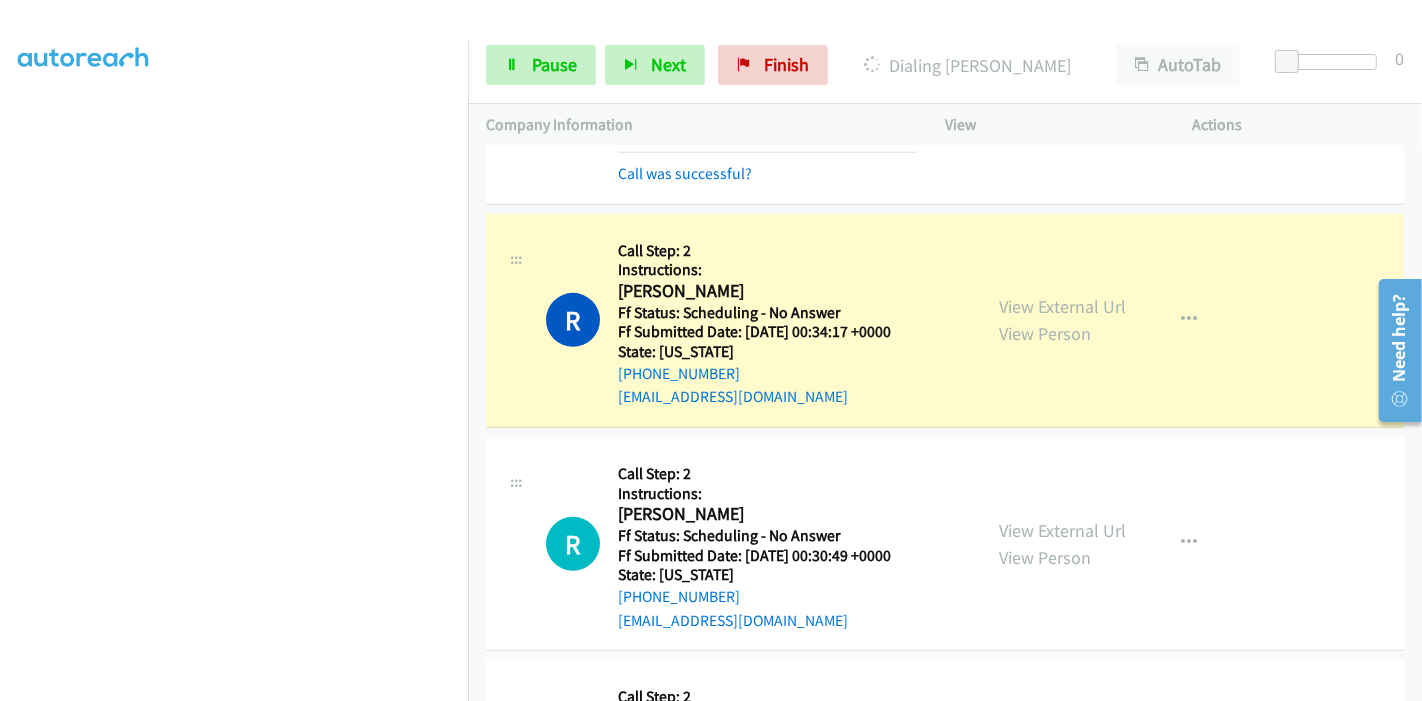 scroll, scrollTop: 0, scrollLeft: 0, axis: both 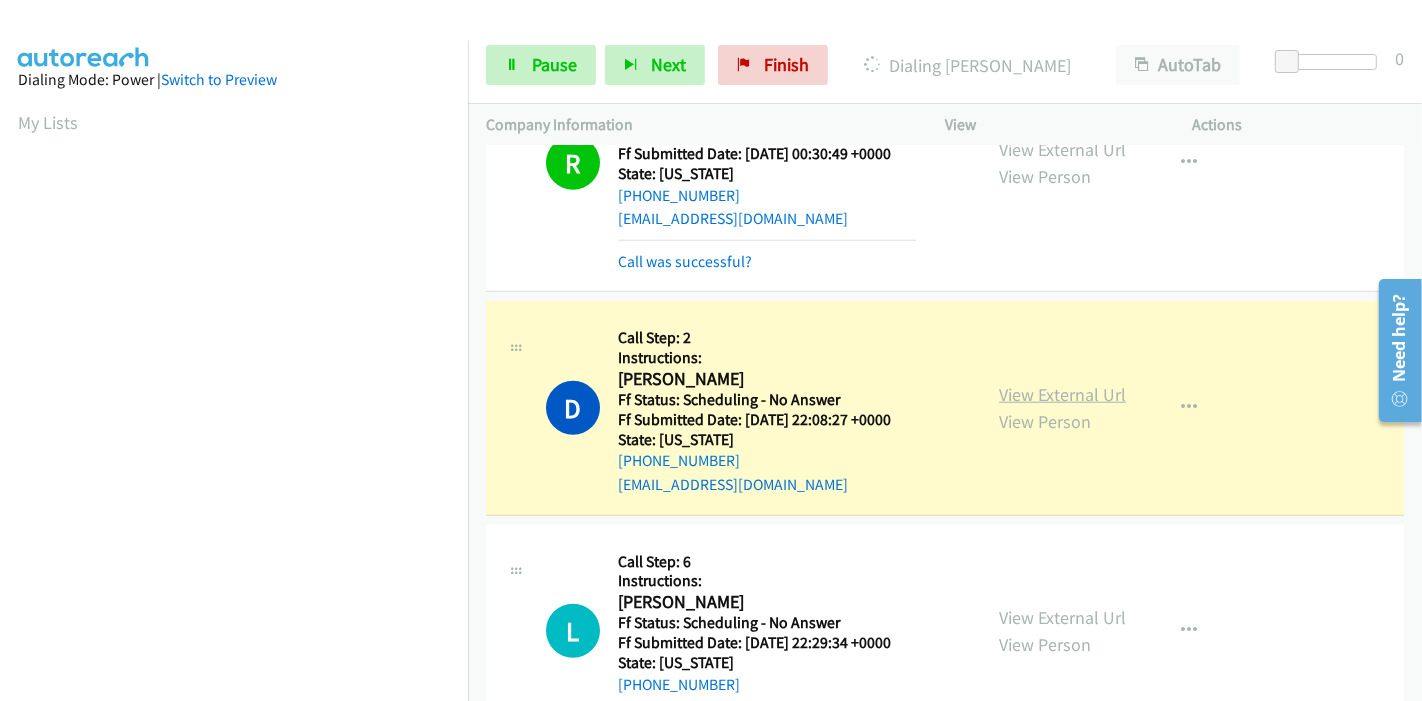 click on "View External Url" at bounding box center [1062, 394] 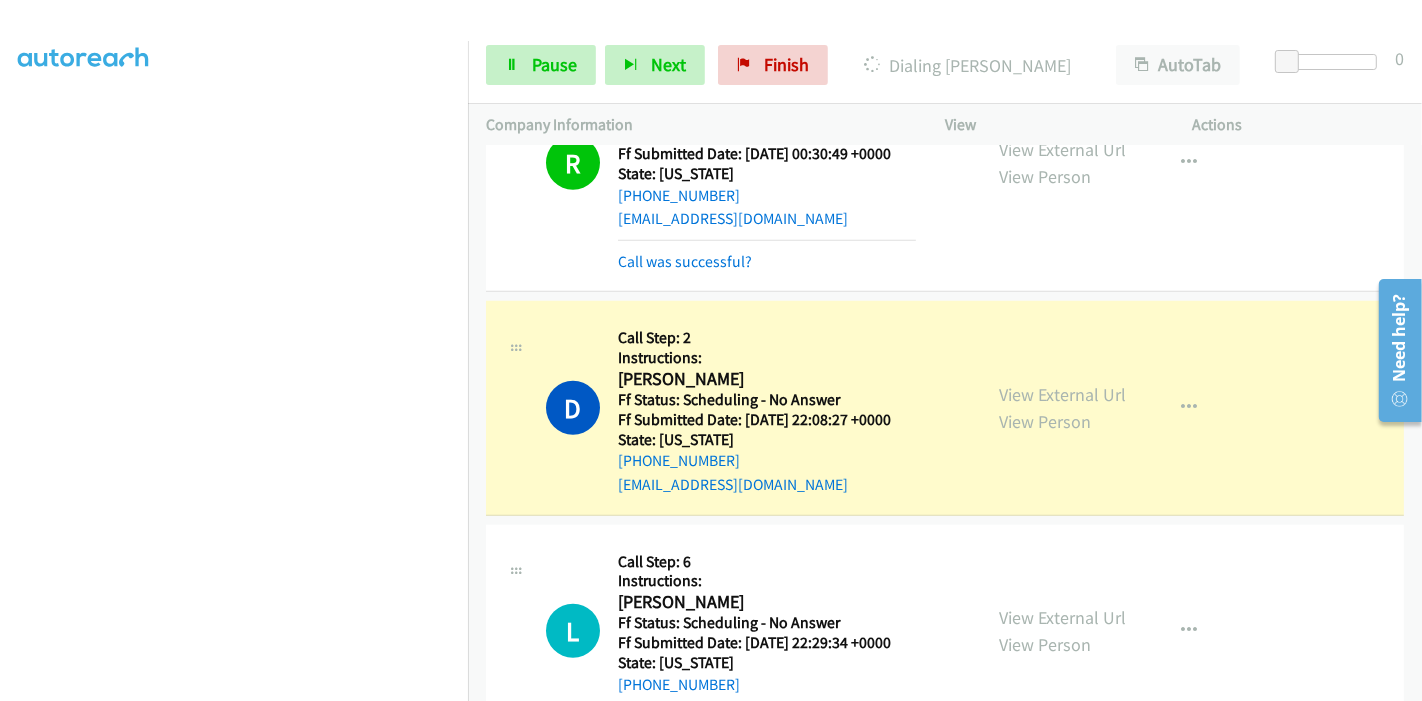 scroll, scrollTop: 0, scrollLeft: 0, axis: both 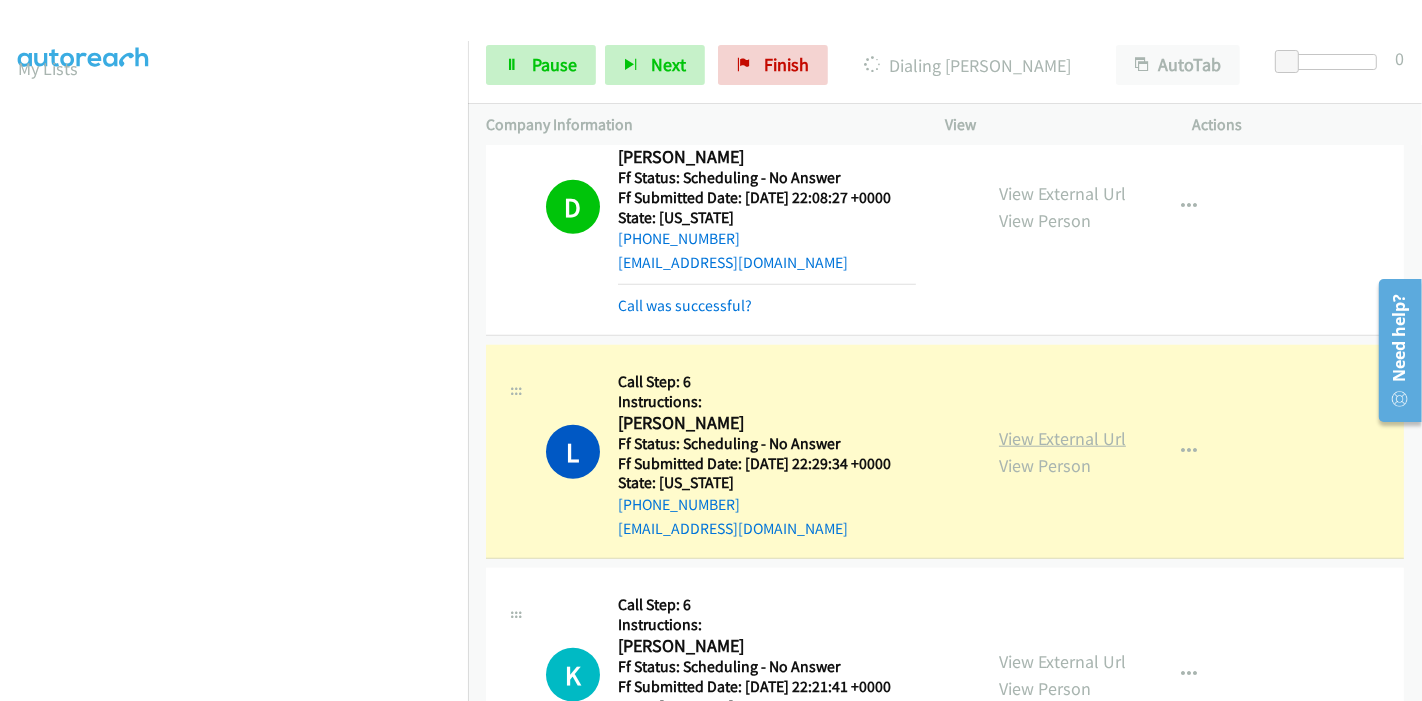 click on "View External Url" at bounding box center (1062, 438) 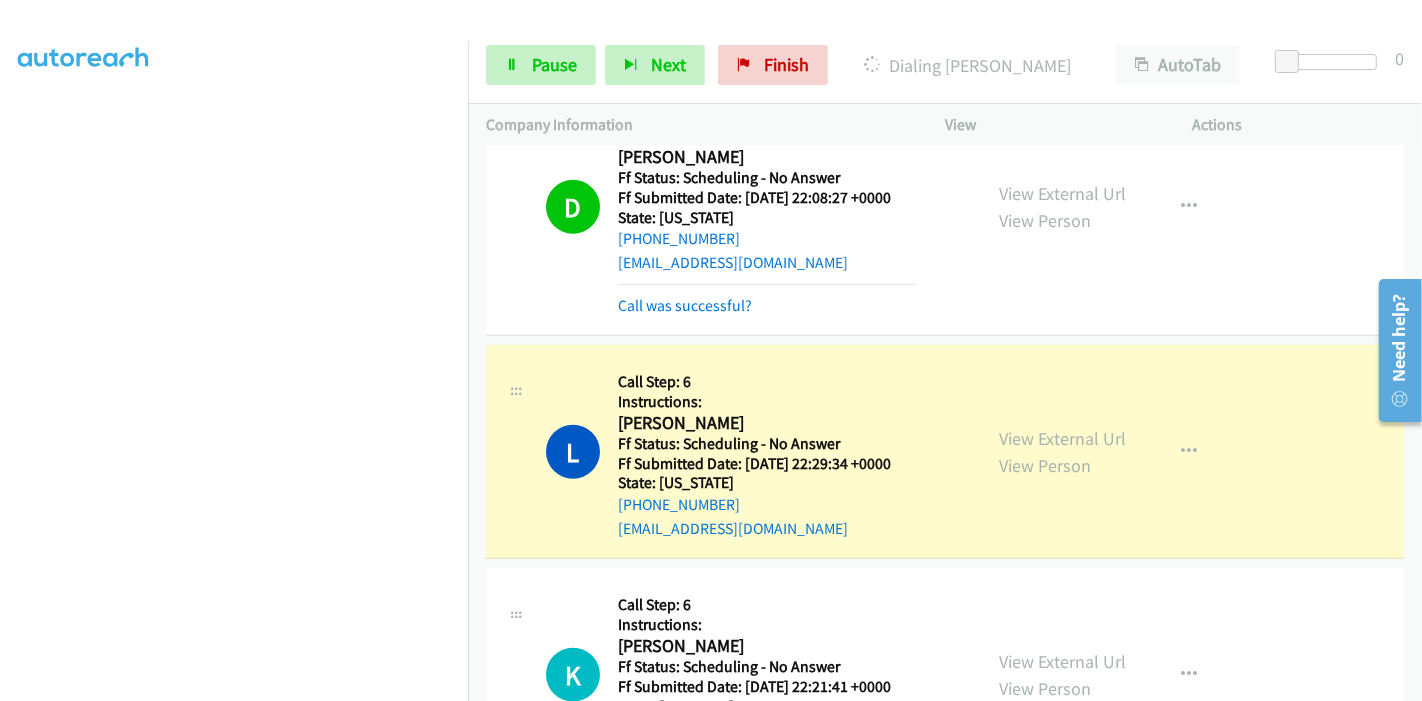 scroll, scrollTop: 0, scrollLeft: 0, axis: both 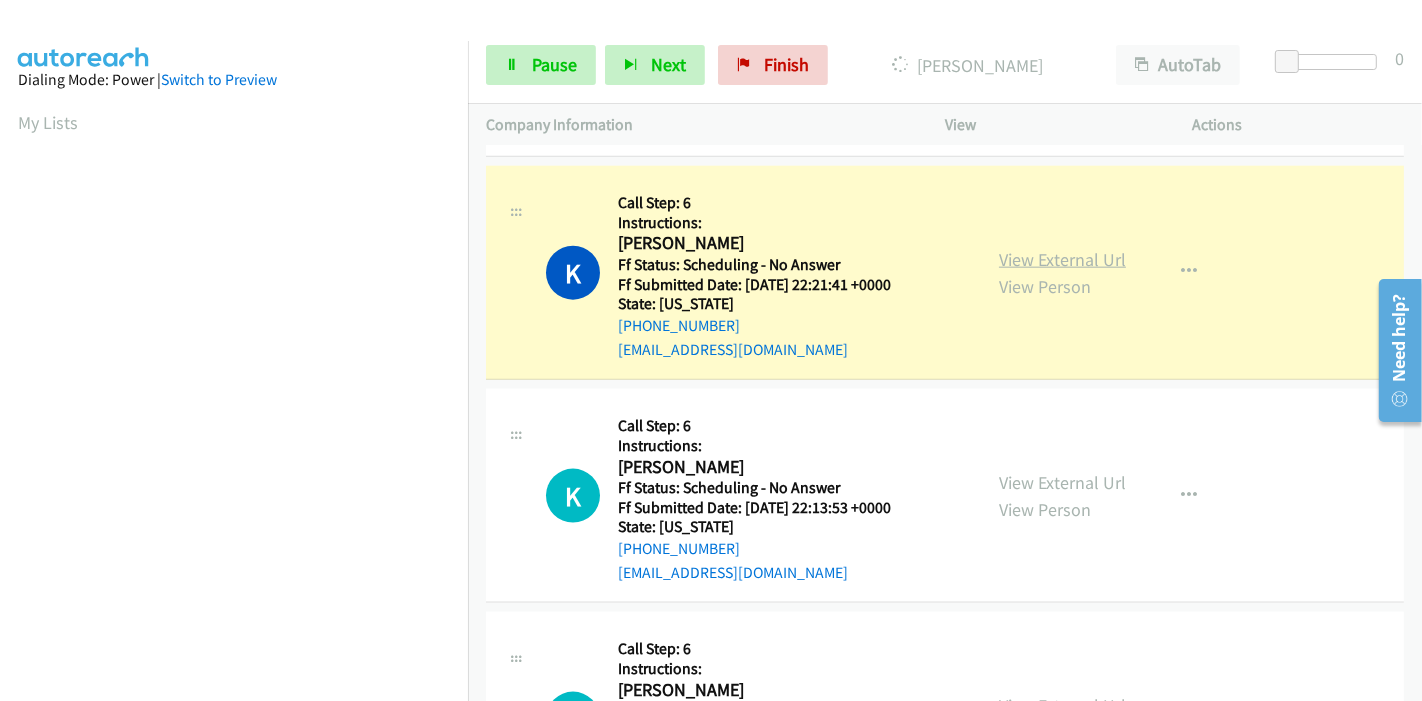 click on "View External Url" at bounding box center (1062, 259) 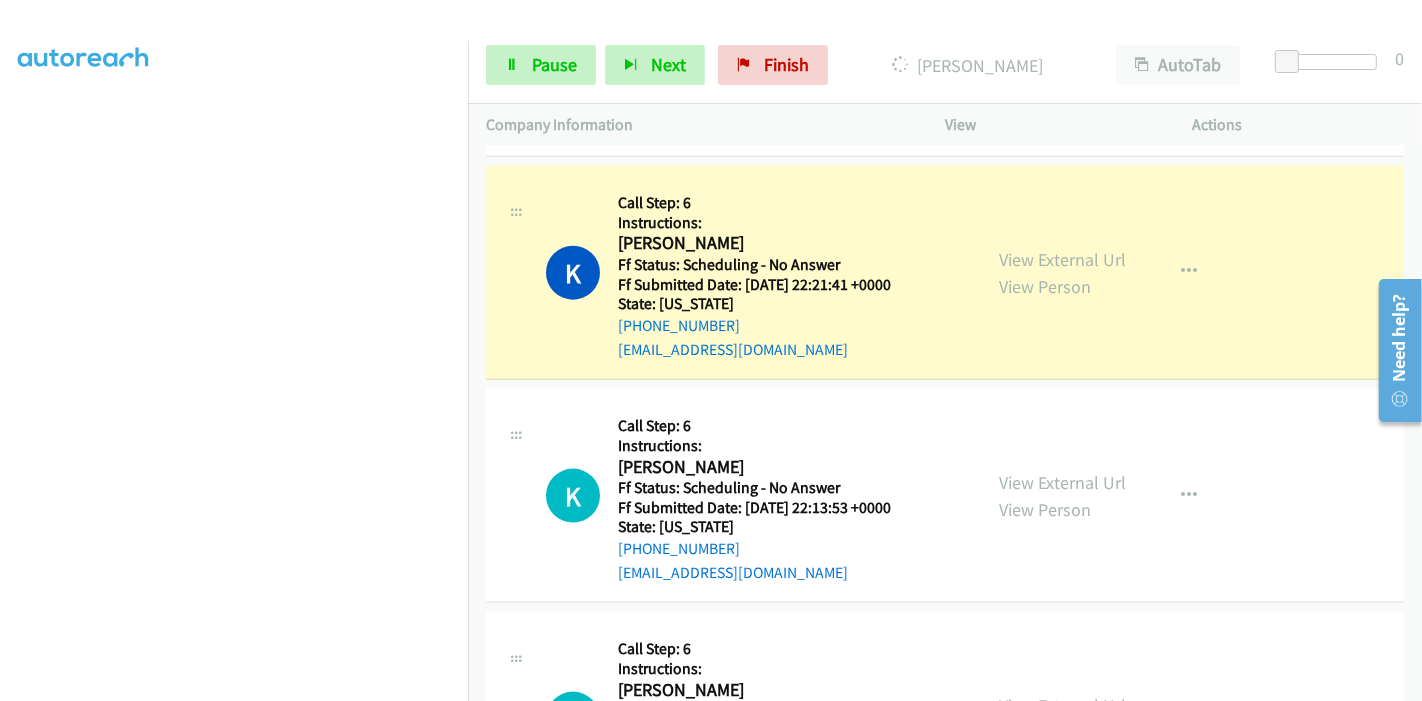 scroll, scrollTop: 0, scrollLeft: 0, axis: both 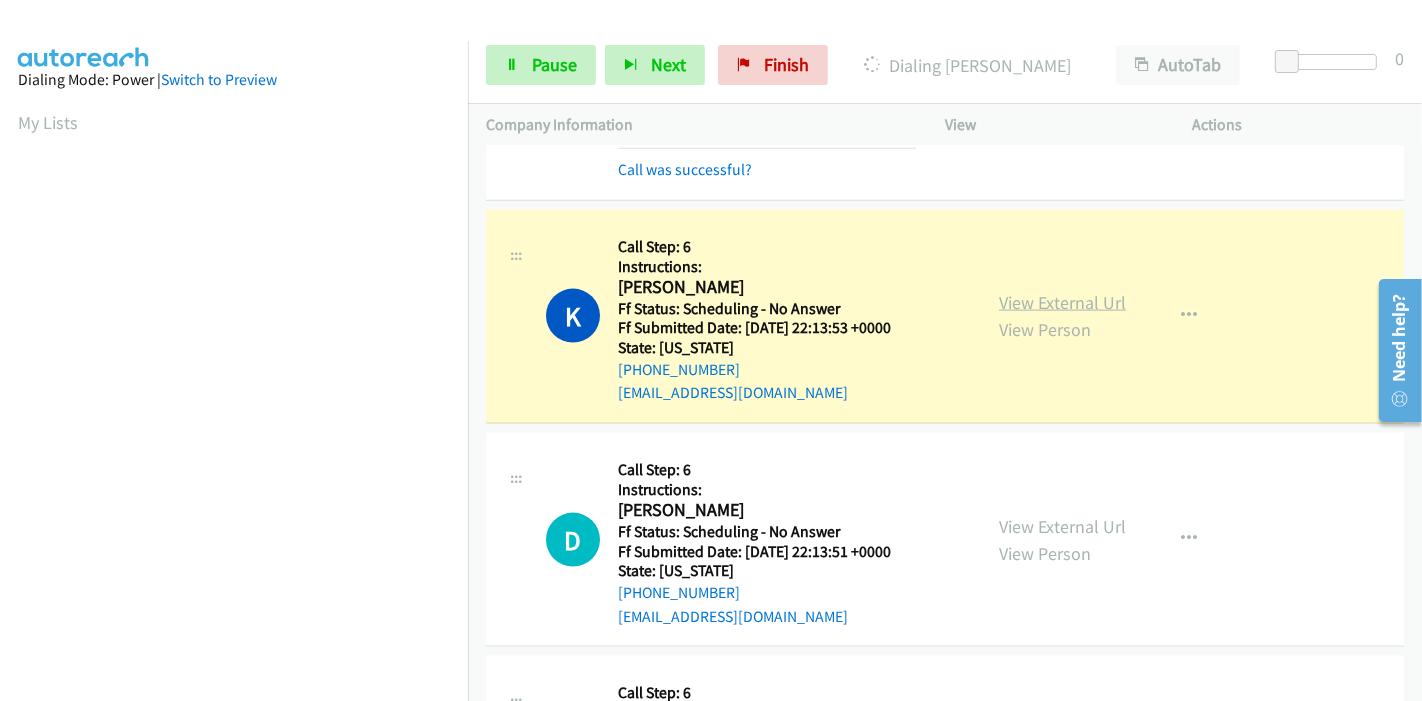 click on "View External Url" at bounding box center (1062, 302) 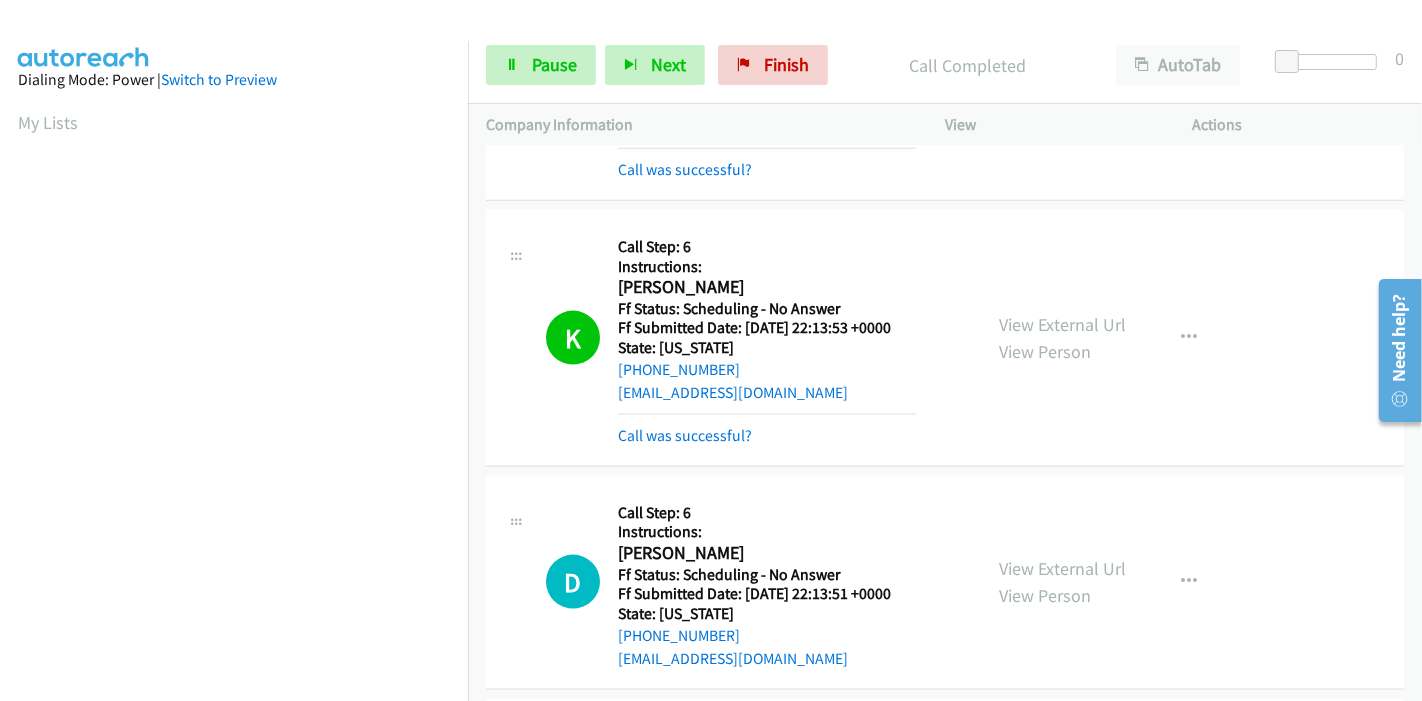 scroll, scrollTop: 422, scrollLeft: 0, axis: vertical 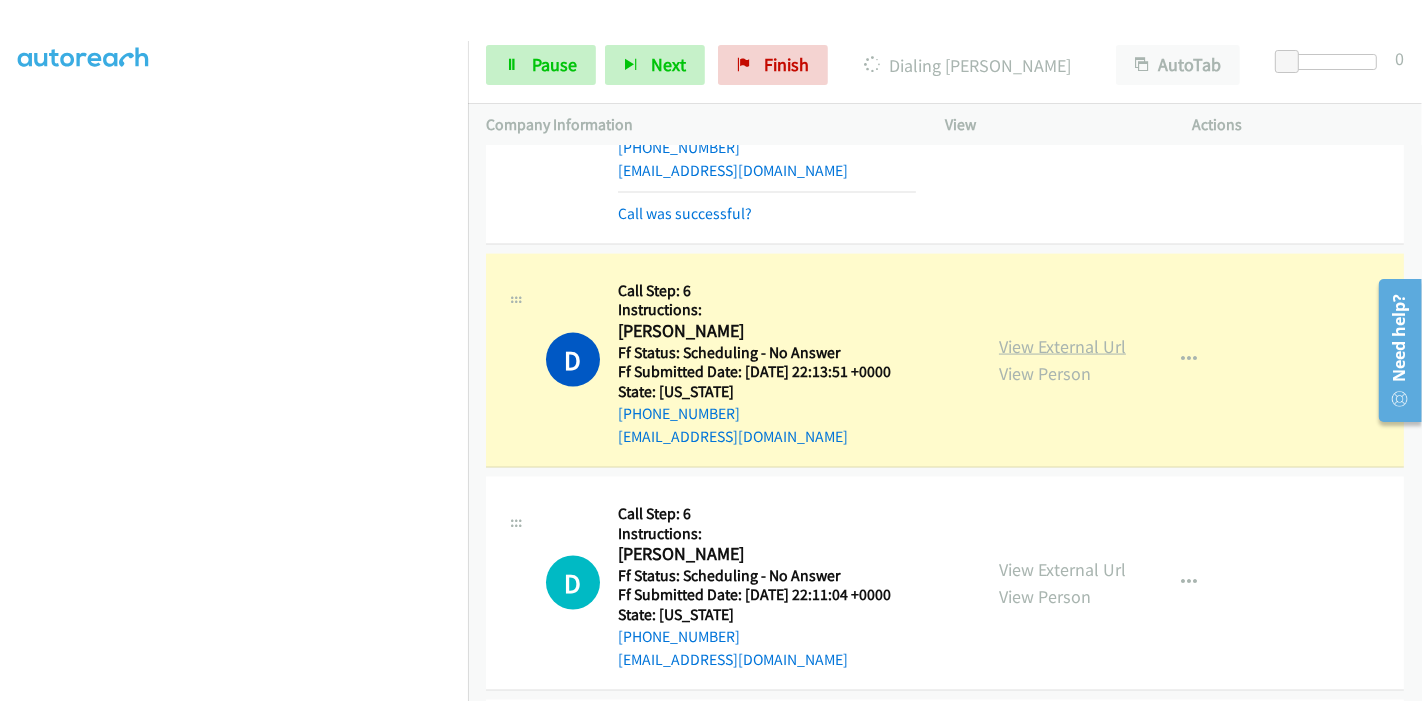 click on "View External Url" at bounding box center (1062, 346) 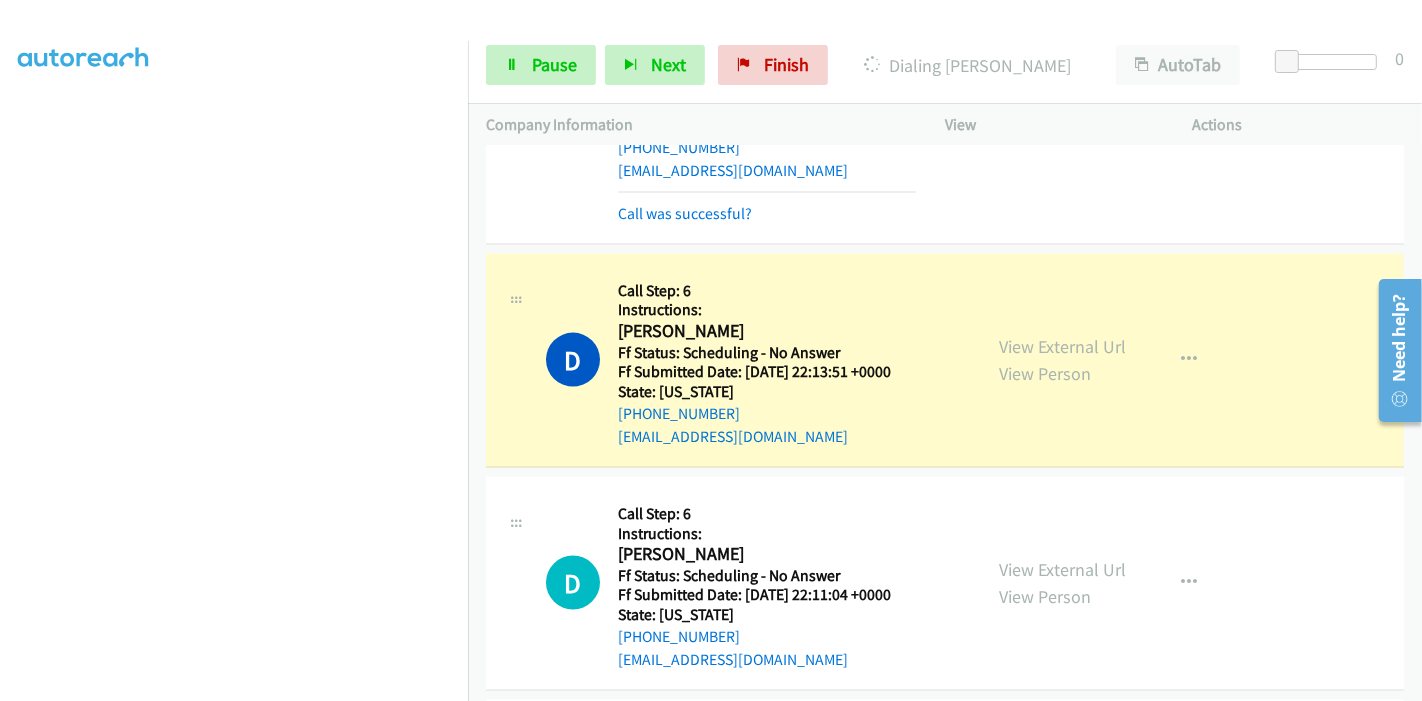 scroll, scrollTop: 0, scrollLeft: 0, axis: both 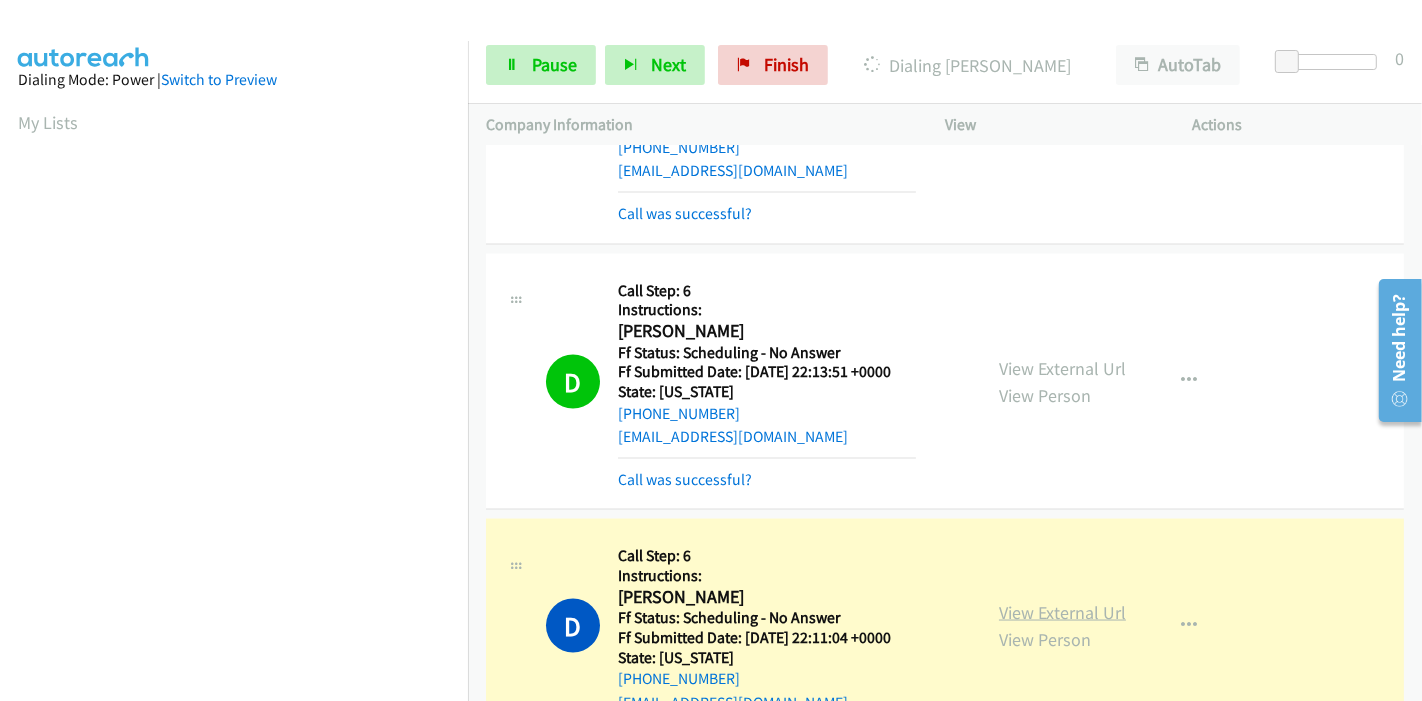 click on "View External Url" at bounding box center (1062, 612) 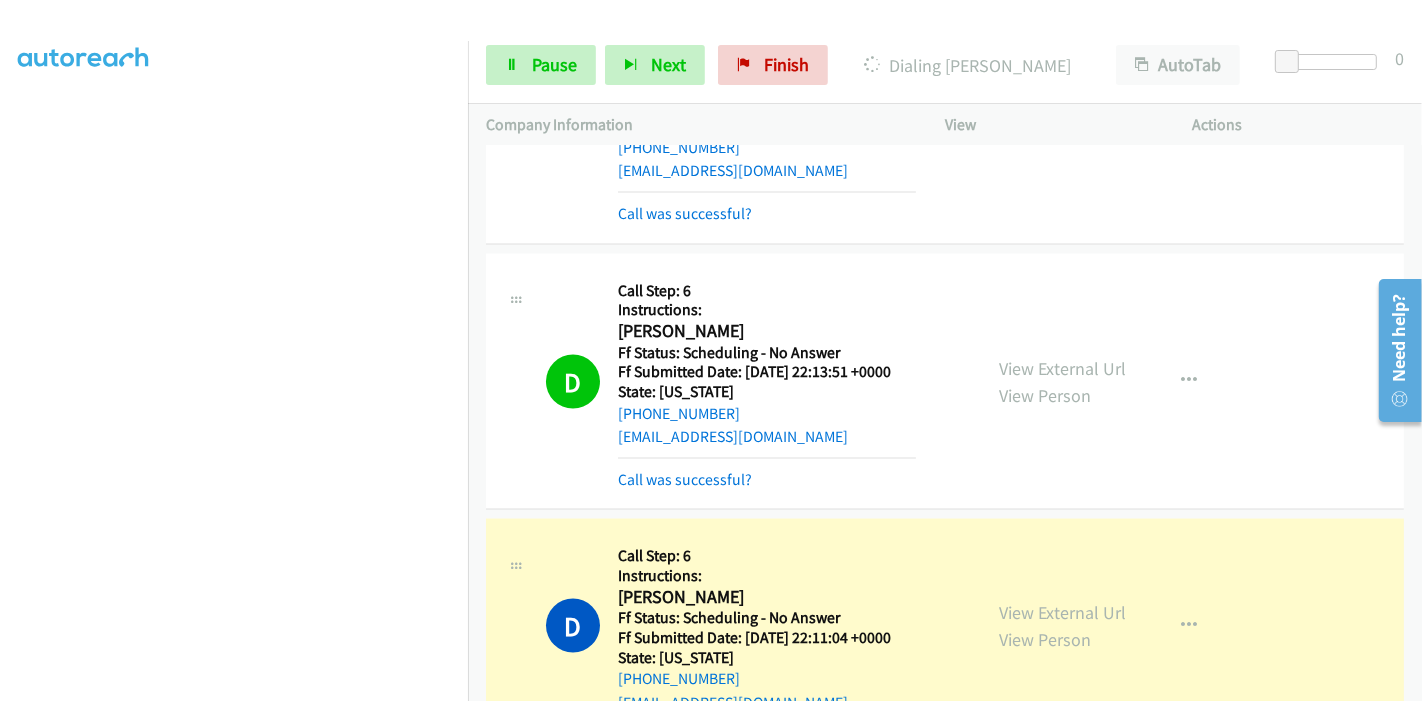 scroll, scrollTop: 0, scrollLeft: 0, axis: both 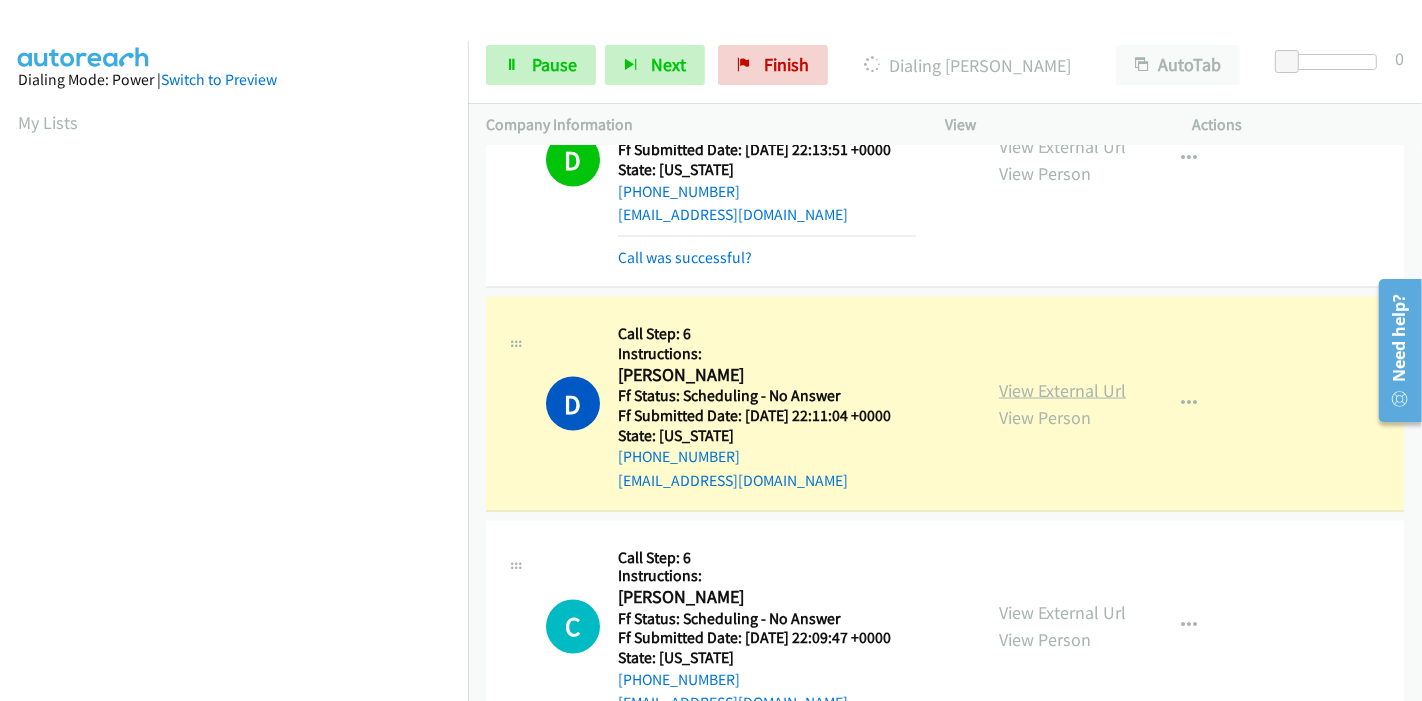 click on "View External Url" at bounding box center (1062, 390) 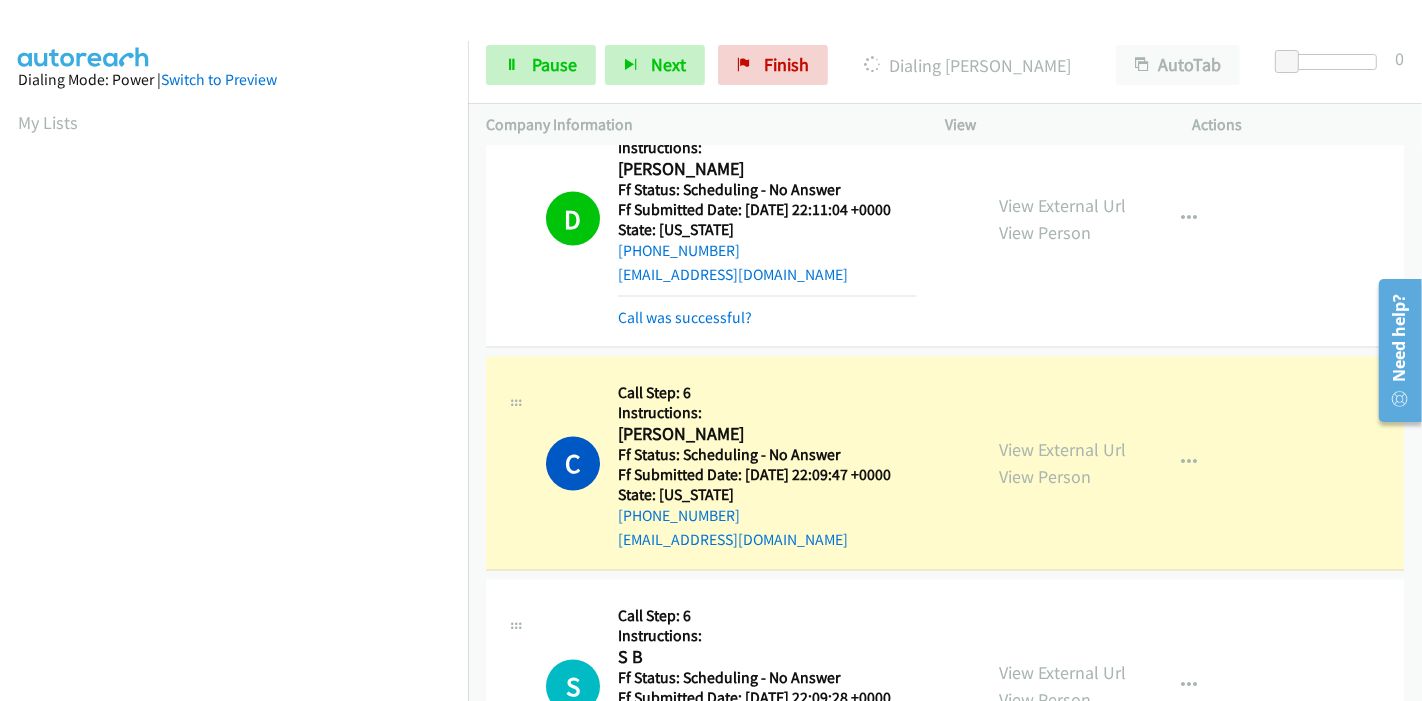 scroll, scrollTop: 3111, scrollLeft: 0, axis: vertical 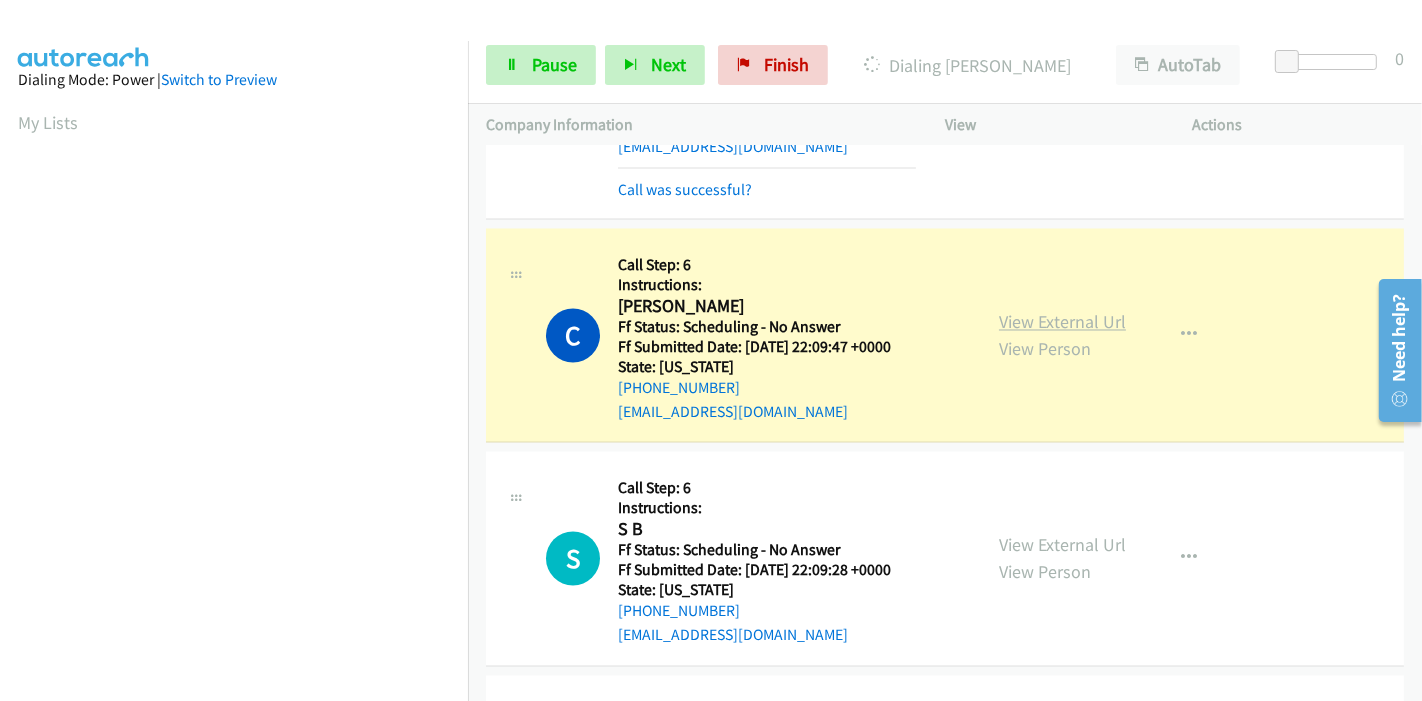 click on "View External Url" at bounding box center (1062, 322) 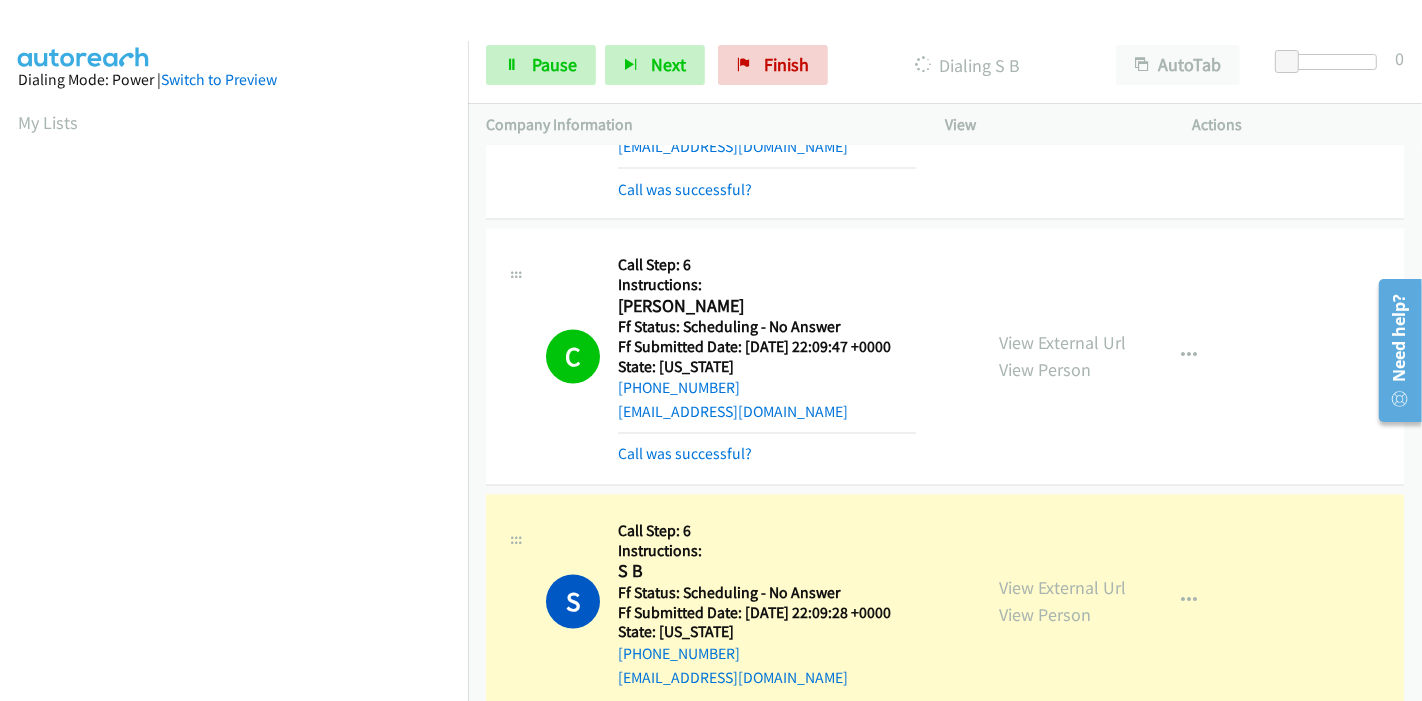 scroll, scrollTop: 422, scrollLeft: 0, axis: vertical 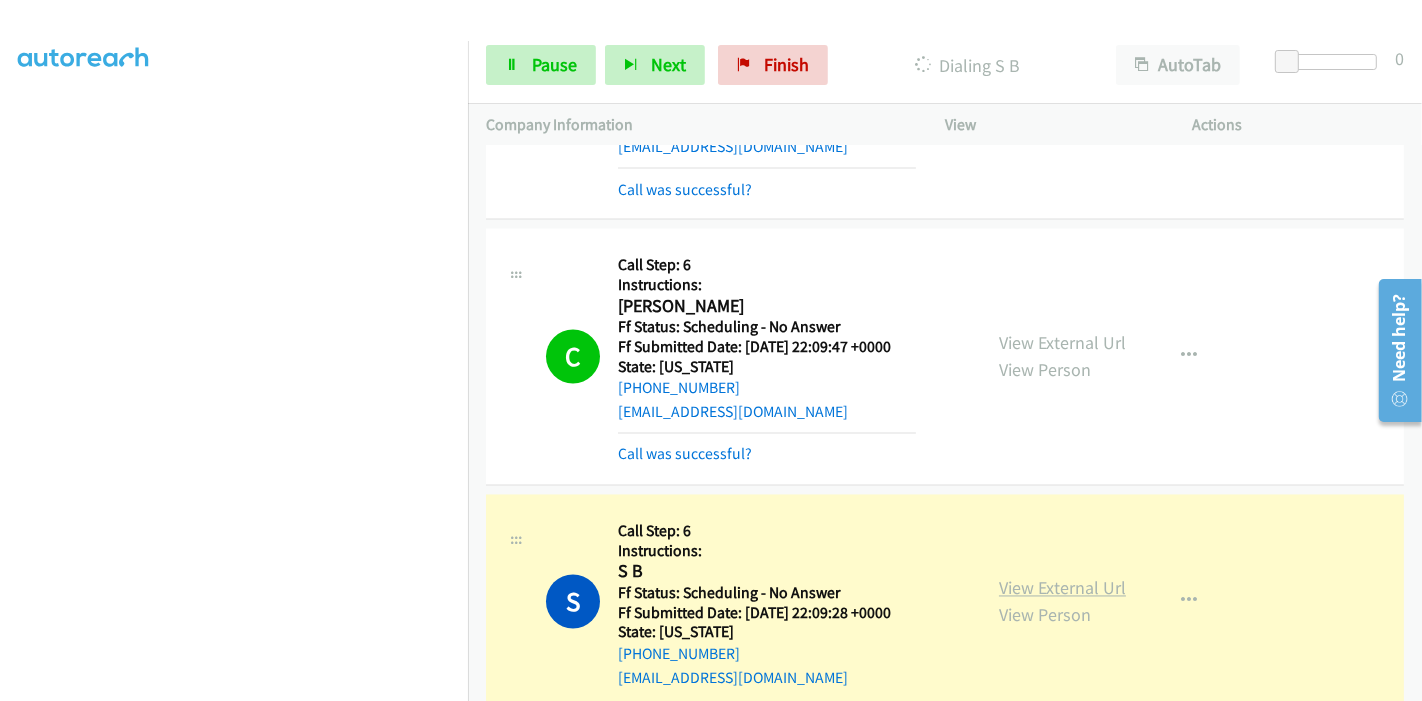 click on "View External Url" at bounding box center [1062, 588] 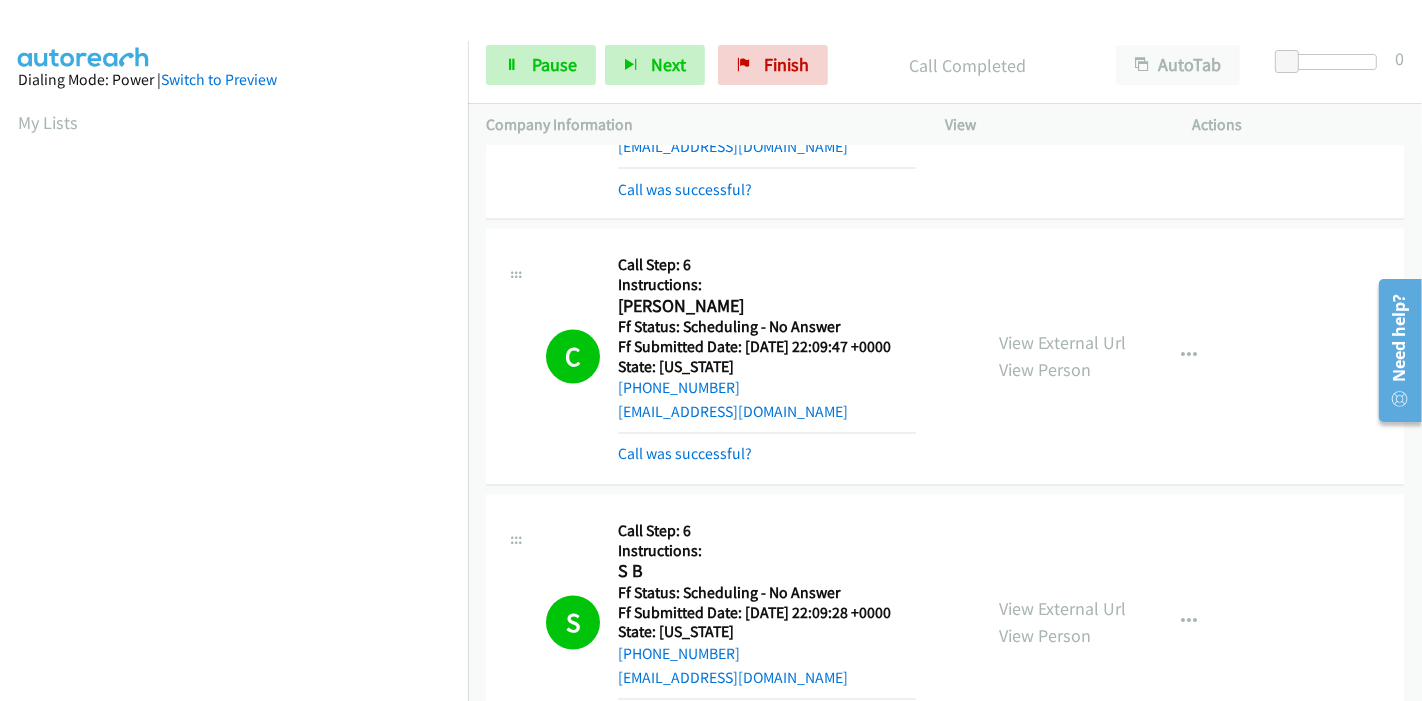scroll, scrollTop: 422, scrollLeft: 0, axis: vertical 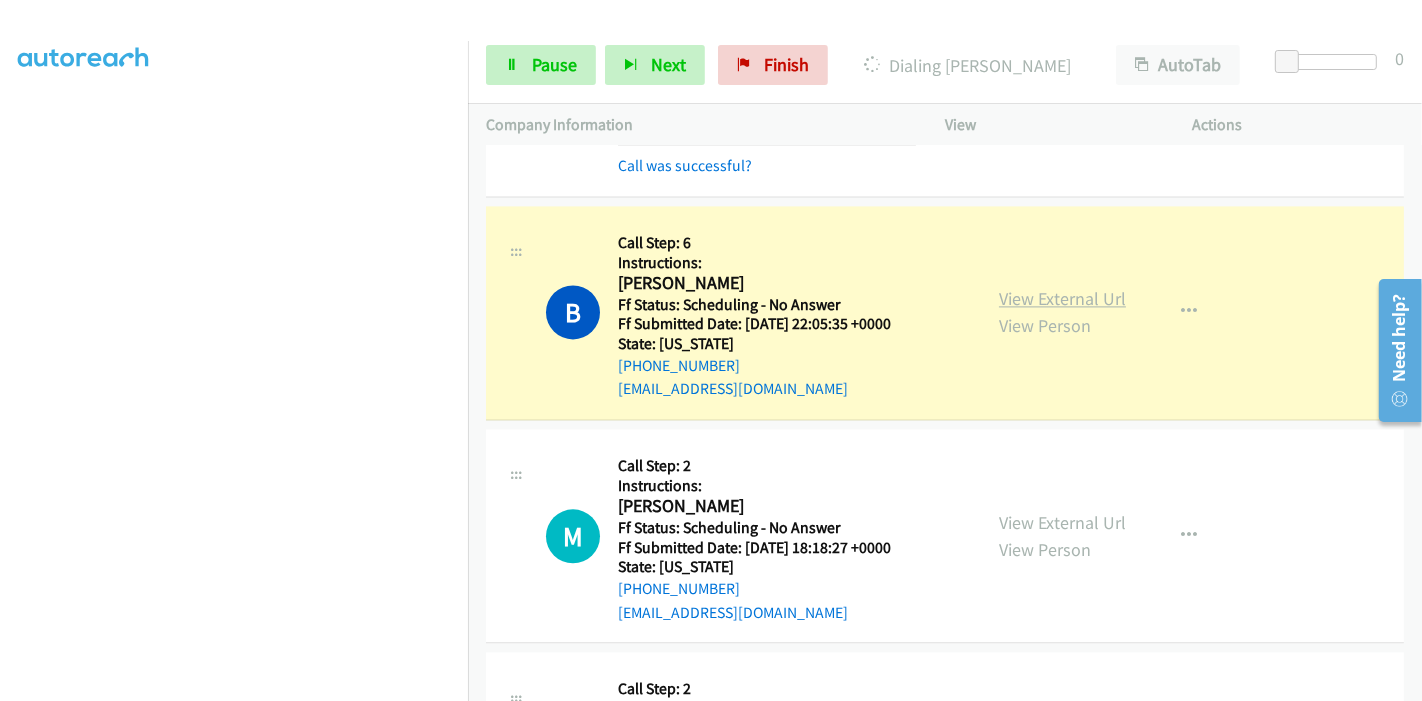 click on "View External Url" at bounding box center (1062, 298) 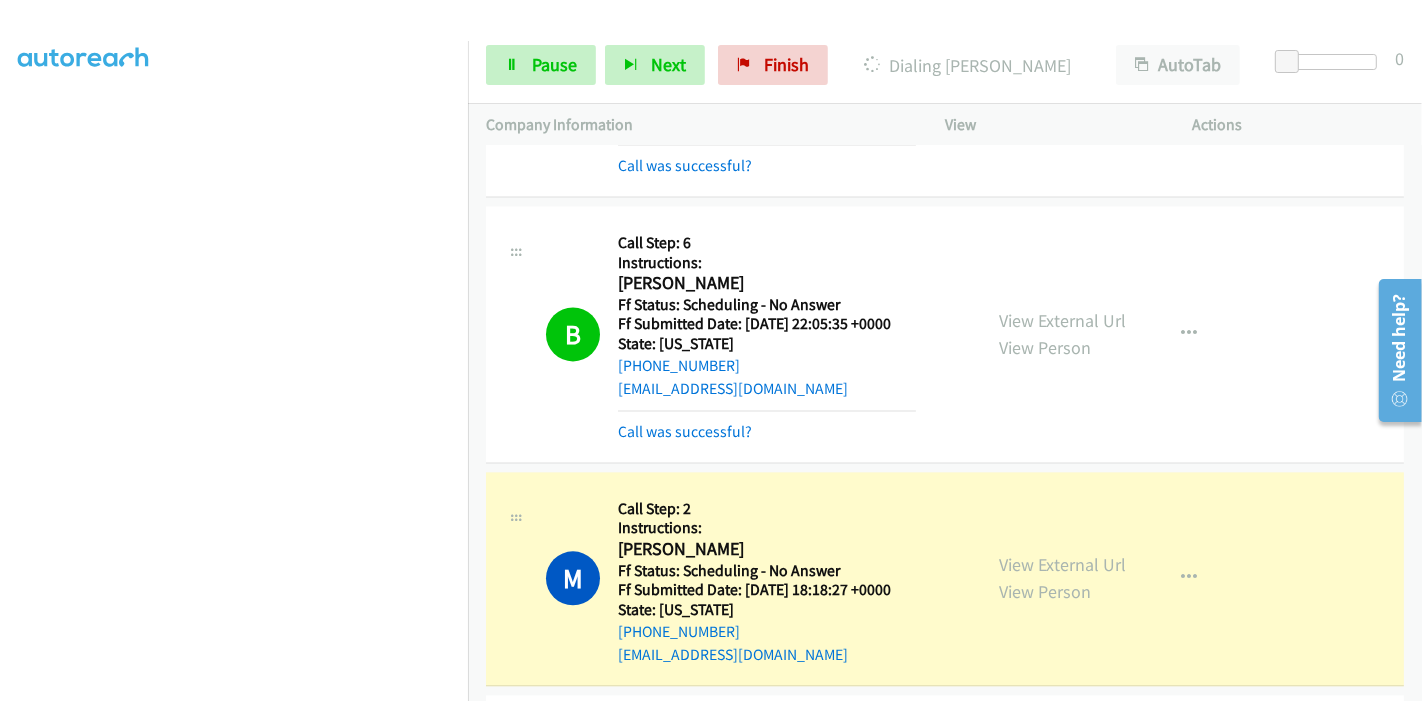 scroll, scrollTop: 0, scrollLeft: 0, axis: both 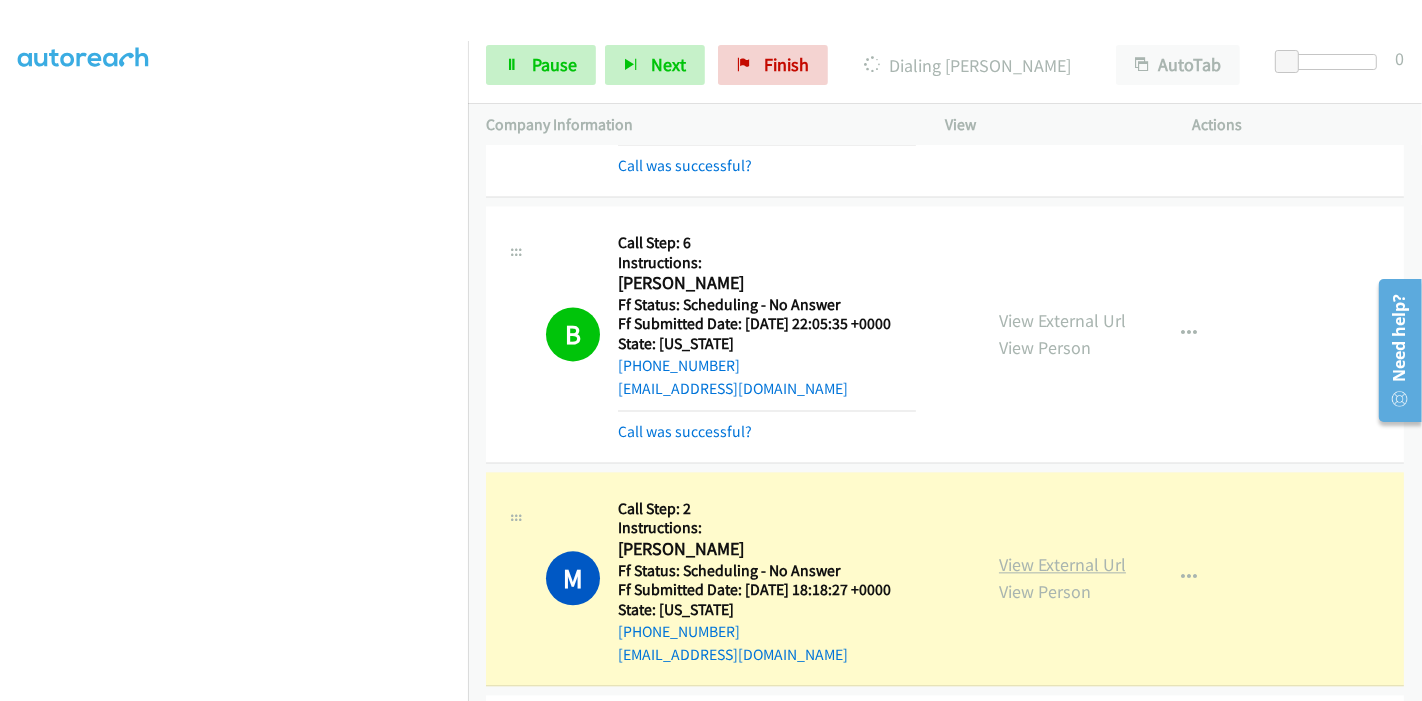 click on "View External Url" at bounding box center [1062, 564] 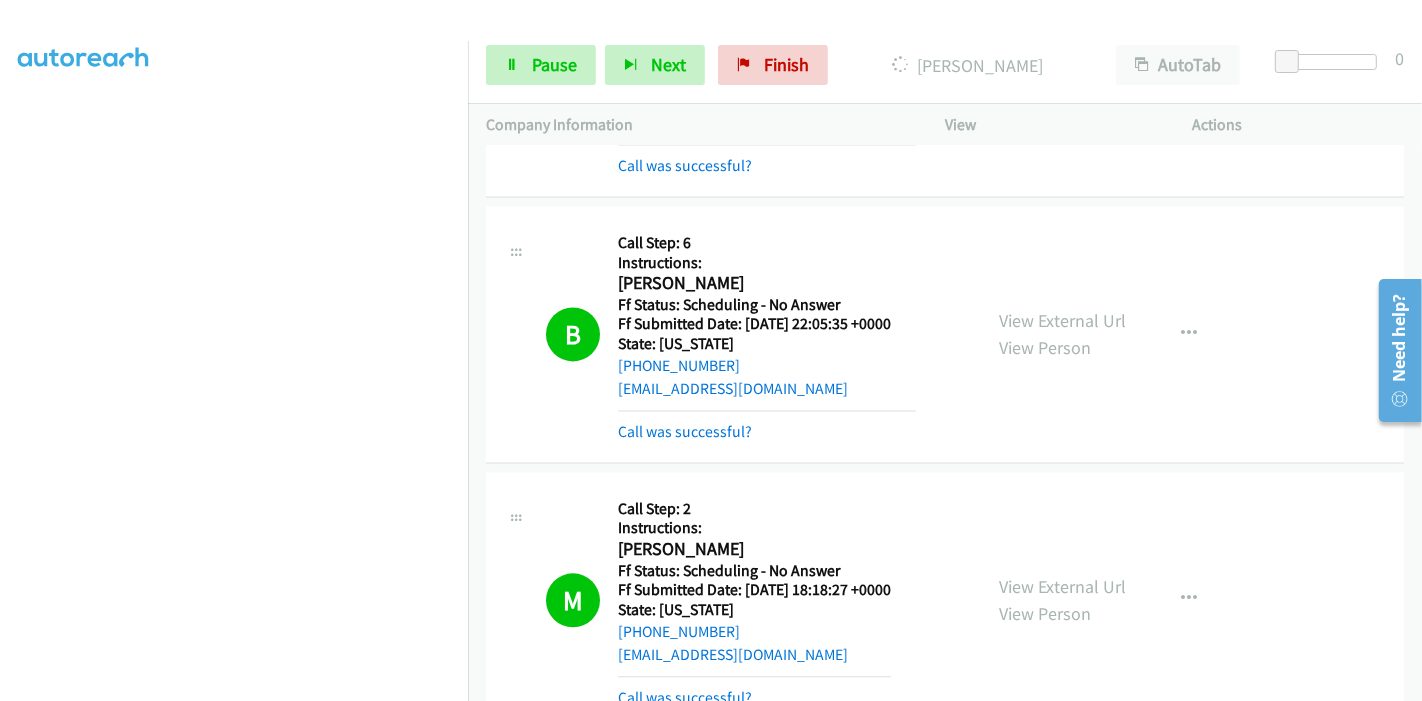 scroll, scrollTop: 422, scrollLeft: 0, axis: vertical 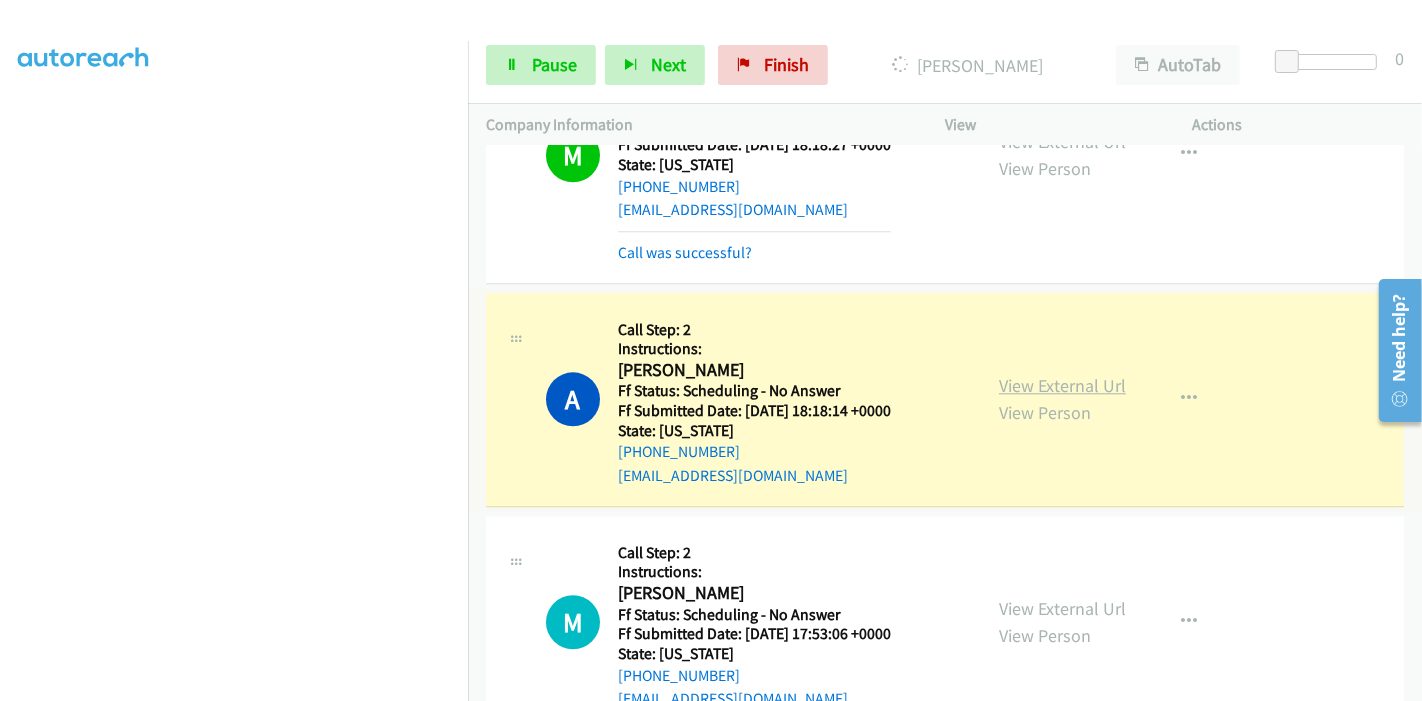 click on "View External Url" at bounding box center (1062, 385) 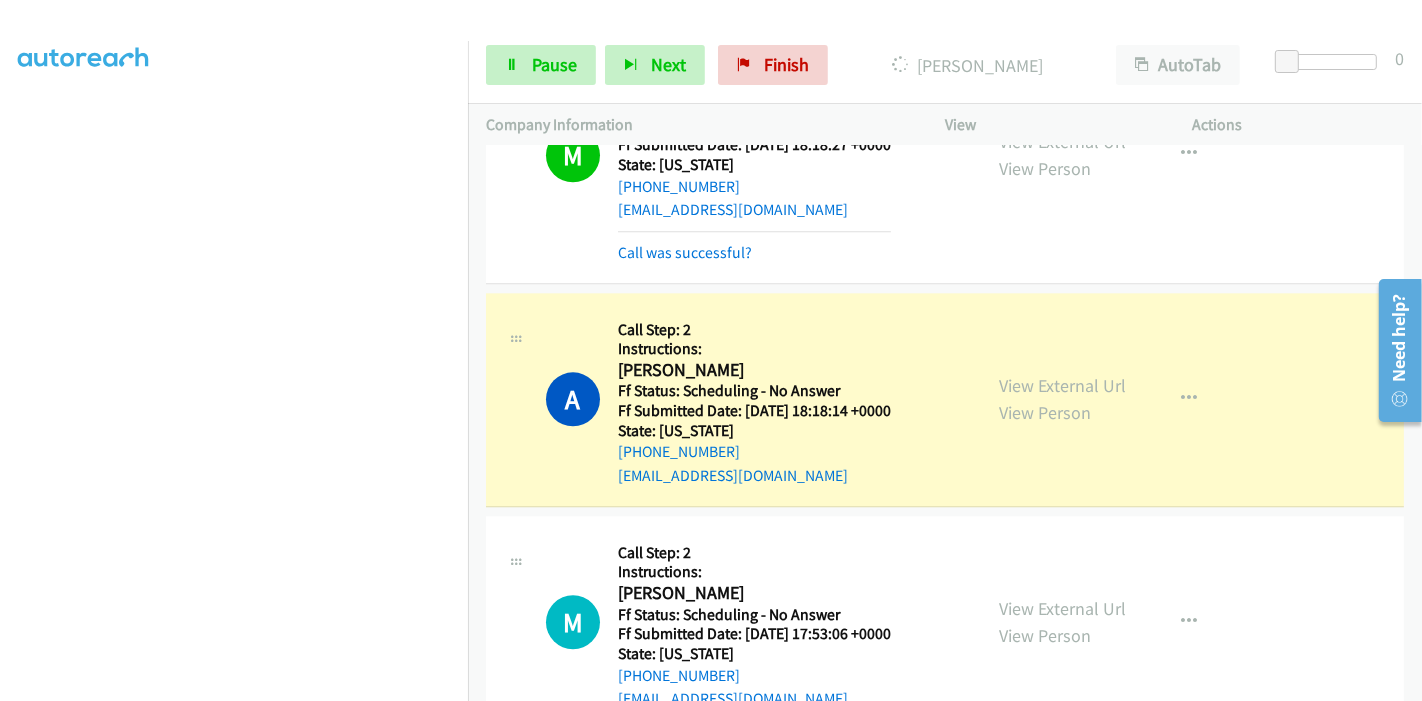 scroll, scrollTop: 0, scrollLeft: 0, axis: both 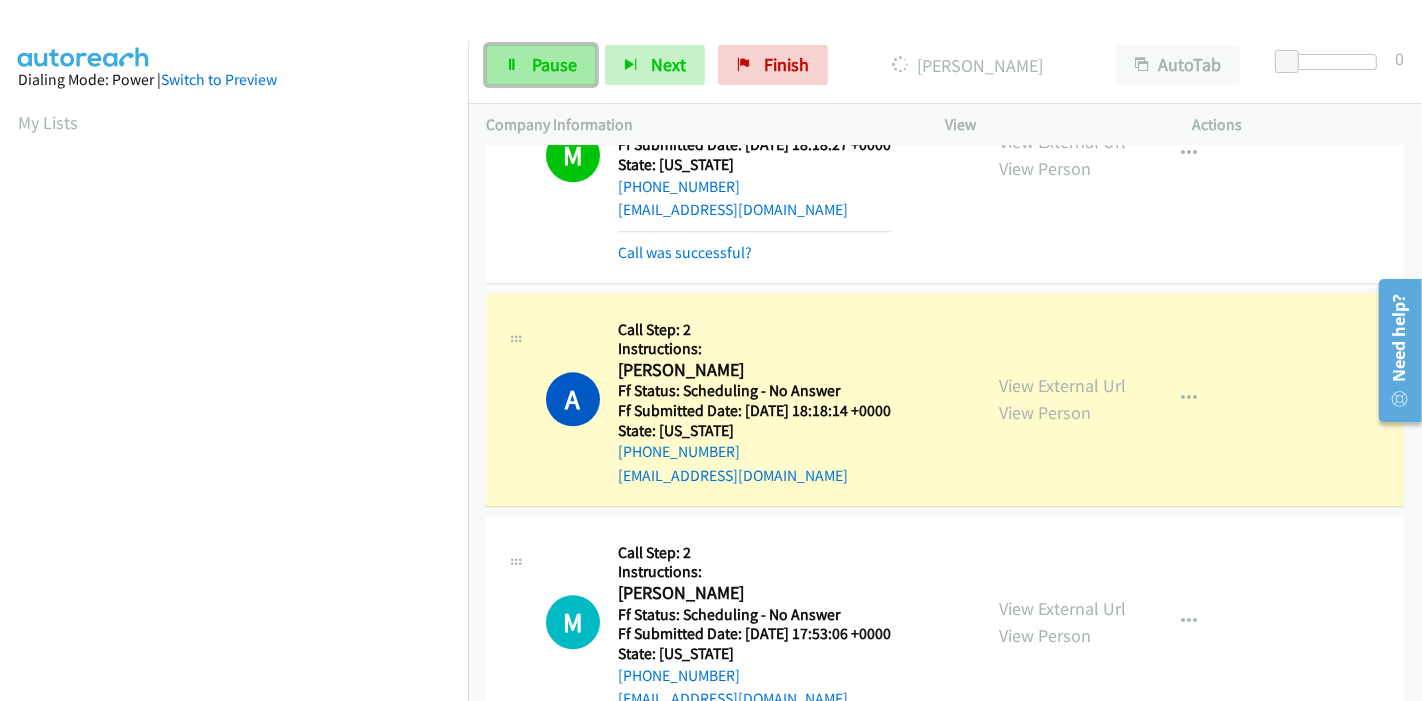 click on "Pause" at bounding box center (554, 64) 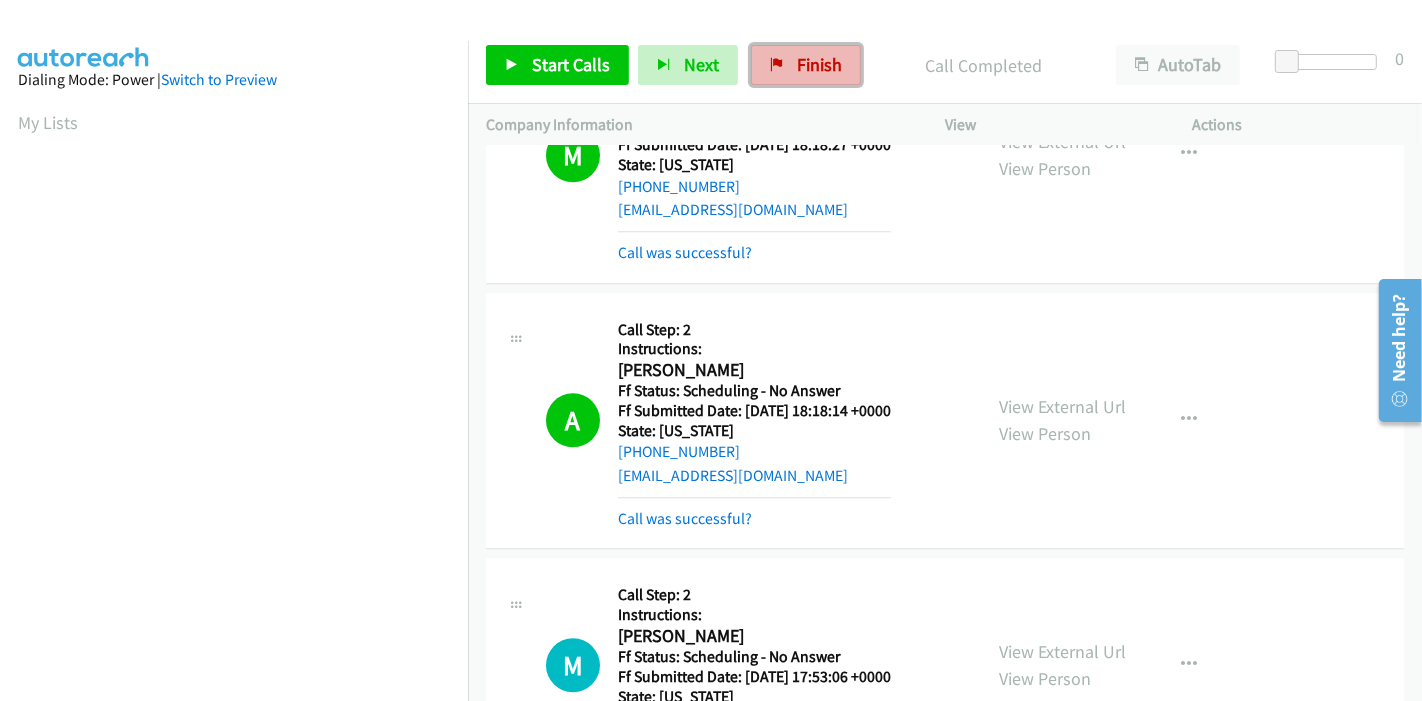 click on "Finish" at bounding box center (806, 65) 